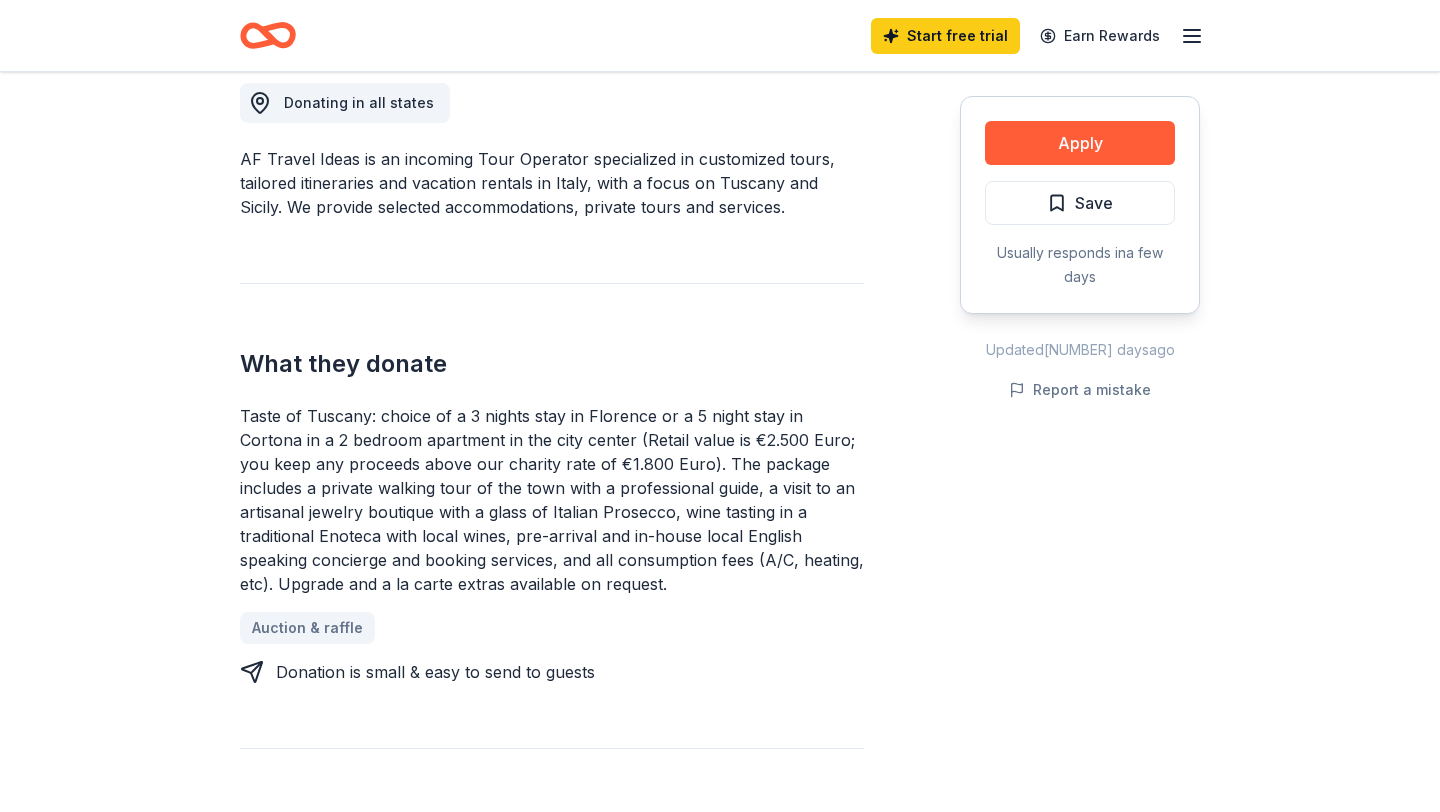 scroll, scrollTop: 549, scrollLeft: 0, axis: vertical 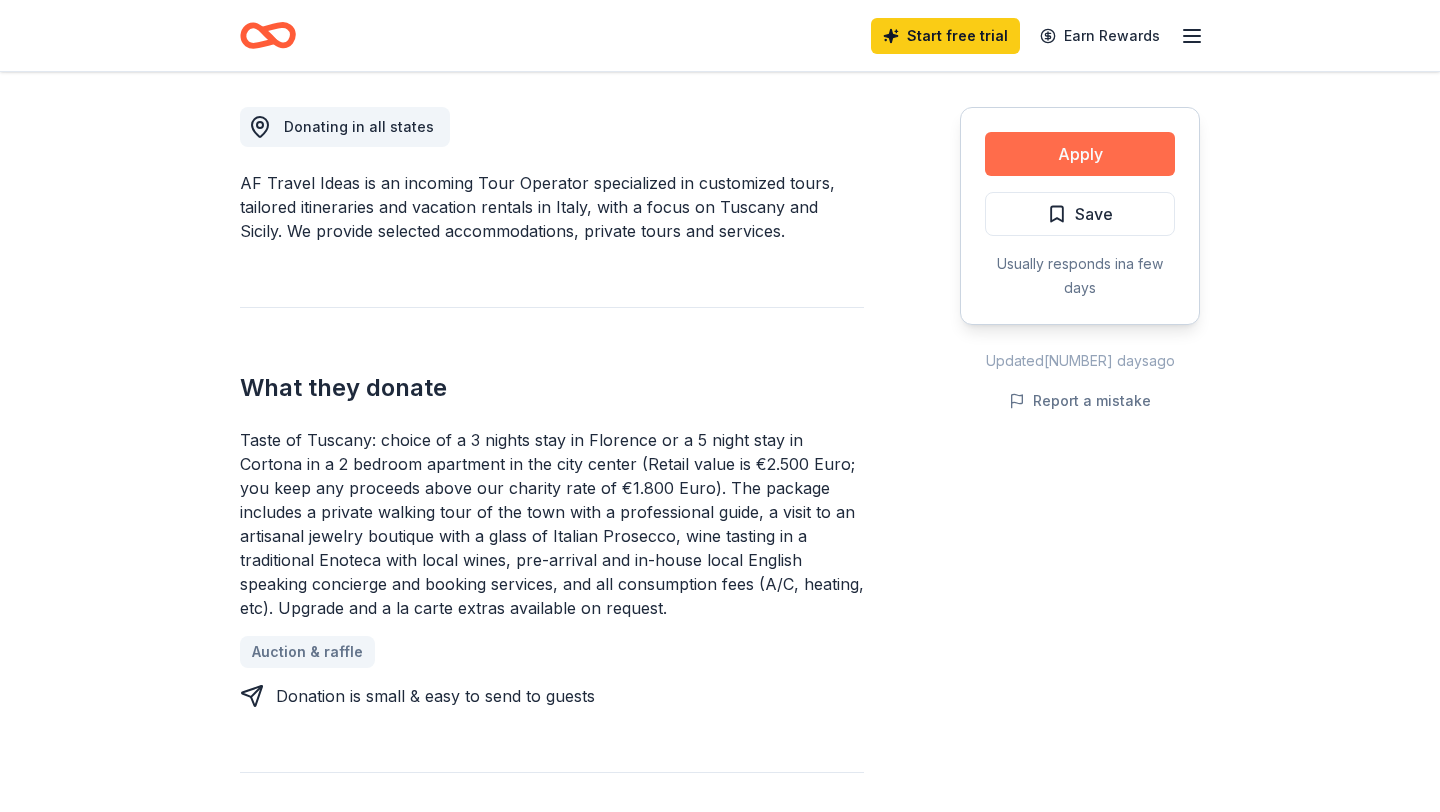 click on "Apply" at bounding box center [1080, 154] 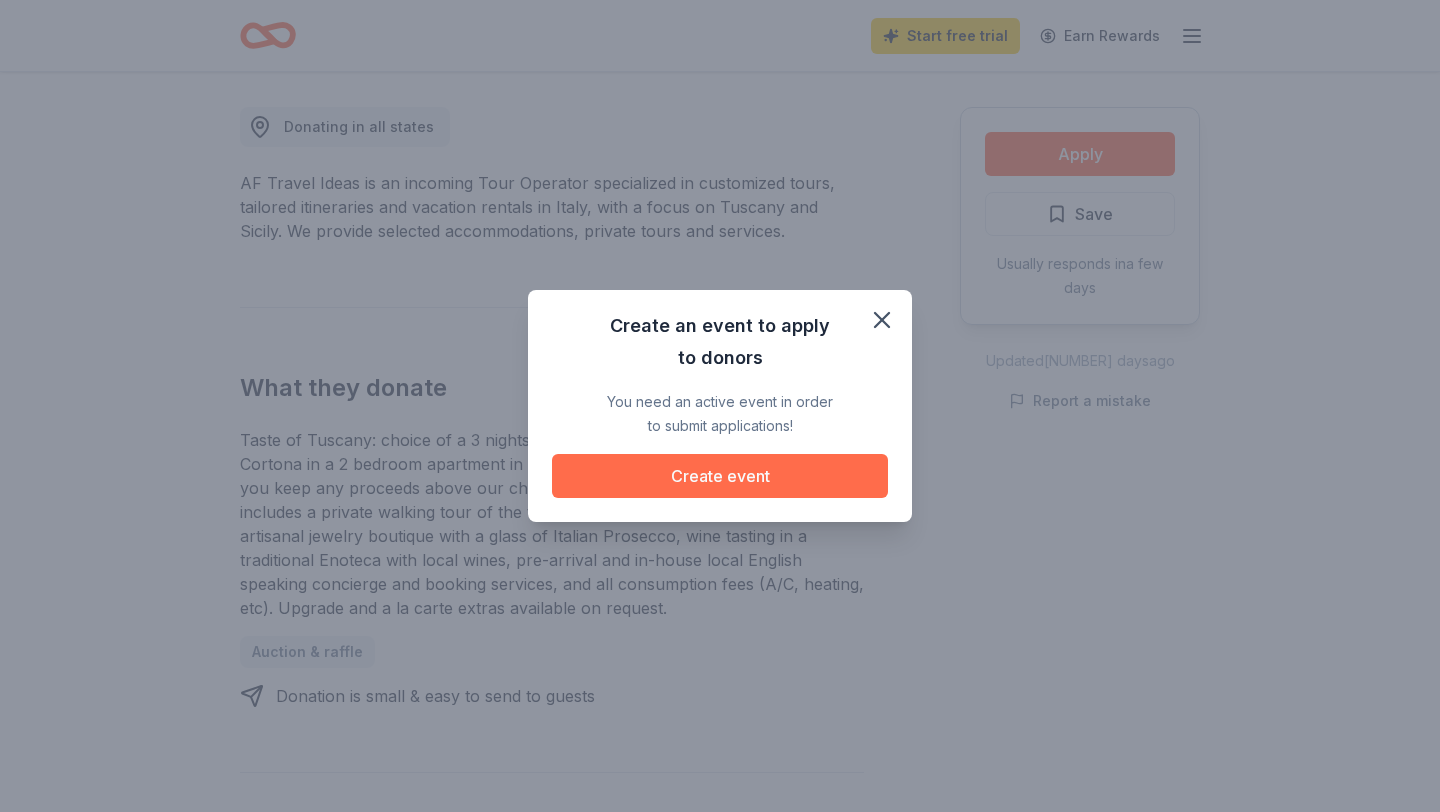 click on "Create event" at bounding box center (720, 476) 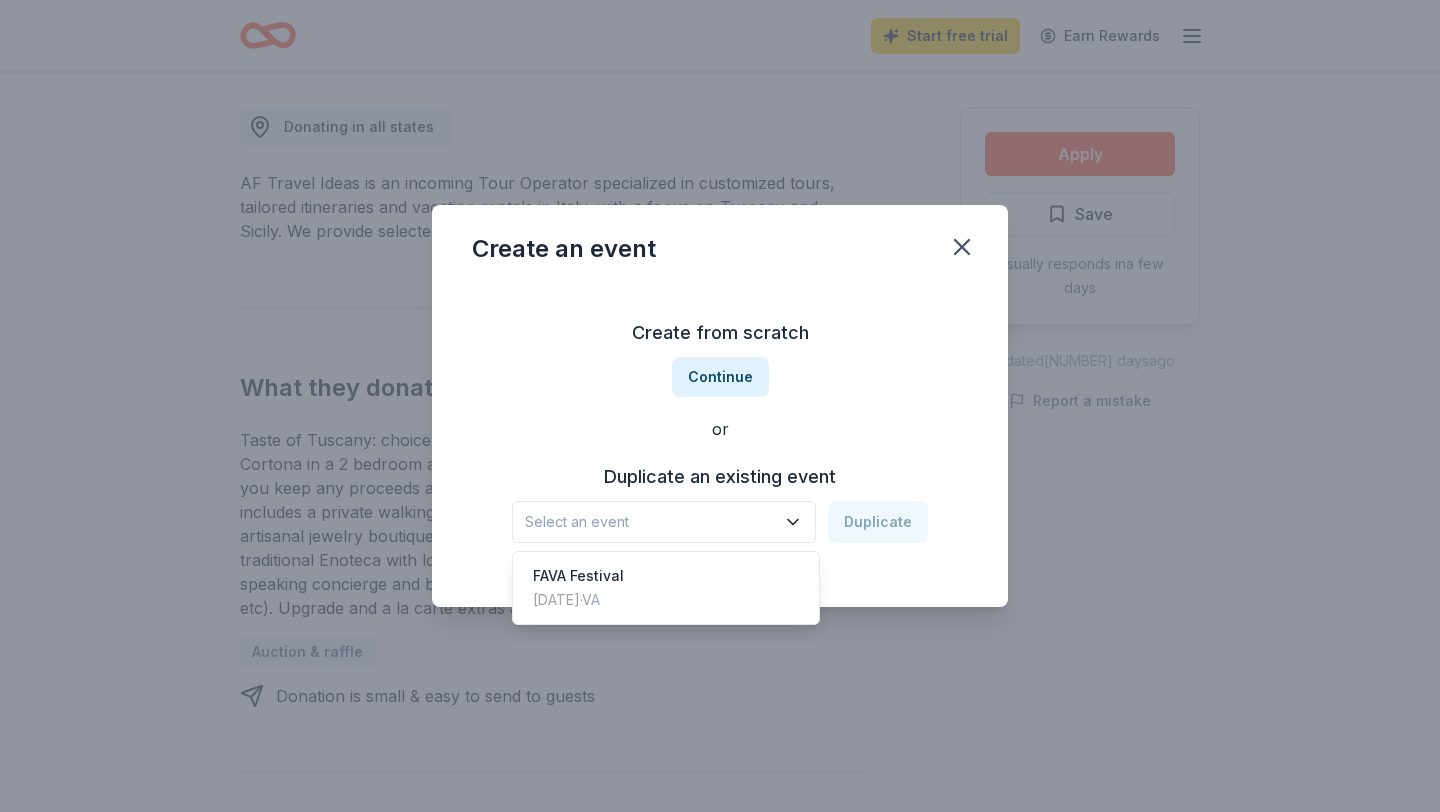 click 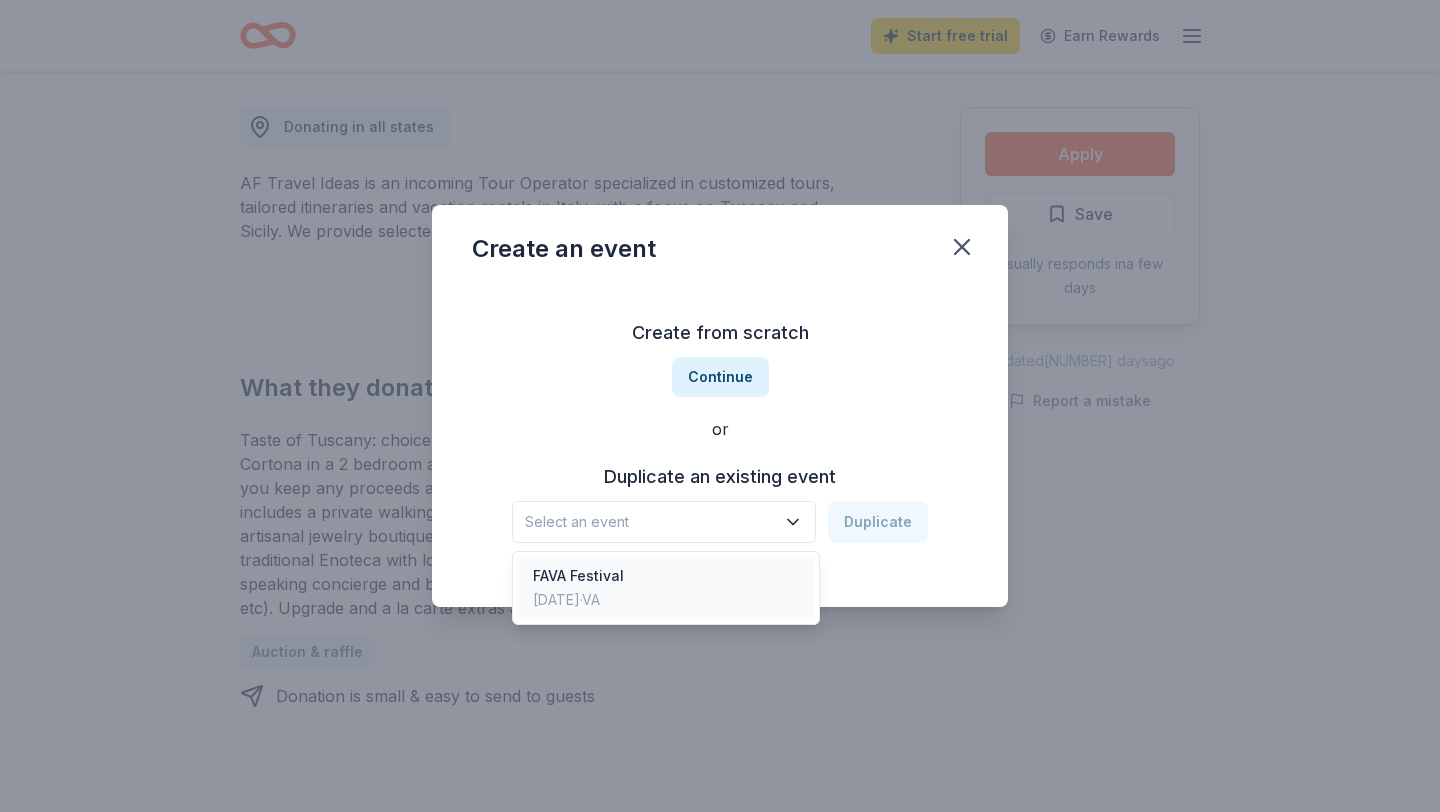 click on "FAVA Festival" at bounding box center [578, 576] 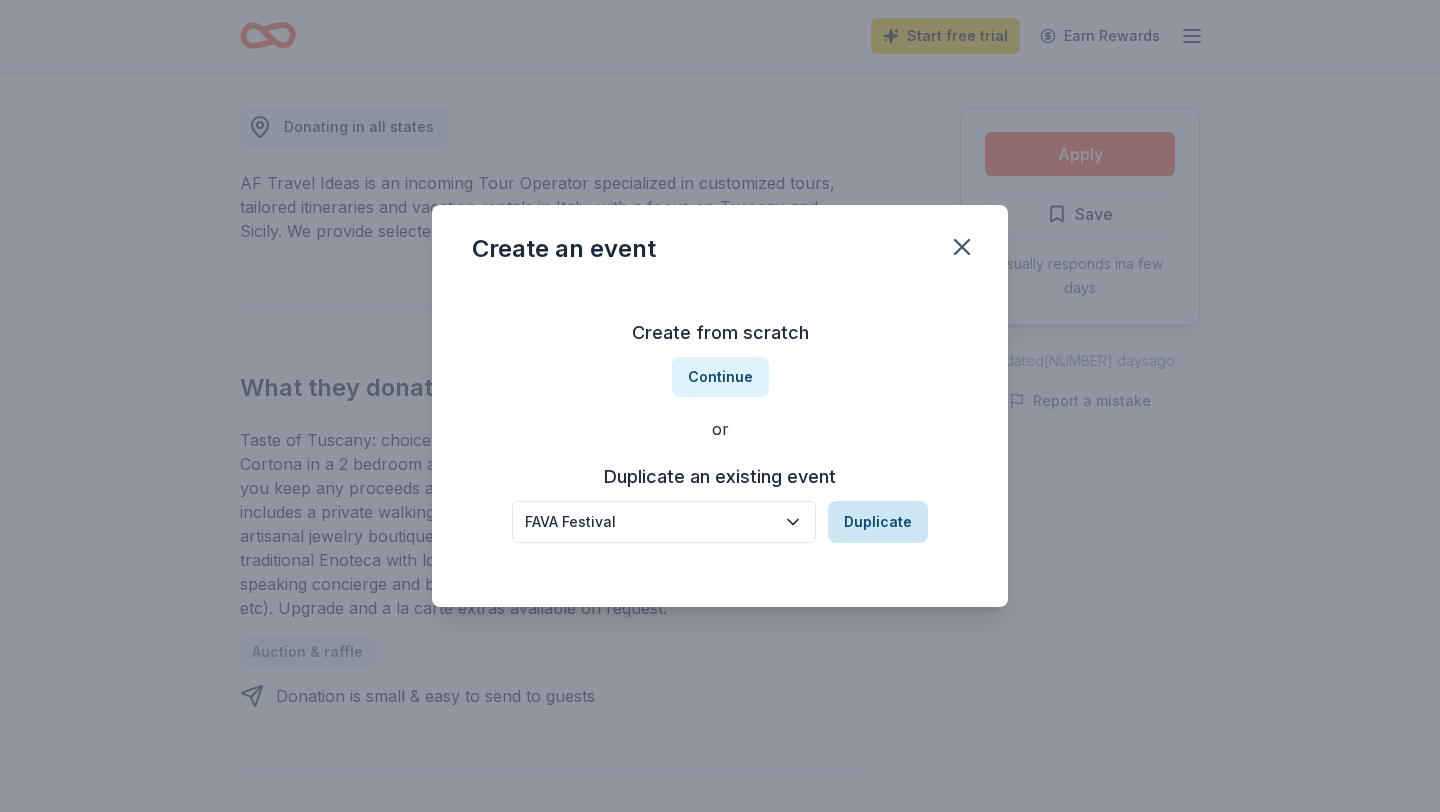 click on "Duplicate" at bounding box center [878, 522] 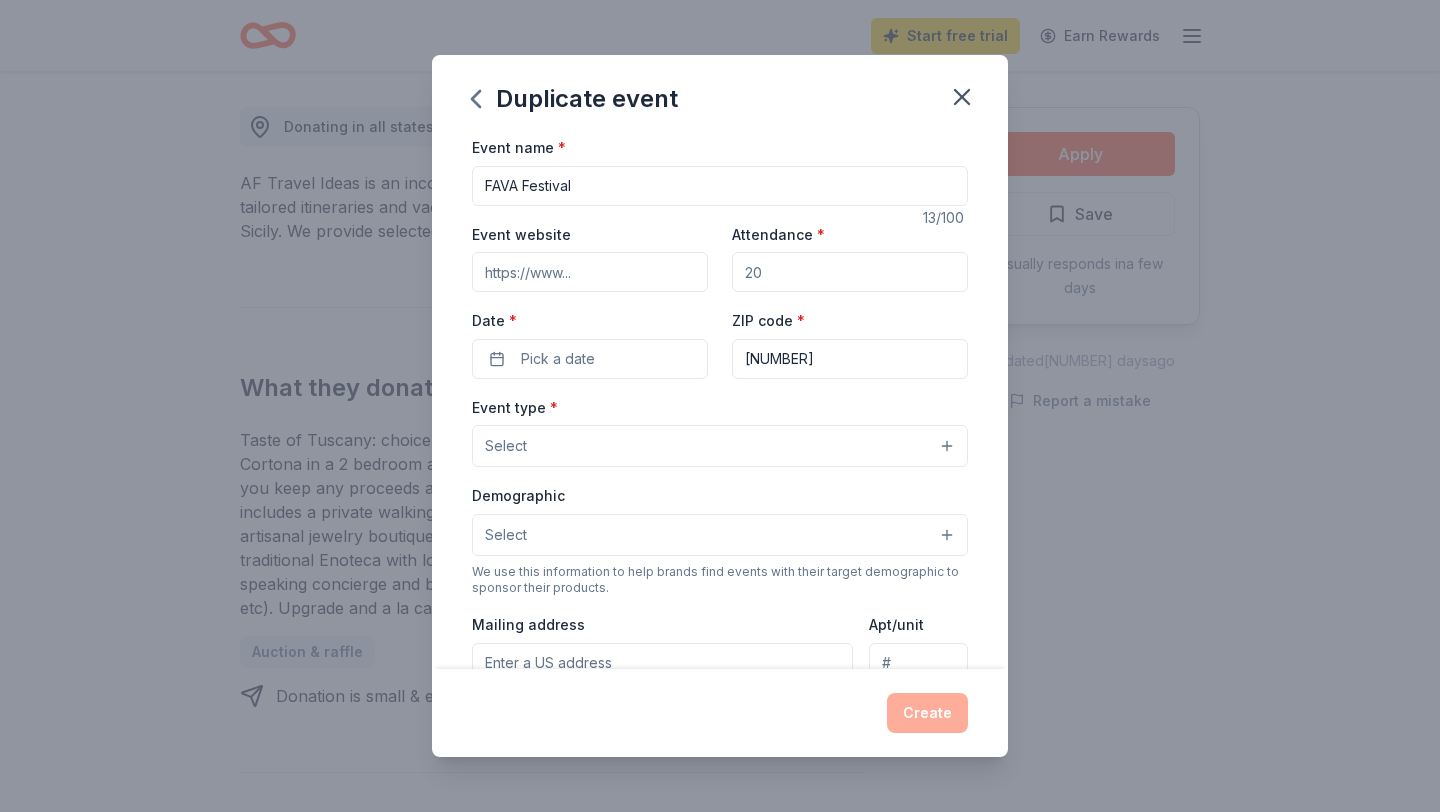 click on "Event website" at bounding box center (590, 272) 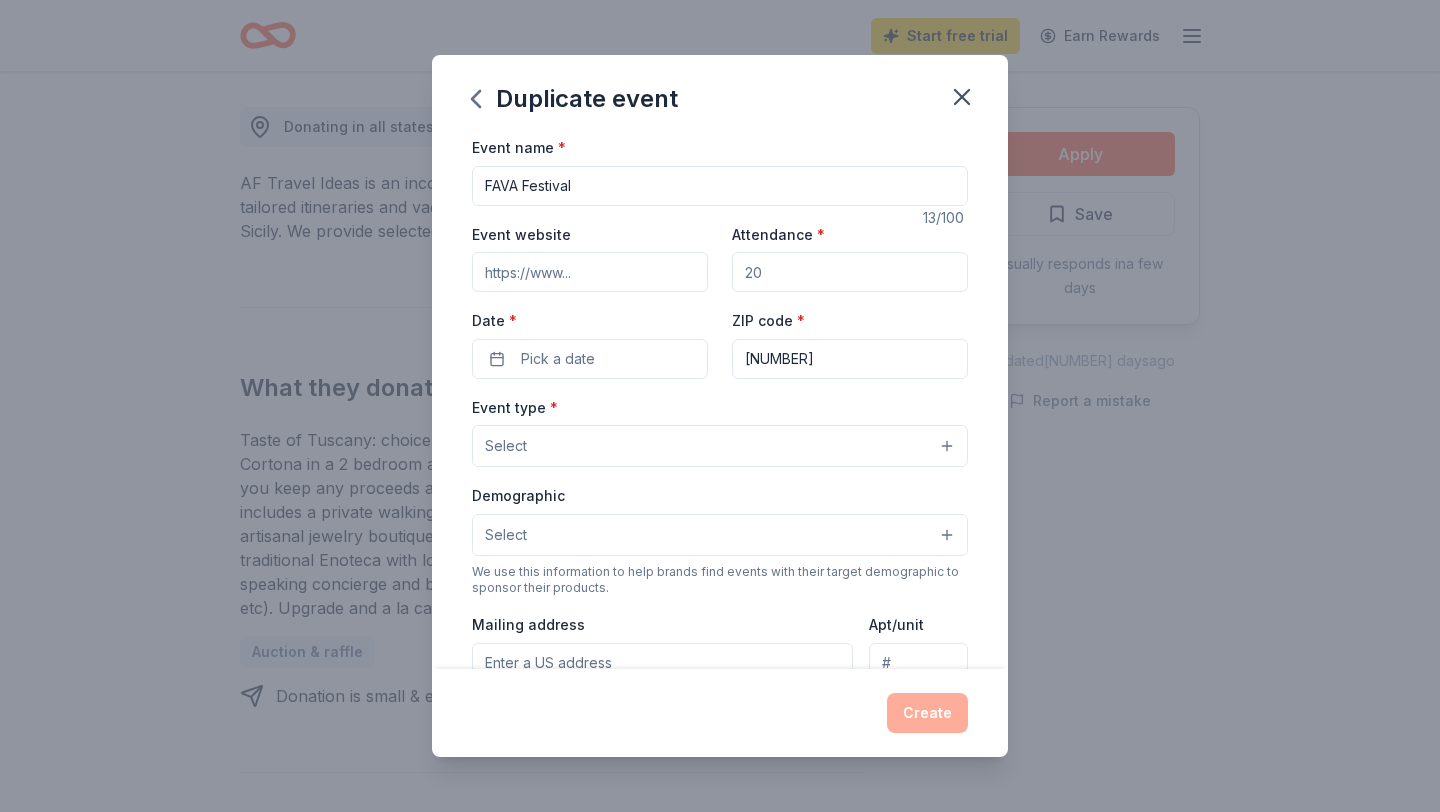 click on "Attendance *" at bounding box center (850, 272) 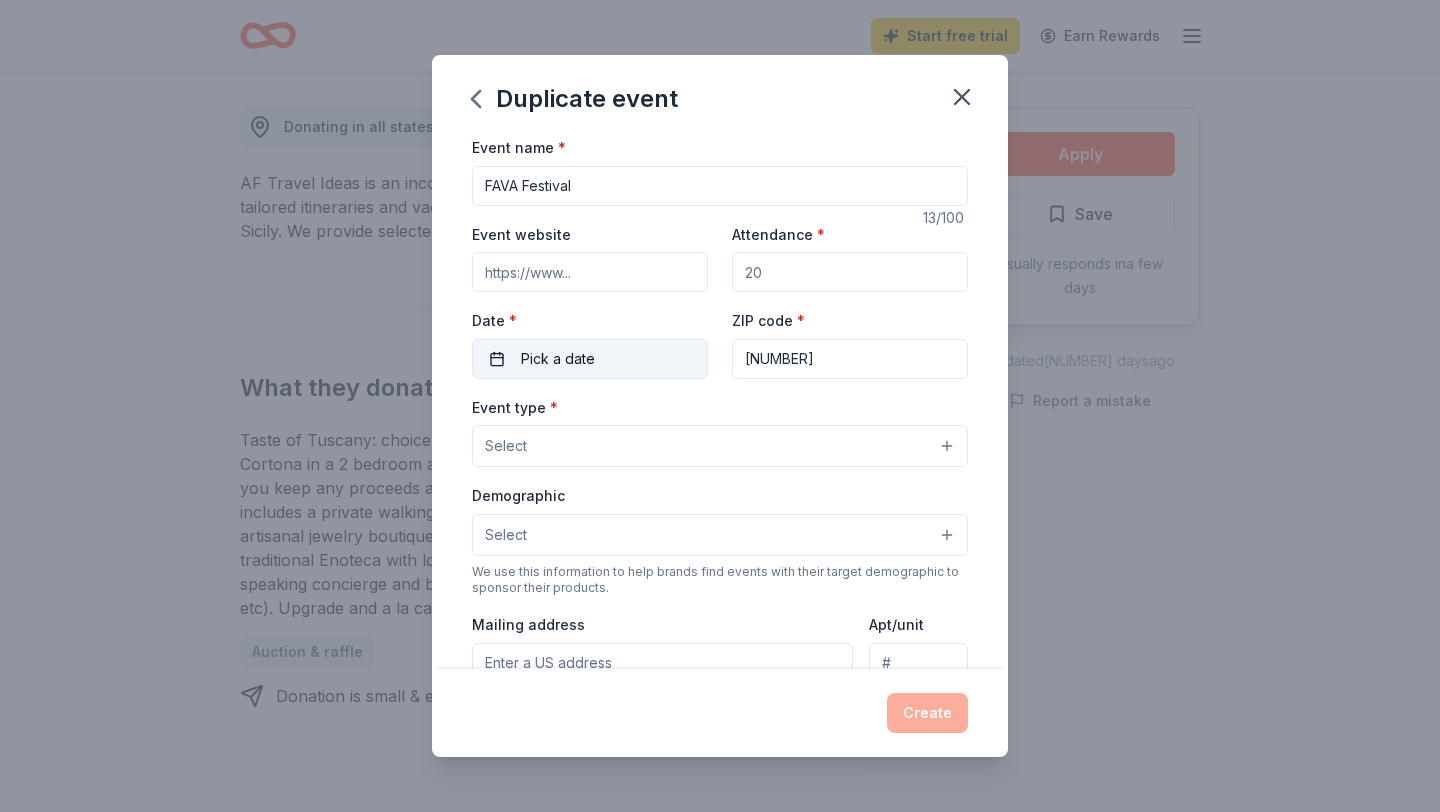 click on "Pick a date" at bounding box center (590, 359) 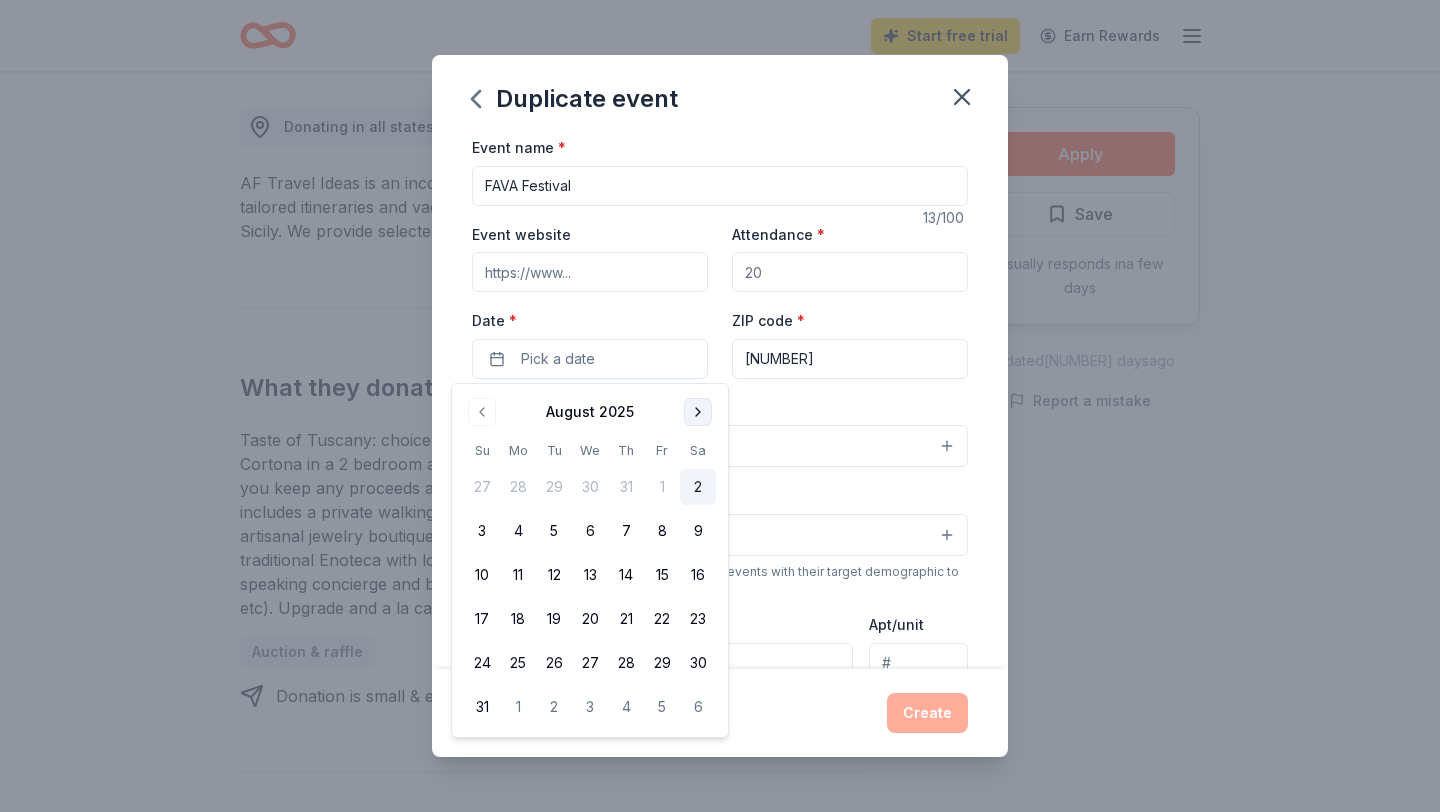 click at bounding box center [698, 412] 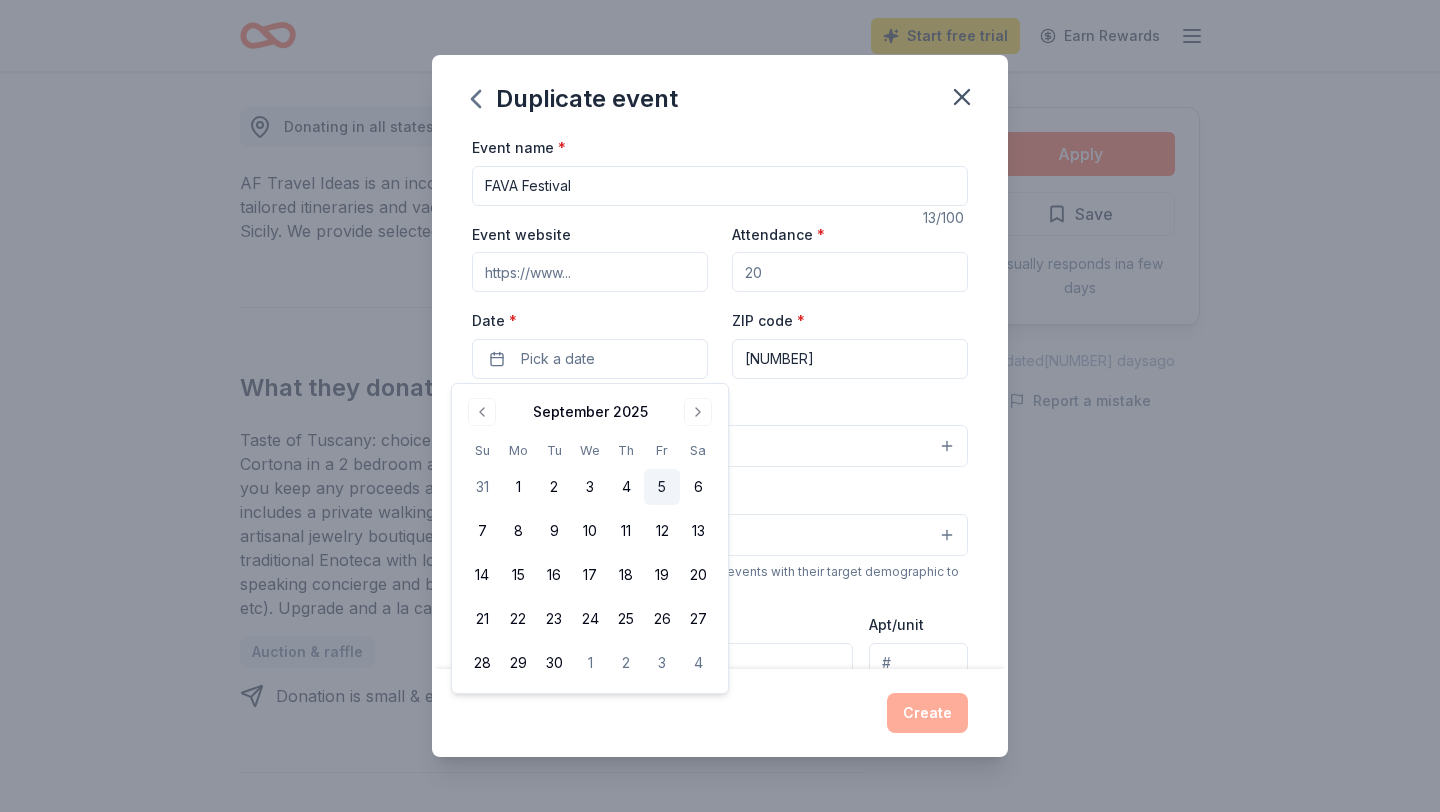 click on "5" at bounding box center (662, 487) 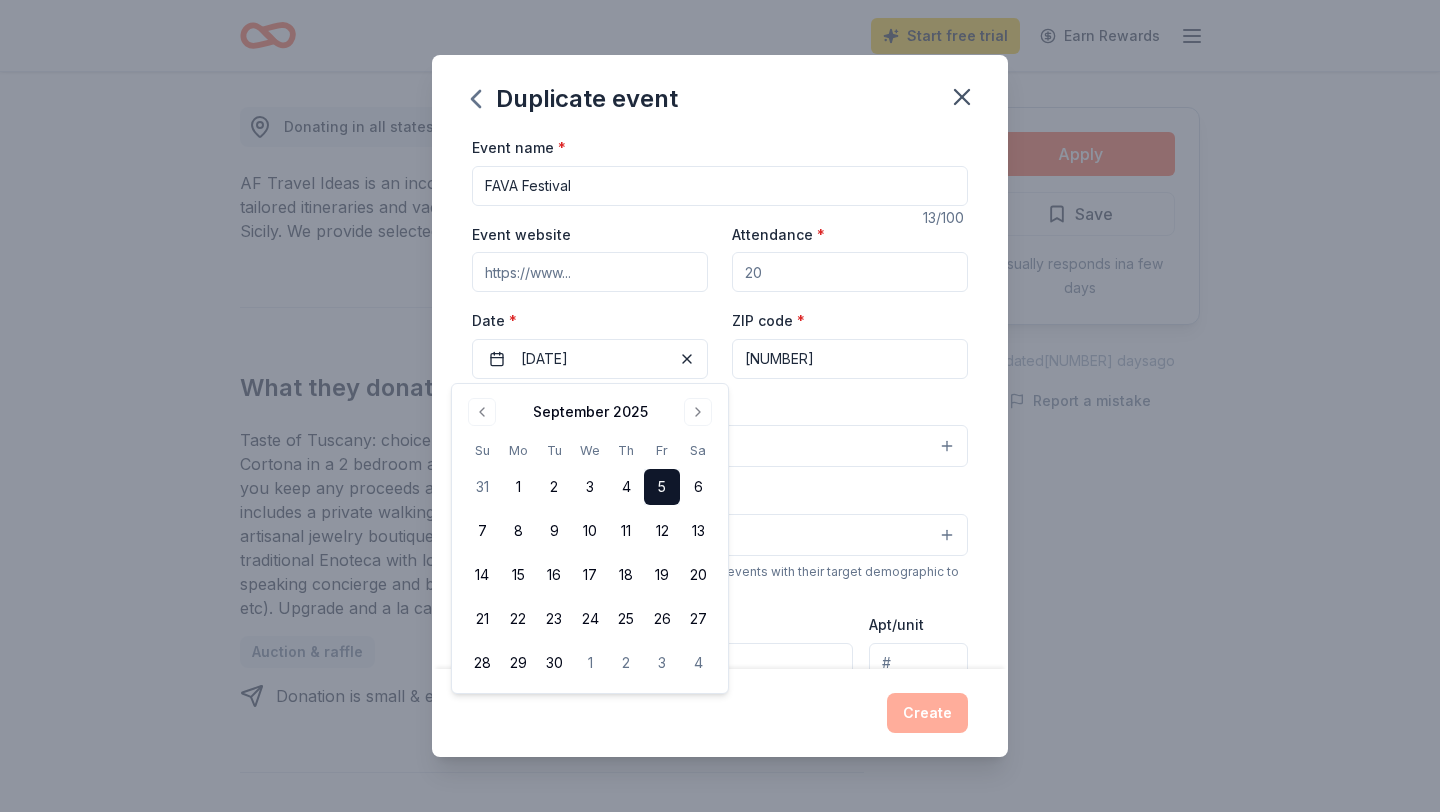 click on "[POSTAL_CODE]" at bounding box center [850, 359] 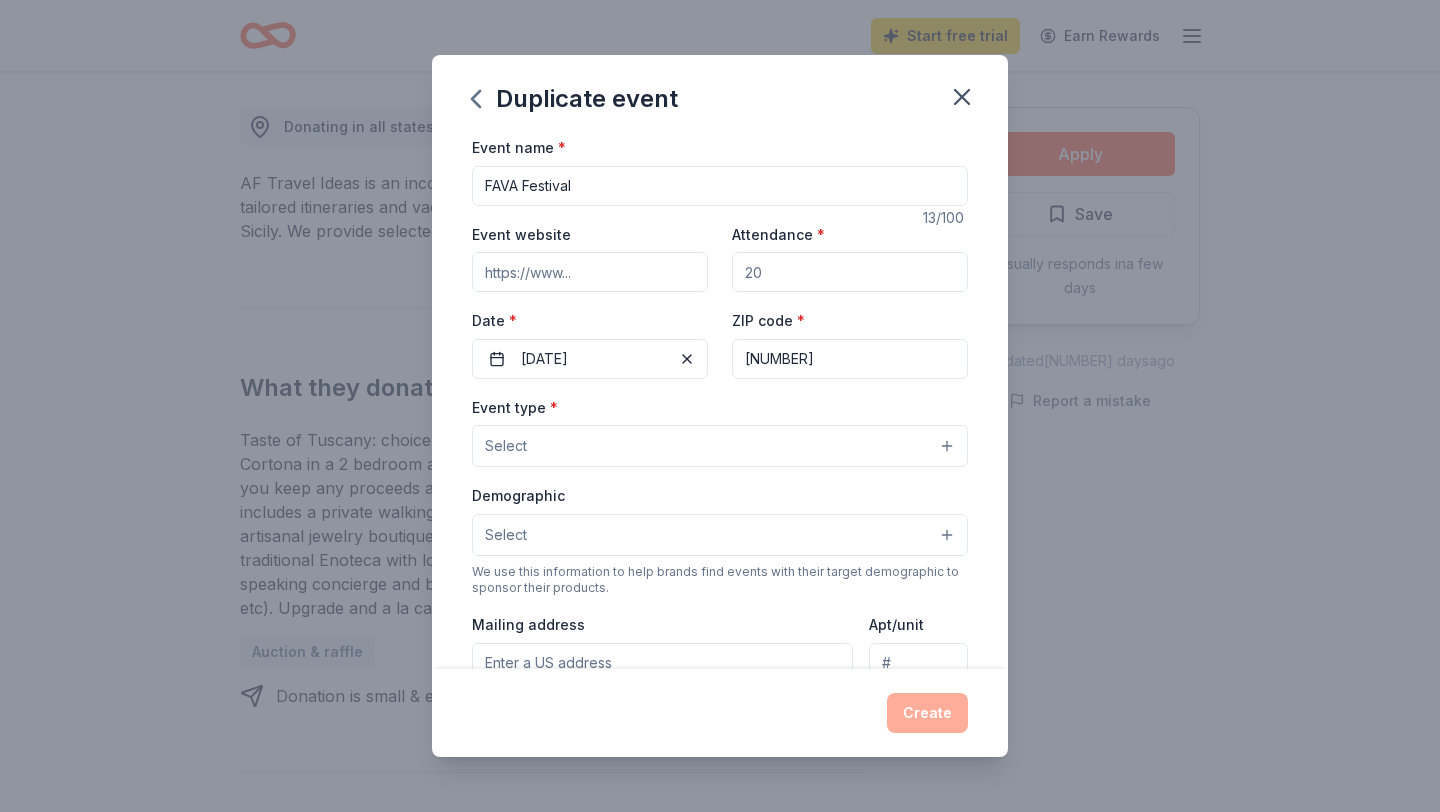 click on "Select" at bounding box center [720, 446] 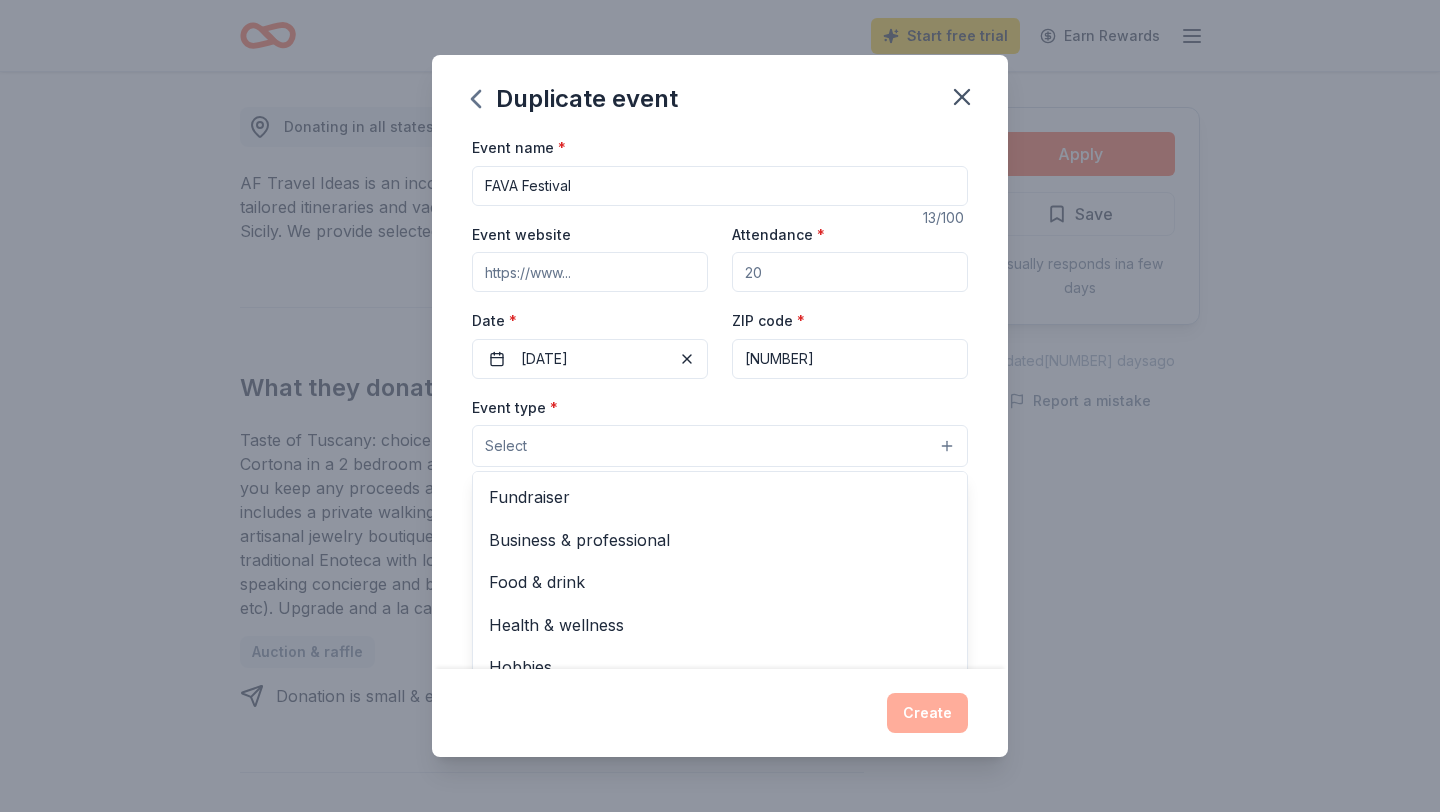 click on "Select" at bounding box center [720, 446] 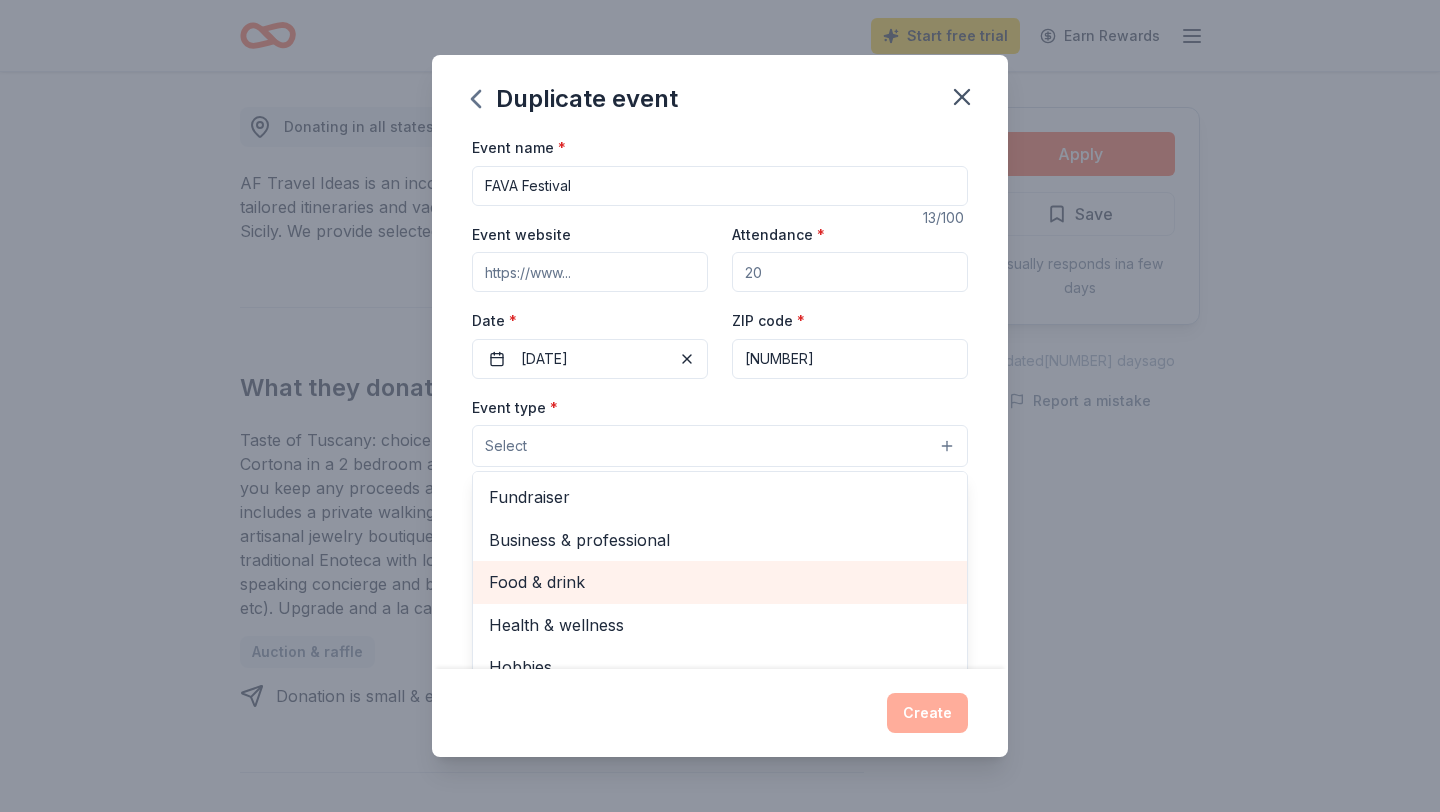 scroll, scrollTop: 9, scrollLeft: 0, axis: vertical 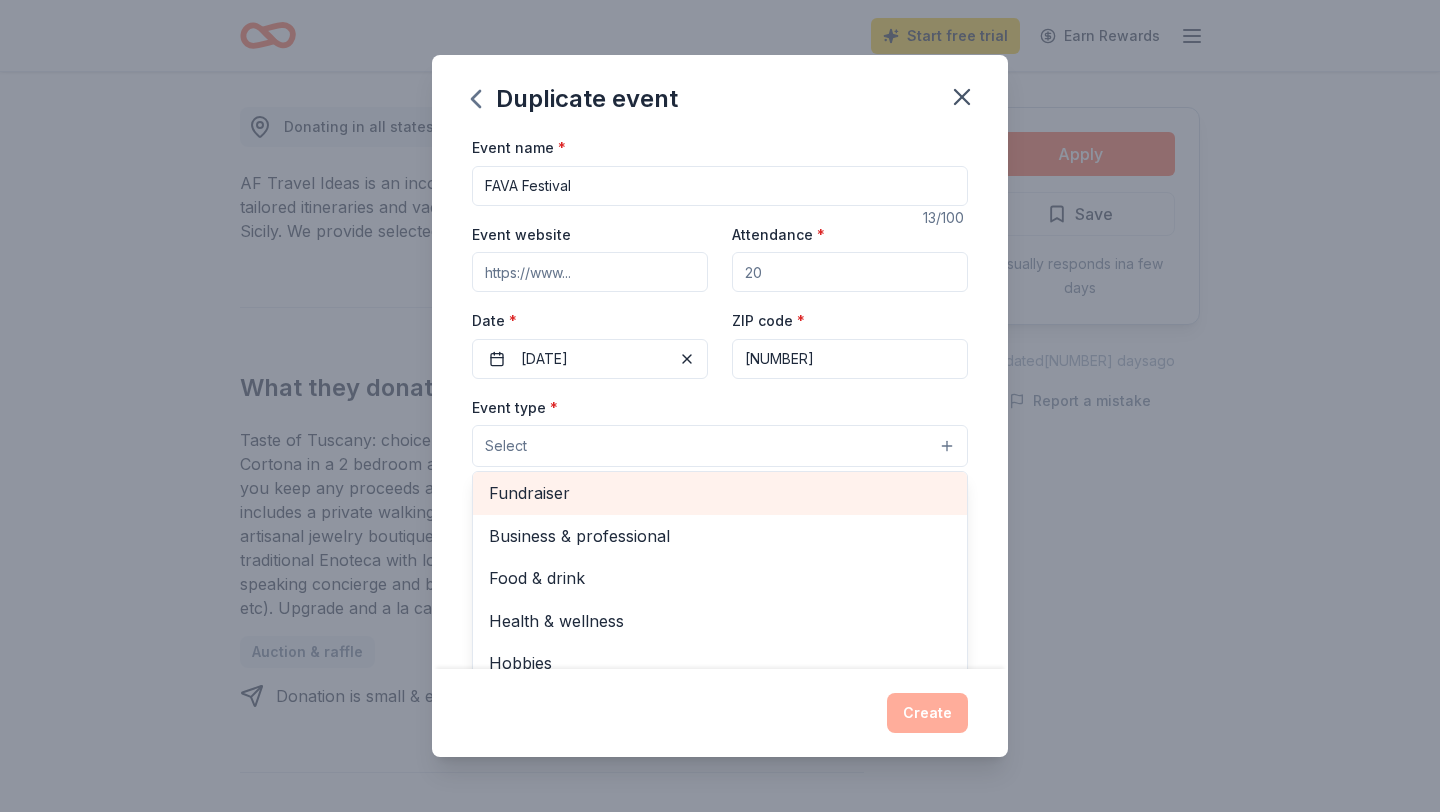 click on "Fundraiser" at bounding box center (720, 493) 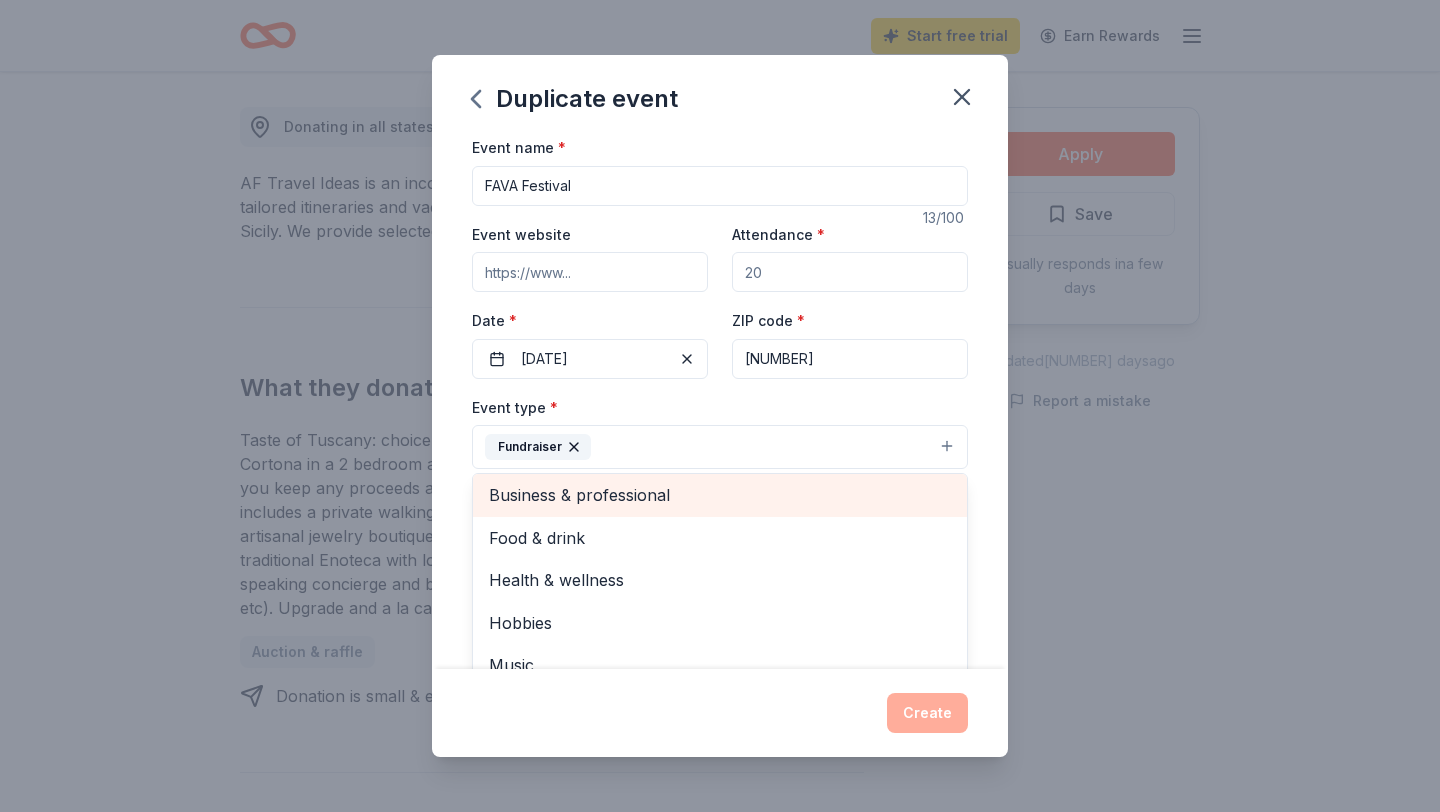 click on "Business & professional" at bounding box center [720, 495] 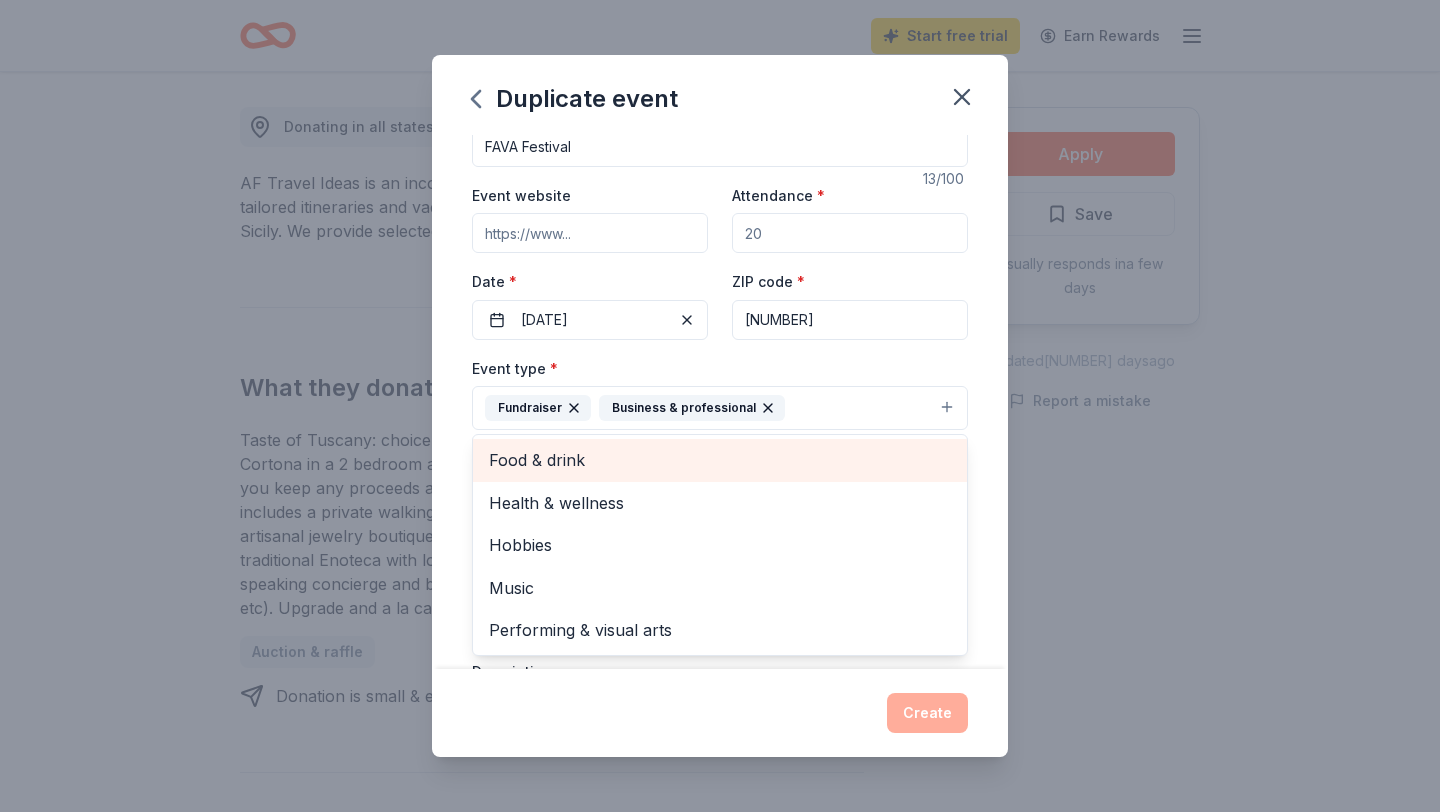 scroll, scrollTop: 41, scrollLeft: 0, axis: vertical 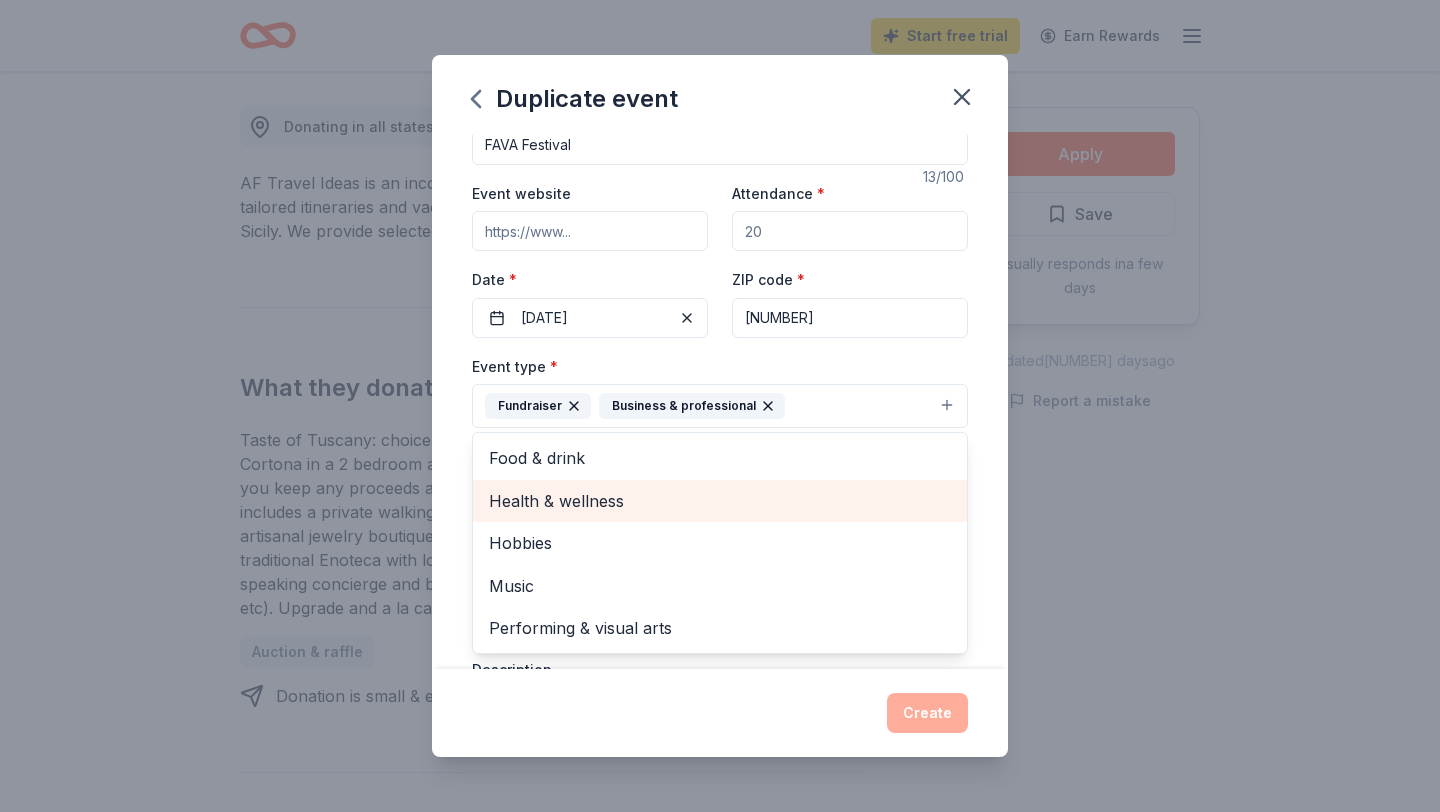 click on "Health & wellness" at bounding box center (720, 501) 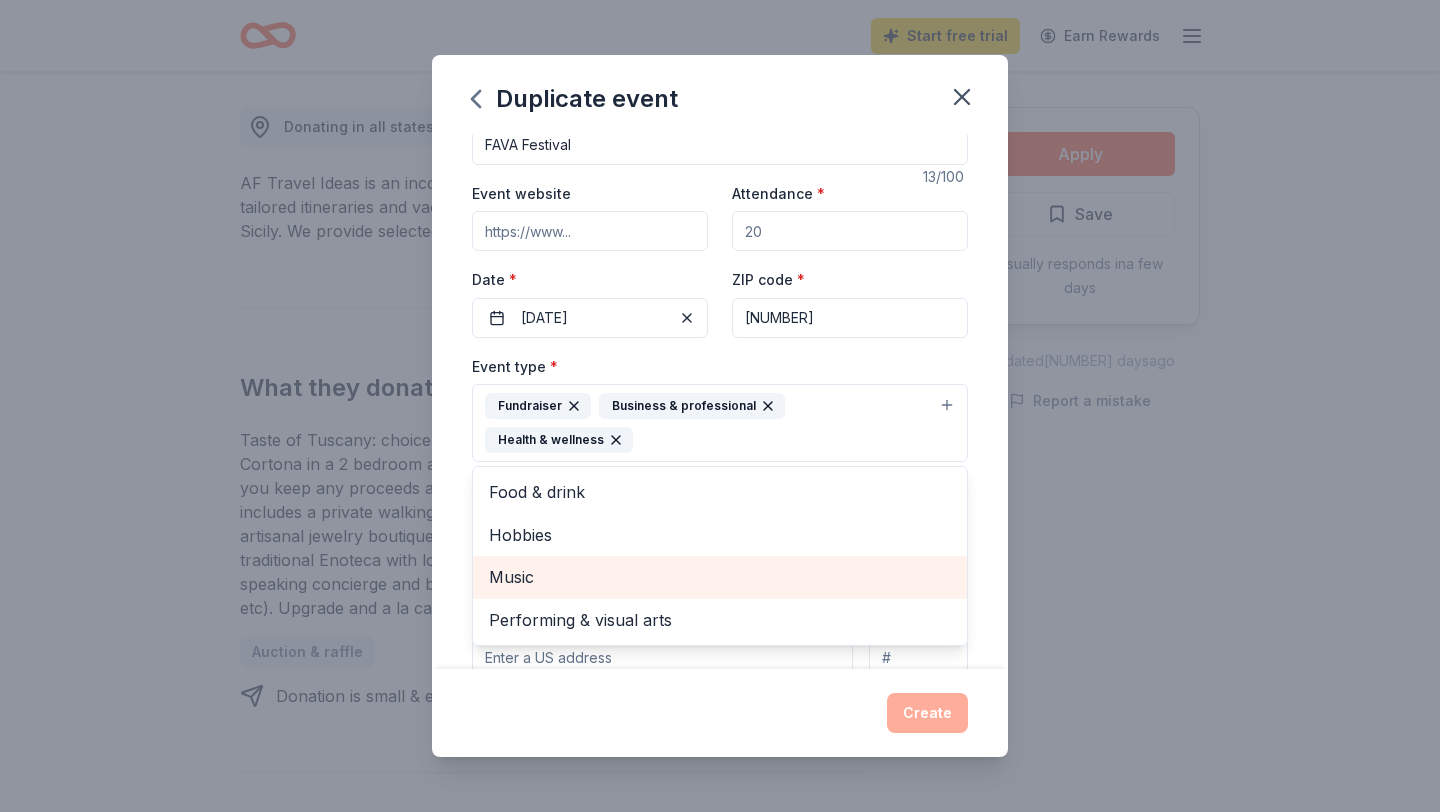 click on "Music" at bounding box center (720, 577) 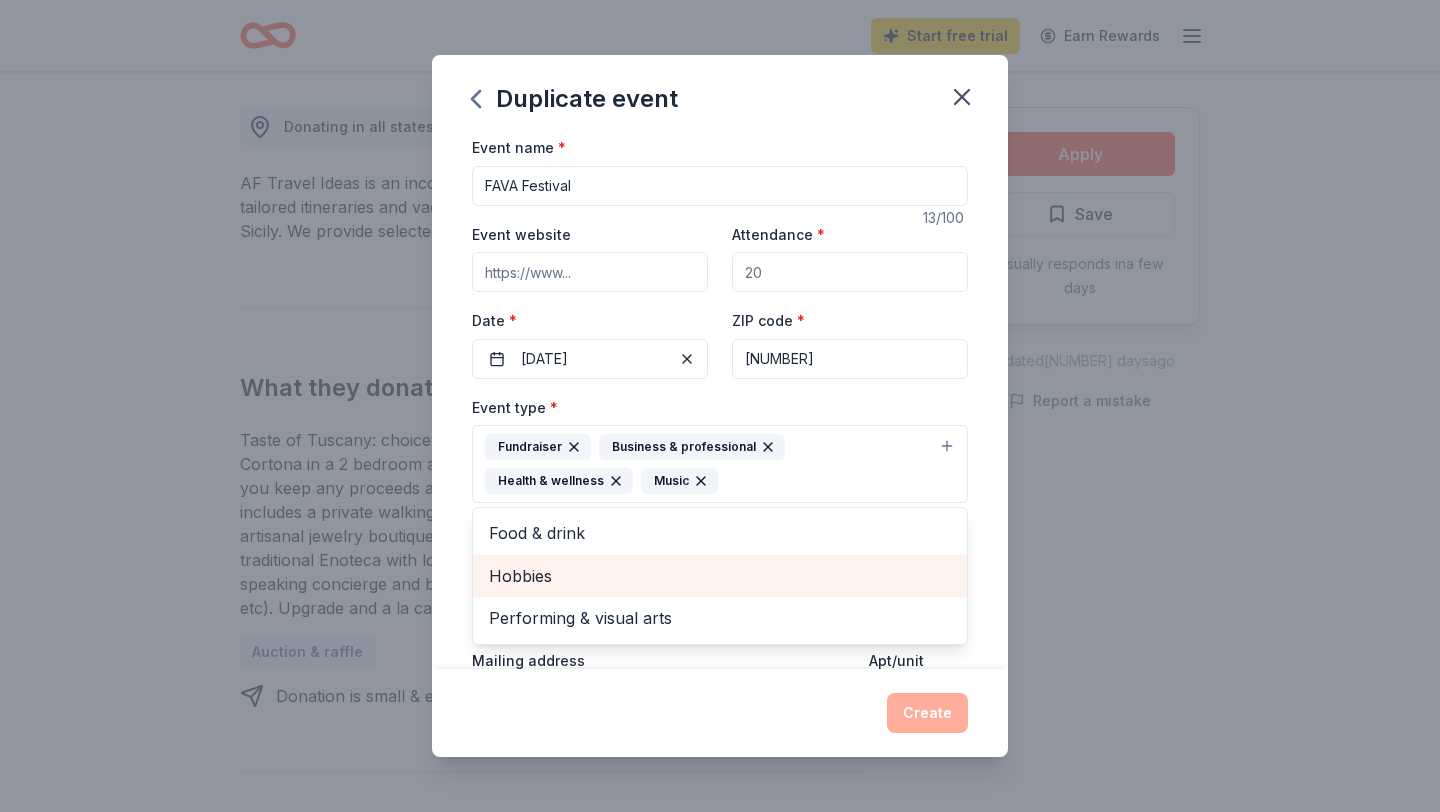 scroll, scrollTop: 11, scrollLeft: 0, axis: vertical 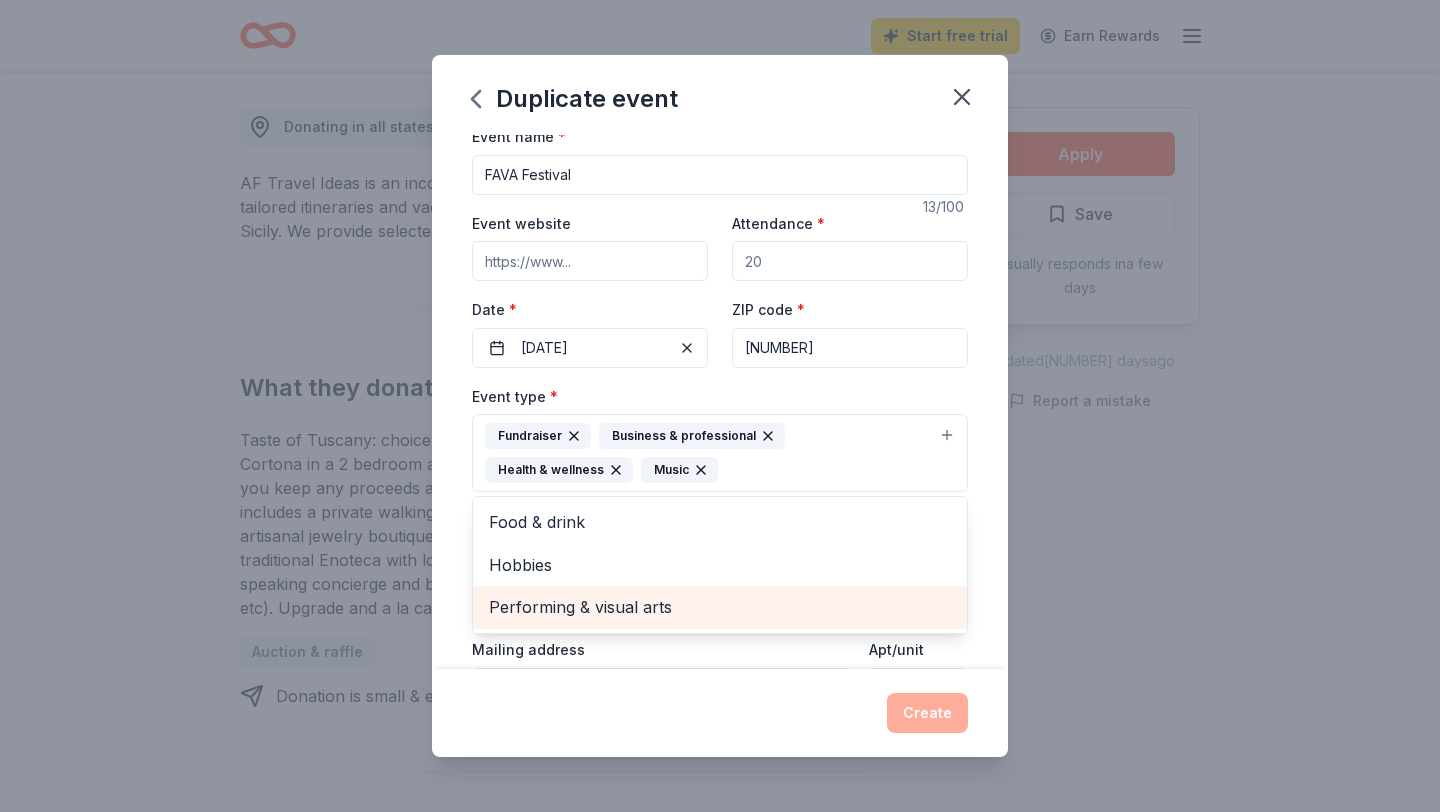 click on "Performing & visual arts" at bounding box center [720, 607] 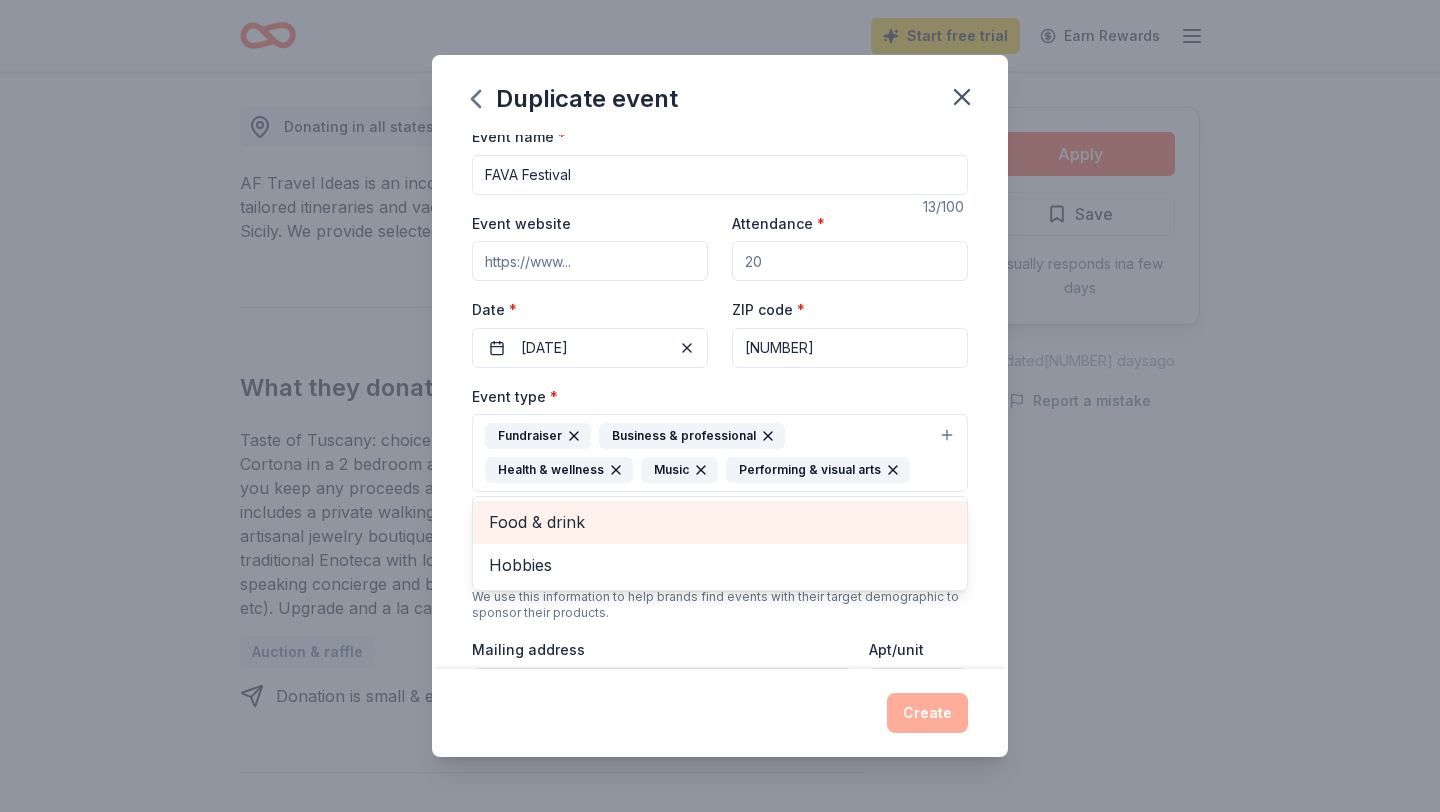 click on "Food & drink" at bounding box center [720, 522] 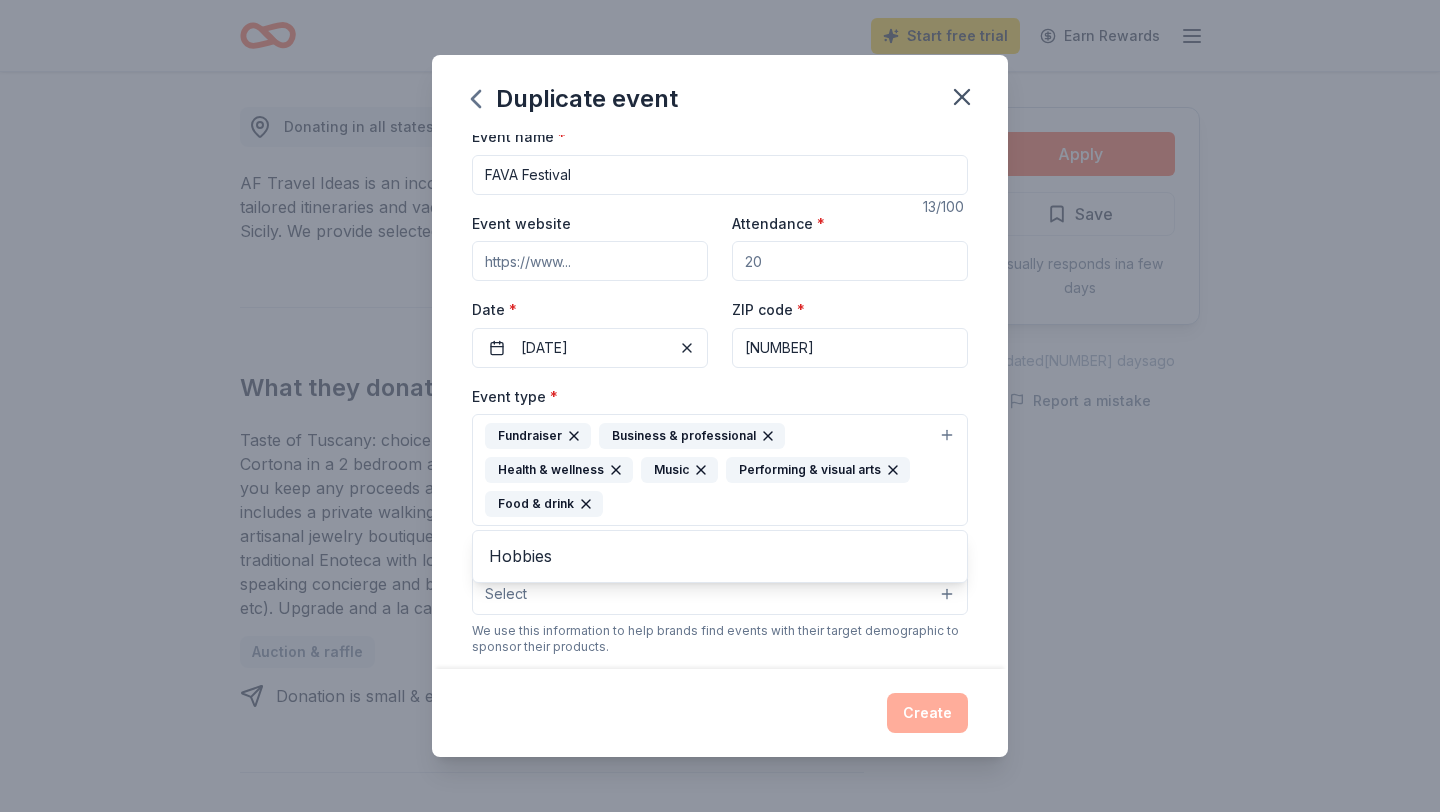 click on "Duplicate event Event name * FAVA Festival 13 /100 Event website Attendance * Date * 09/05/2025 ZIP code * 22485 Event type * Fundraiser Business & professional Health & wellness Music Performing & visual arts Food & drink Hobbies Demographic Select We use this information to help brands find events with their target demographic to sponsor their products. Mailing address Apt/unit Description What are you looking for? * Auction & raffle Meals Snacks Desserts Alcohol Beverages Send me reminders Email me reminders of donor application deadlines Recurring event Copy donors Saved Applied Approved Received Declined Not interested All copied donors will be given "saved" status in your new event. Companies that are no longer donating will not be copied. Create" at bounding box center [720, 406] 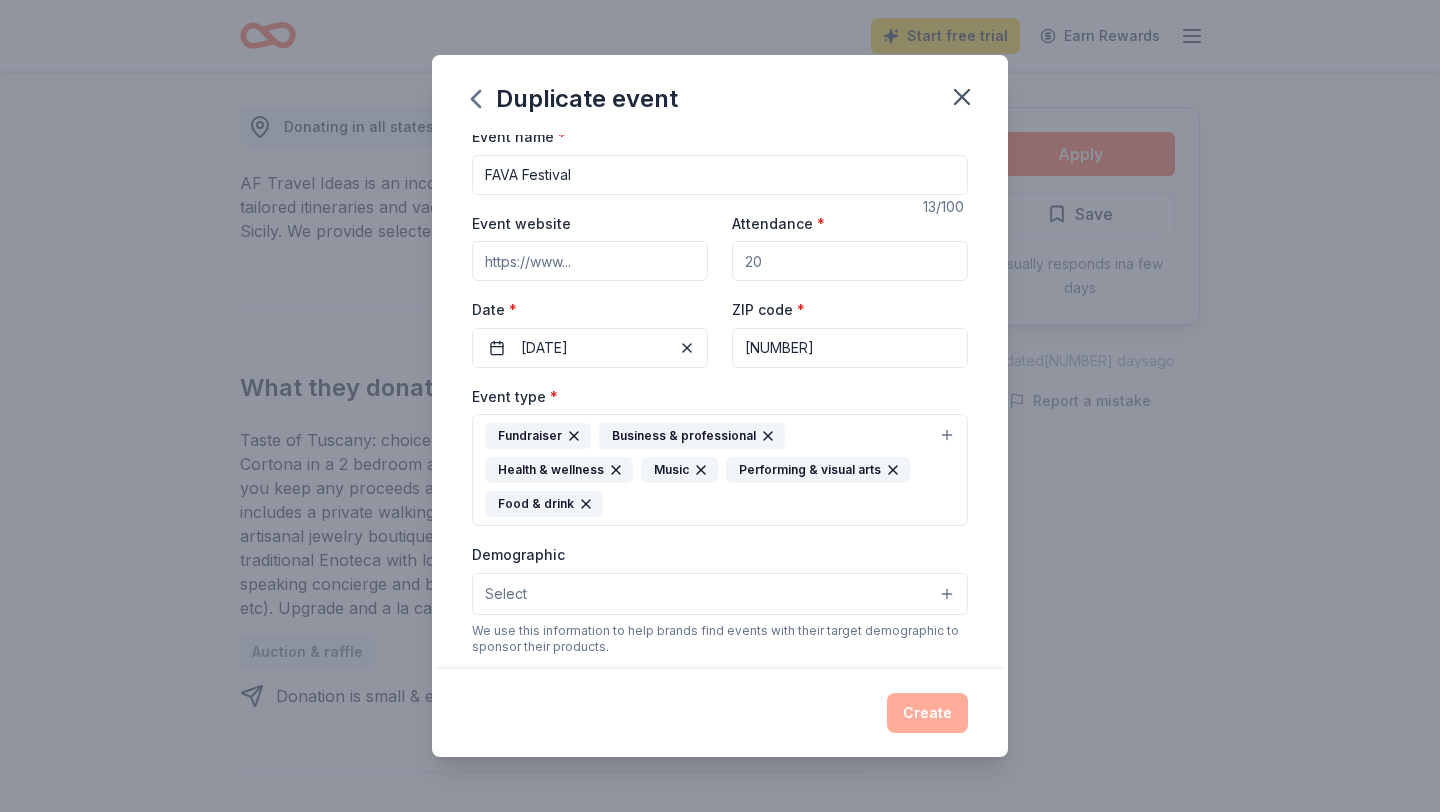 click on "Select" at bounding box center (720, 594) 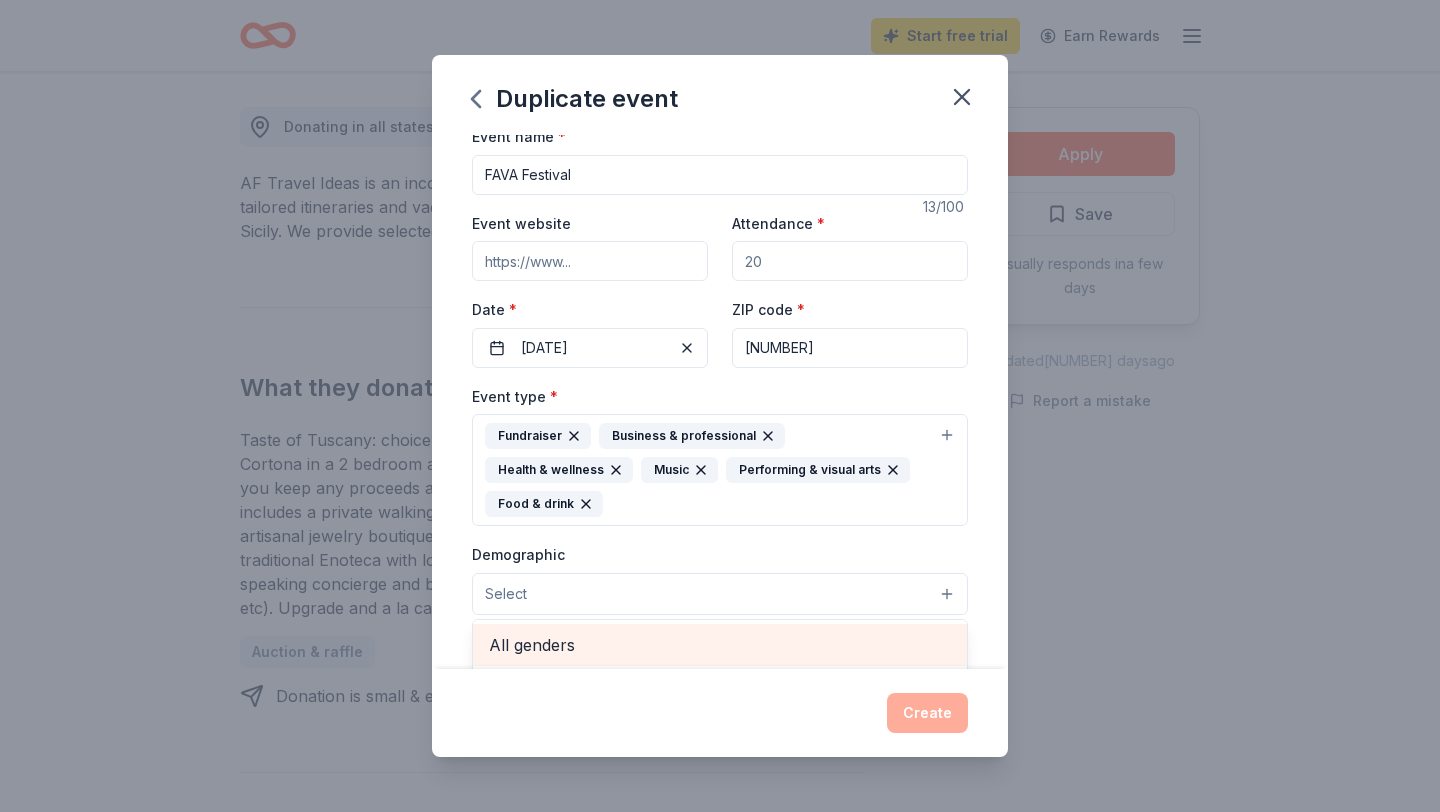 click on "All genders" at bounding box center [720, 645] 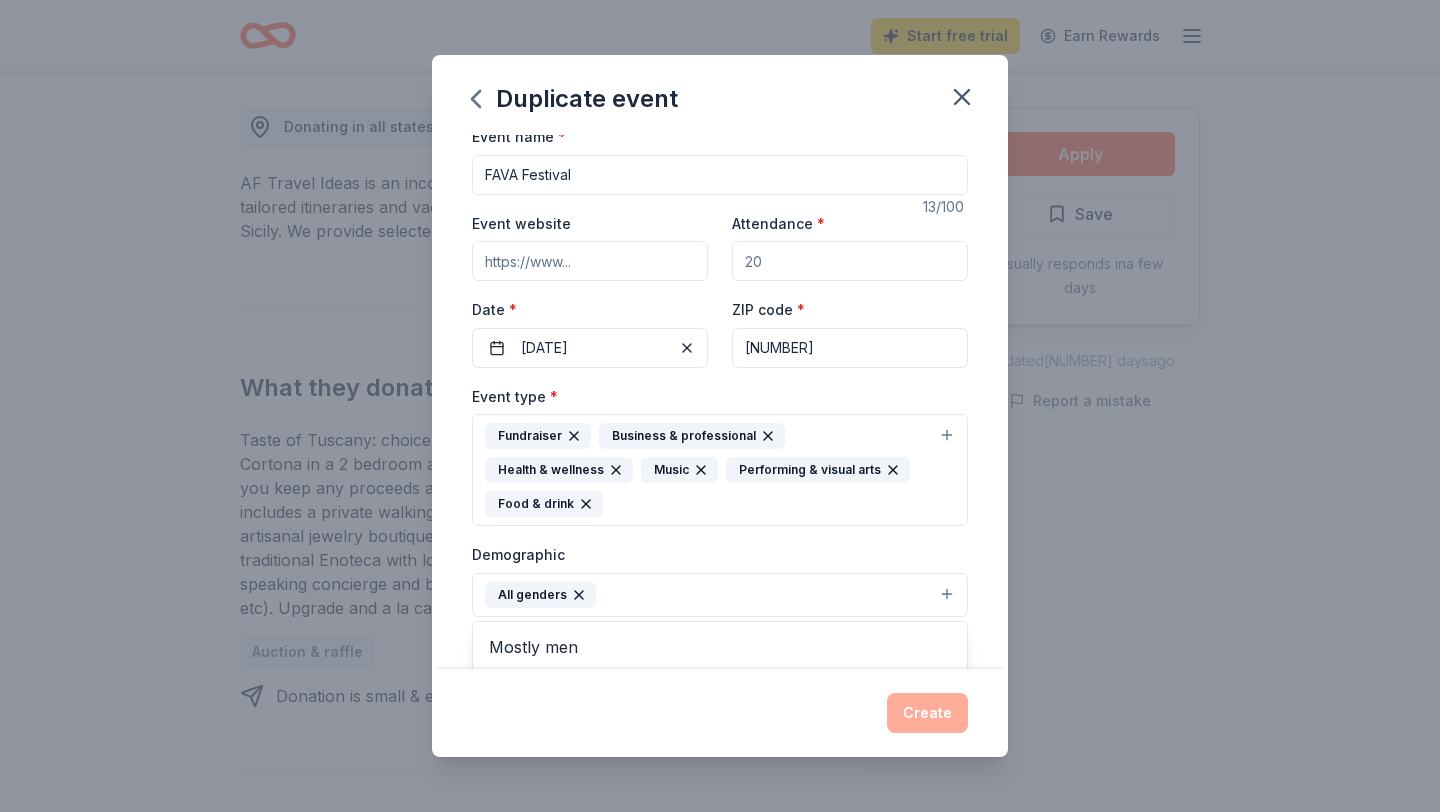 click on "Duplicate event Event name * FAVA Festival 13 /100 Event website Attendance * Date * 09/05/2025 ZIP code * 22485 Event type * Fundraiser Business & professional Health & wellness Music Performing & visual arts Food & drink Demographic All genders Mostly men Mostly women All ages 0-10 yrs 10-20 yrs 20-30 yrs 30-40 yrs 40-50 yrs 50-60 yrs 60-70 yrs 70-80 yrs 80+ yrs We use this information to help brands find events with their target demographic to sponsor their products. Mailing address Apt/unit Description What are you looking for? * Auction & raffle Meals Snacks Desserts Alcohol Beverages Send me reminders Email me reminders of donor application deadlines Recurring event Copy donors Saved Applied Approved Received Declined Not interested All copied donors will be given "saved" status in your new event. Companies that are no longer donating will not be copied. Create" at bounding box center [720, 406] 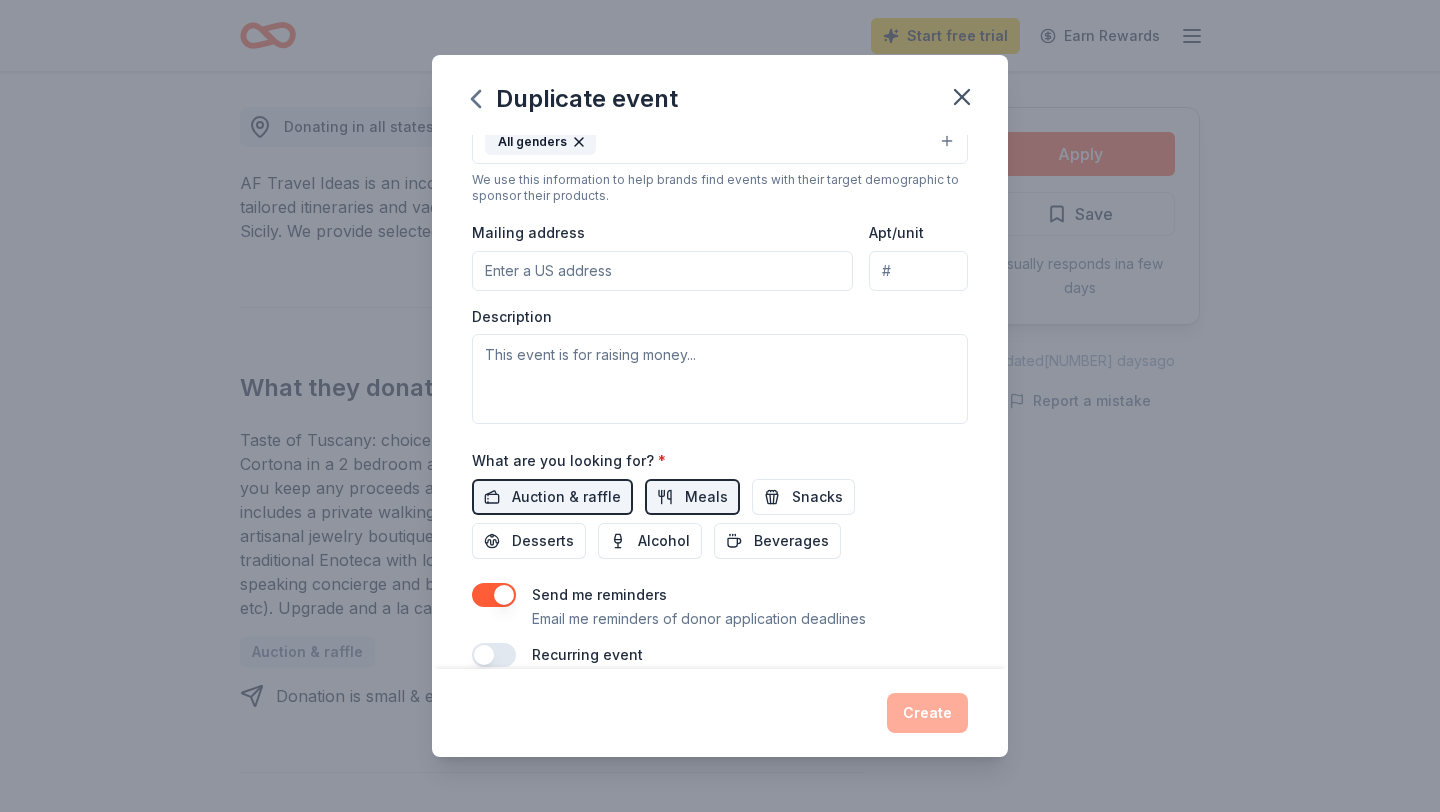 scroll, scrollTop: 492, scrollLeft: 0, axis: vertical 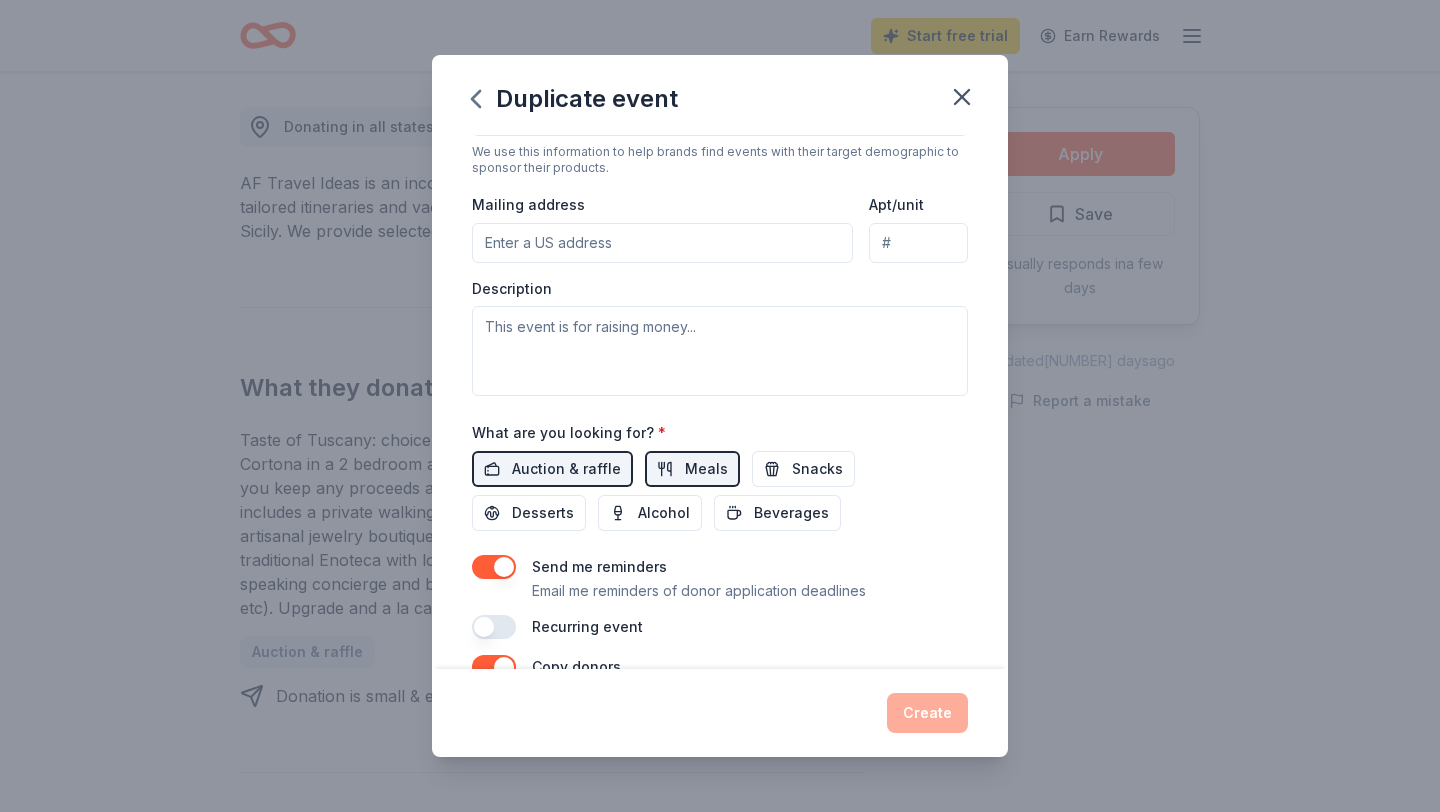 click on "Mailing address" at bounding box center [662, 243] 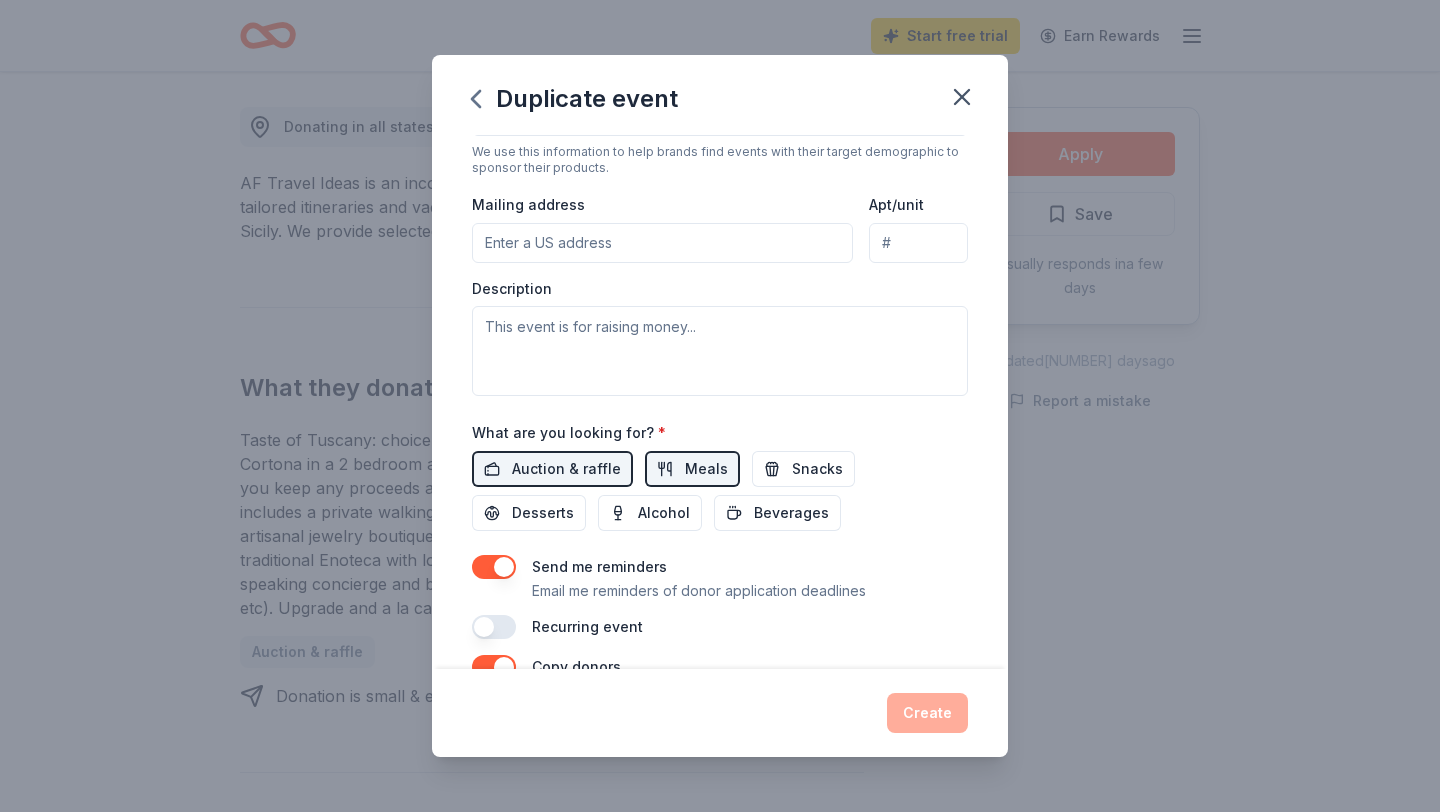 click on "Mailing address" at bounding box center [662, 243] 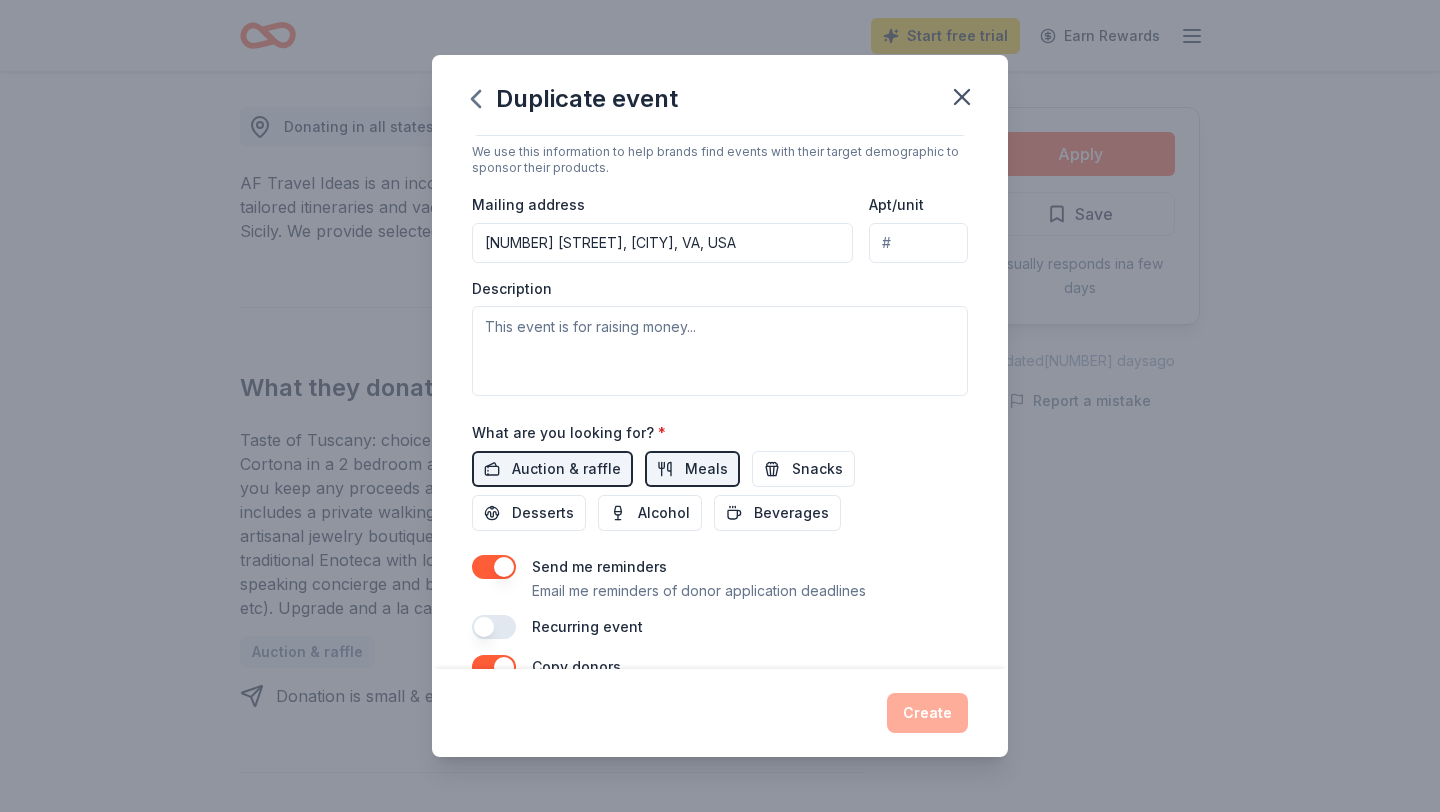 type on "2142 Richmond Highway, Stafford, VA, 22554" 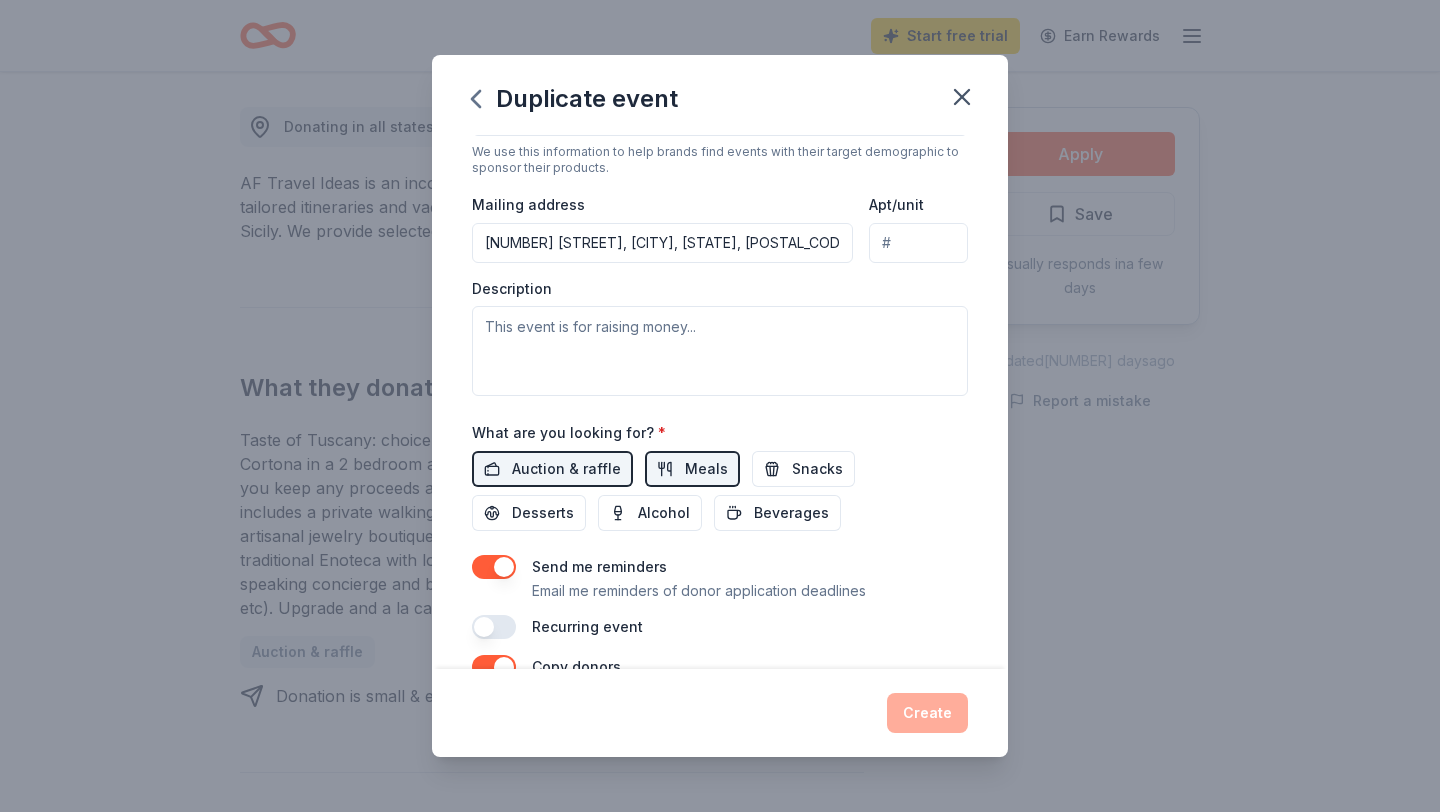 click on "Apt/unit" at bounding box center [918, 243] 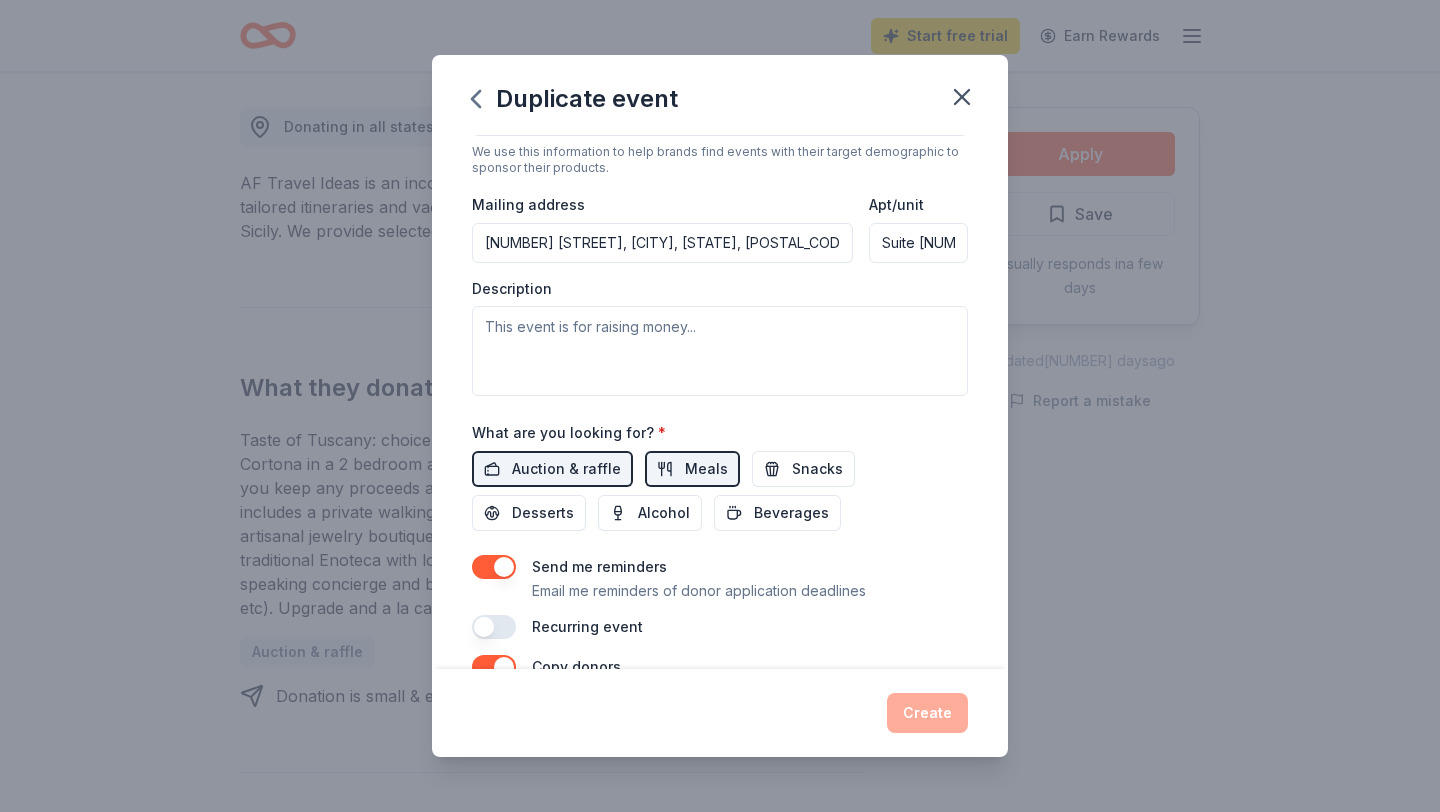type on "Suite 103" 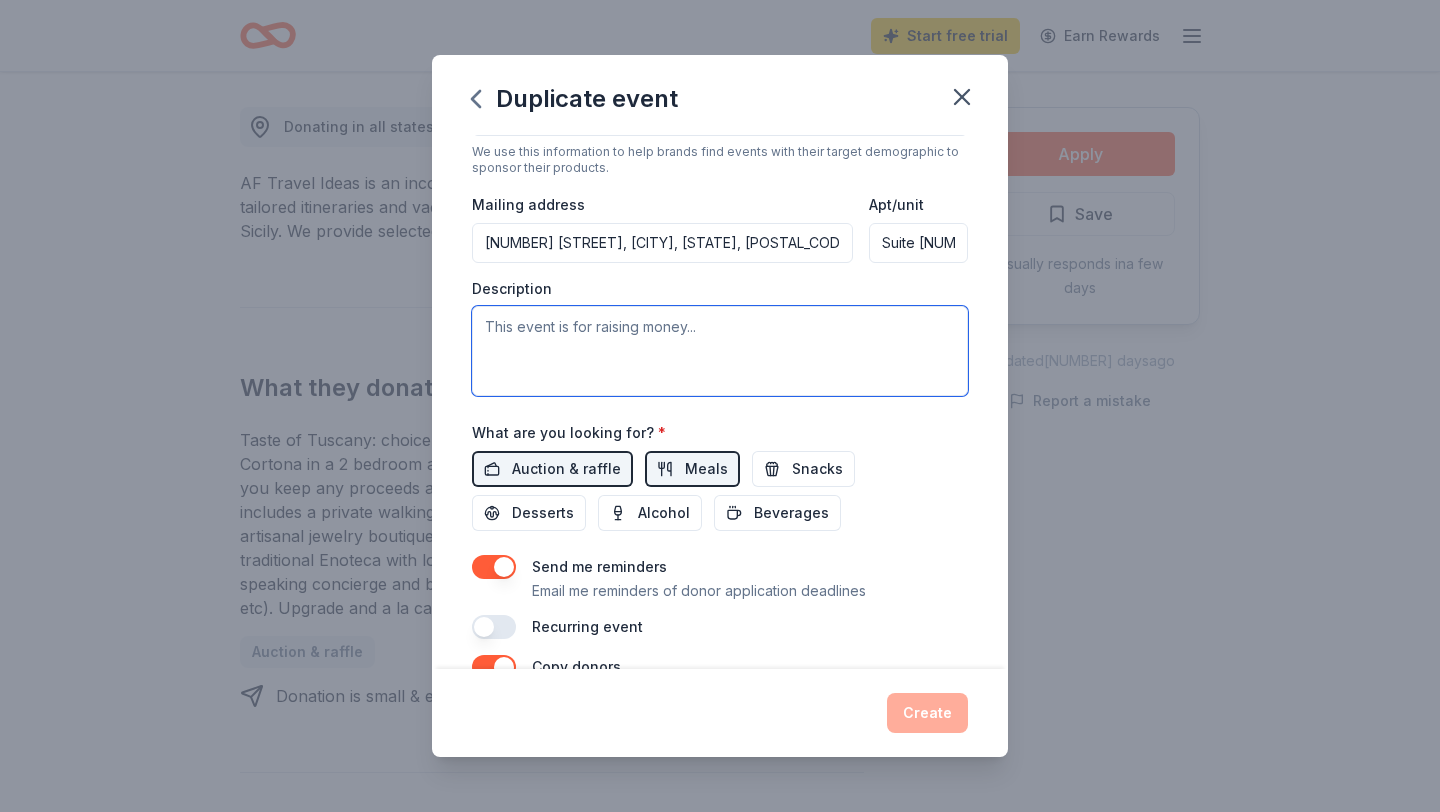 click at bounding box center [720, 351] 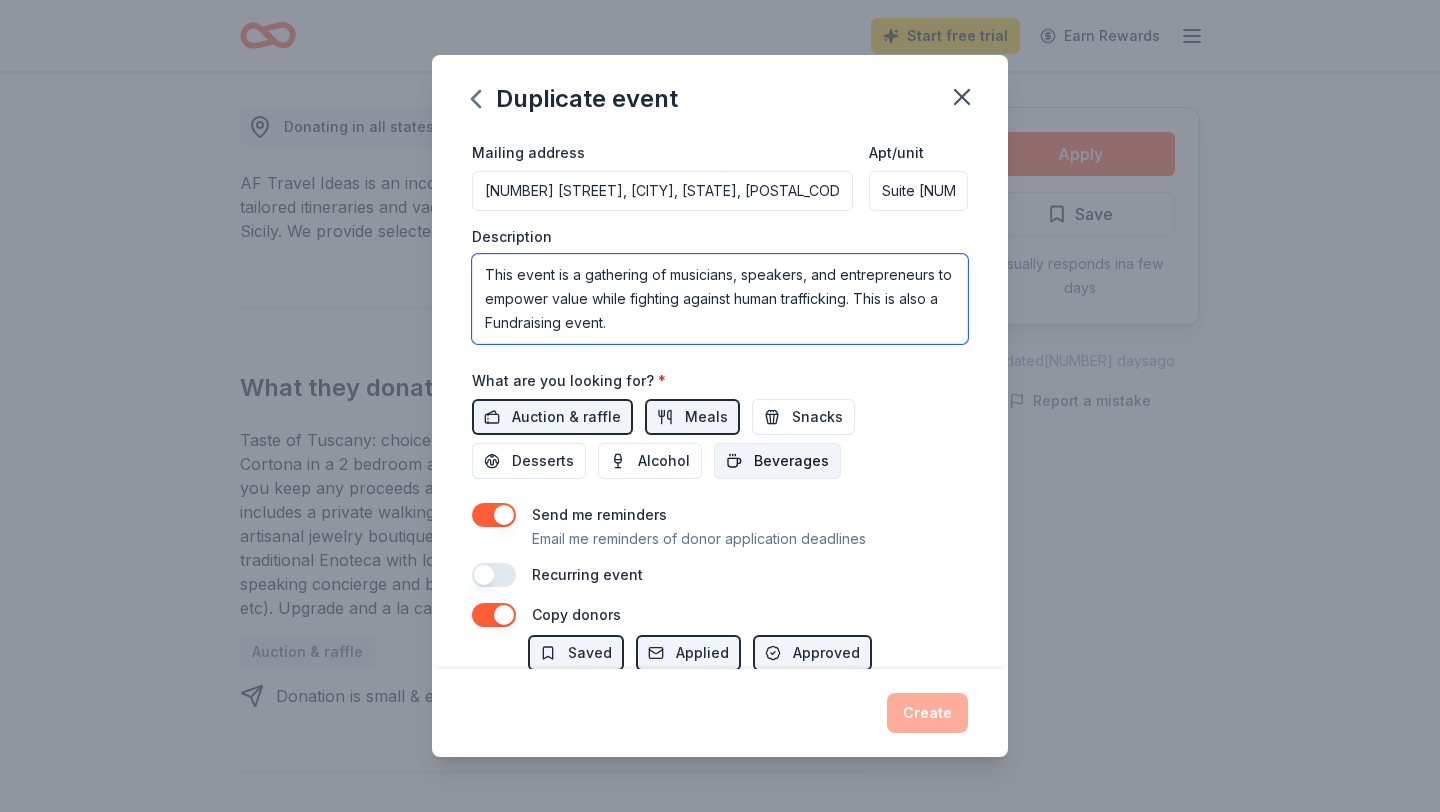 scroll, scrollTop: 548, scrollLeft: 0, axis: vertical 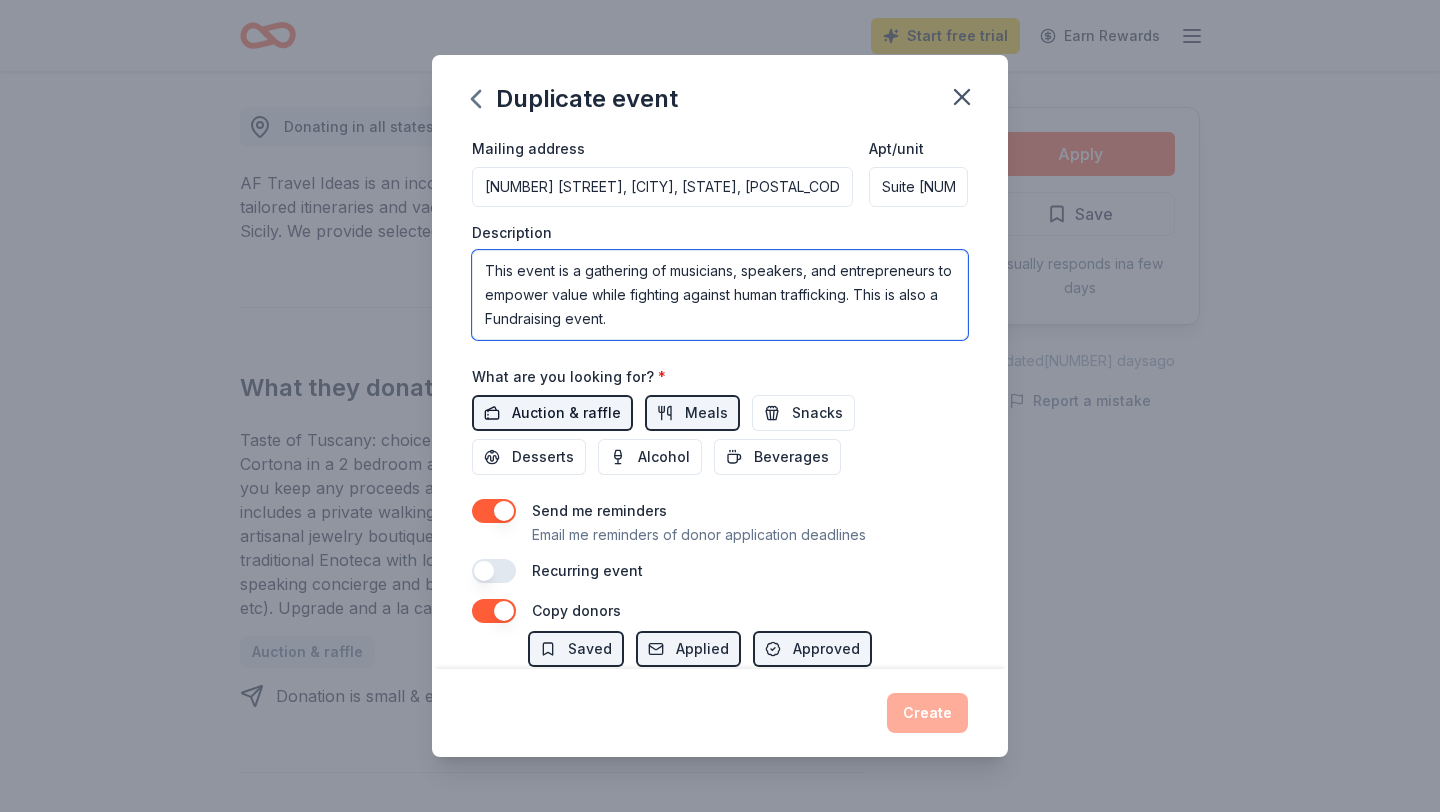 type on "This event is a gathering of musicians, speakers, and entrepreneurs to empower value while fighting against human trafficking. This is also a Fundraising event." 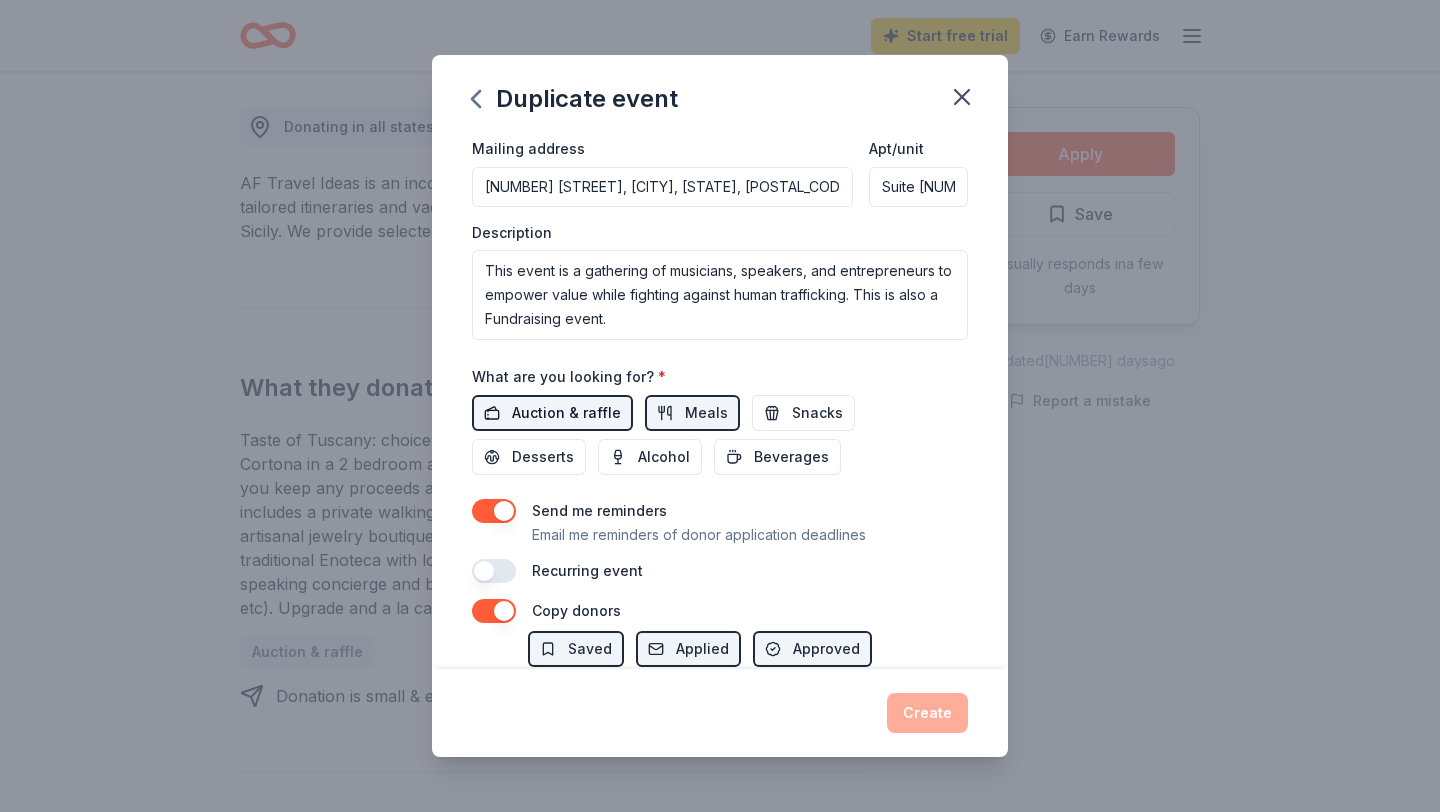 click on "Auction & raffle" at bounding box center [566, 413] 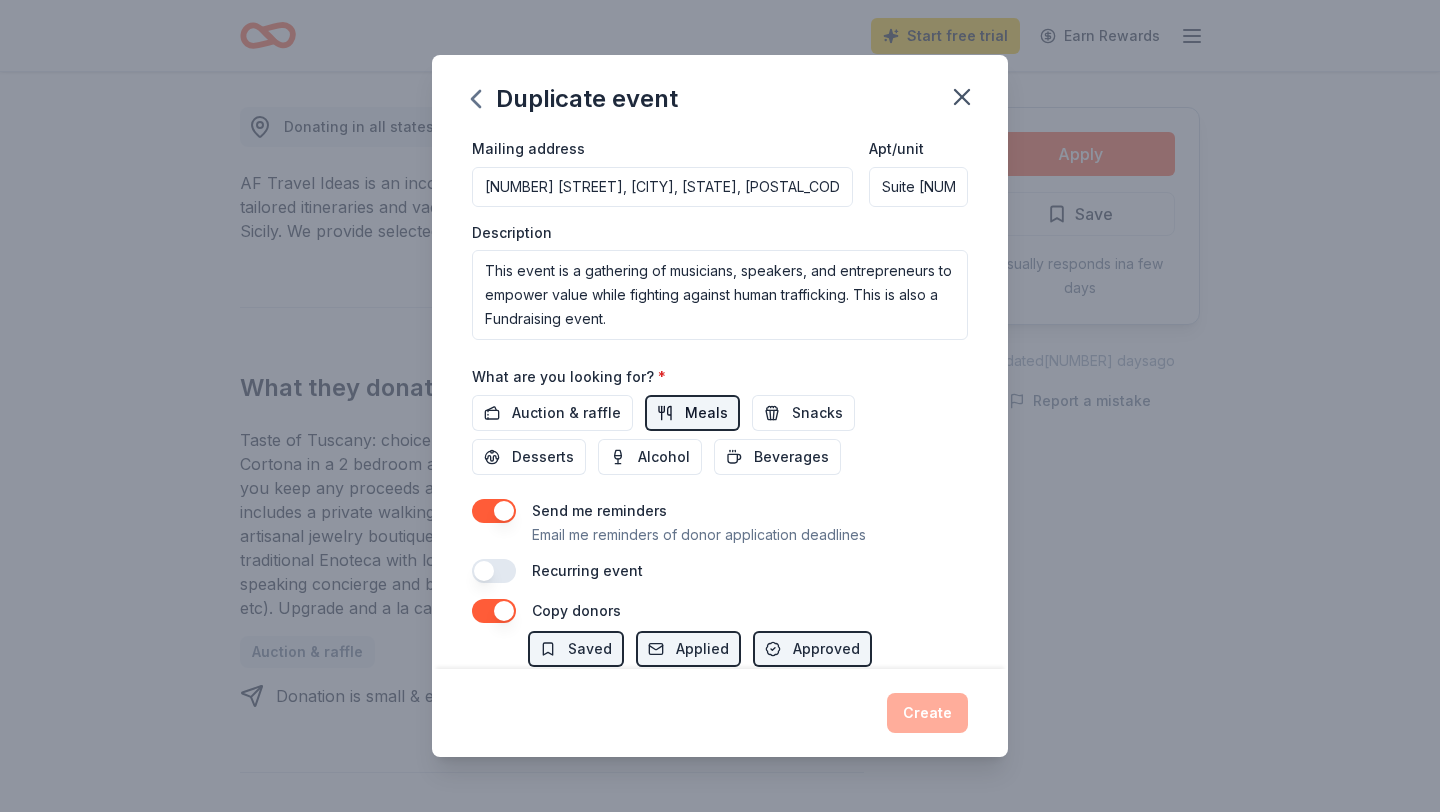 click on "Meals" at bounding box center [706, 413] 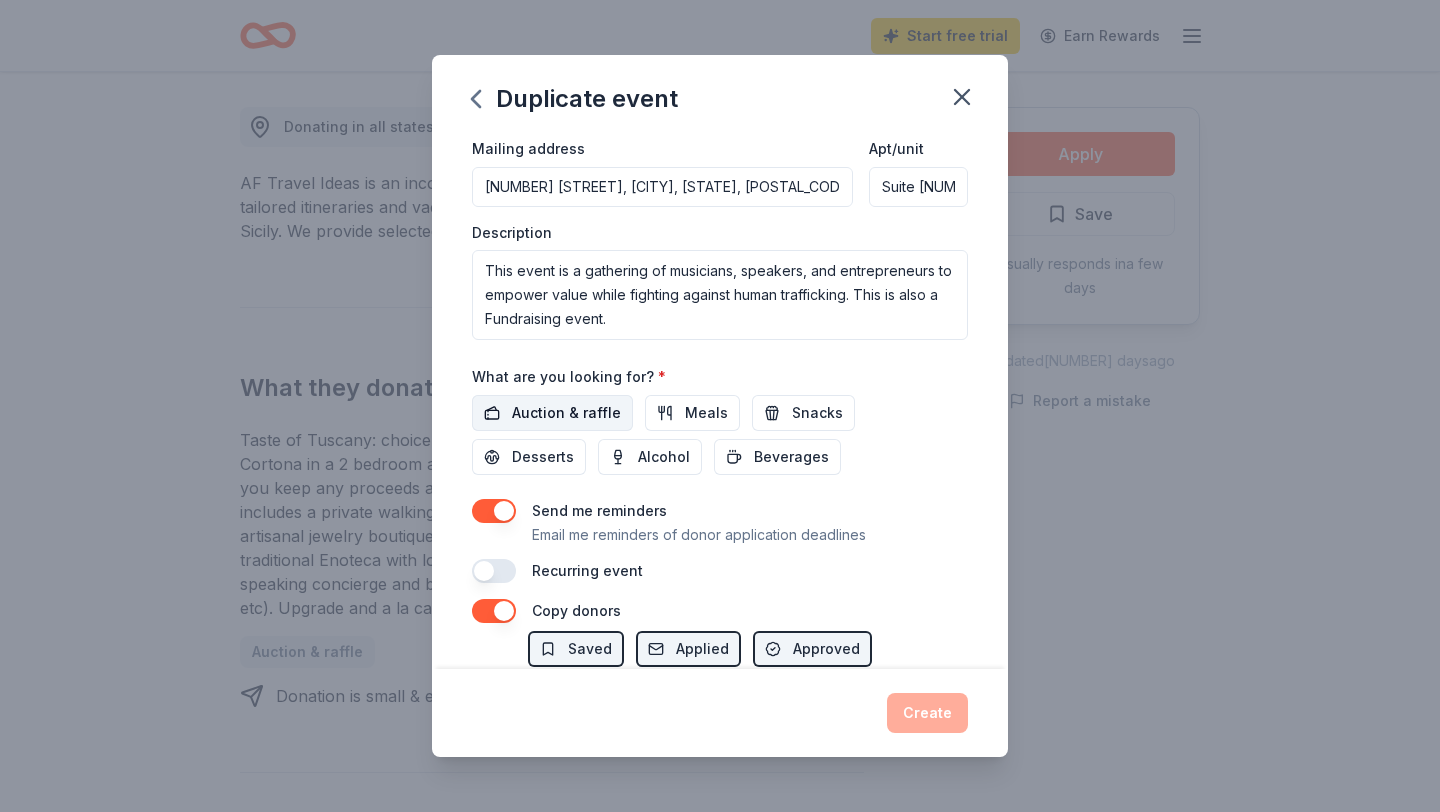 click on "Auction & raffle" at bounding box center [566, 413] 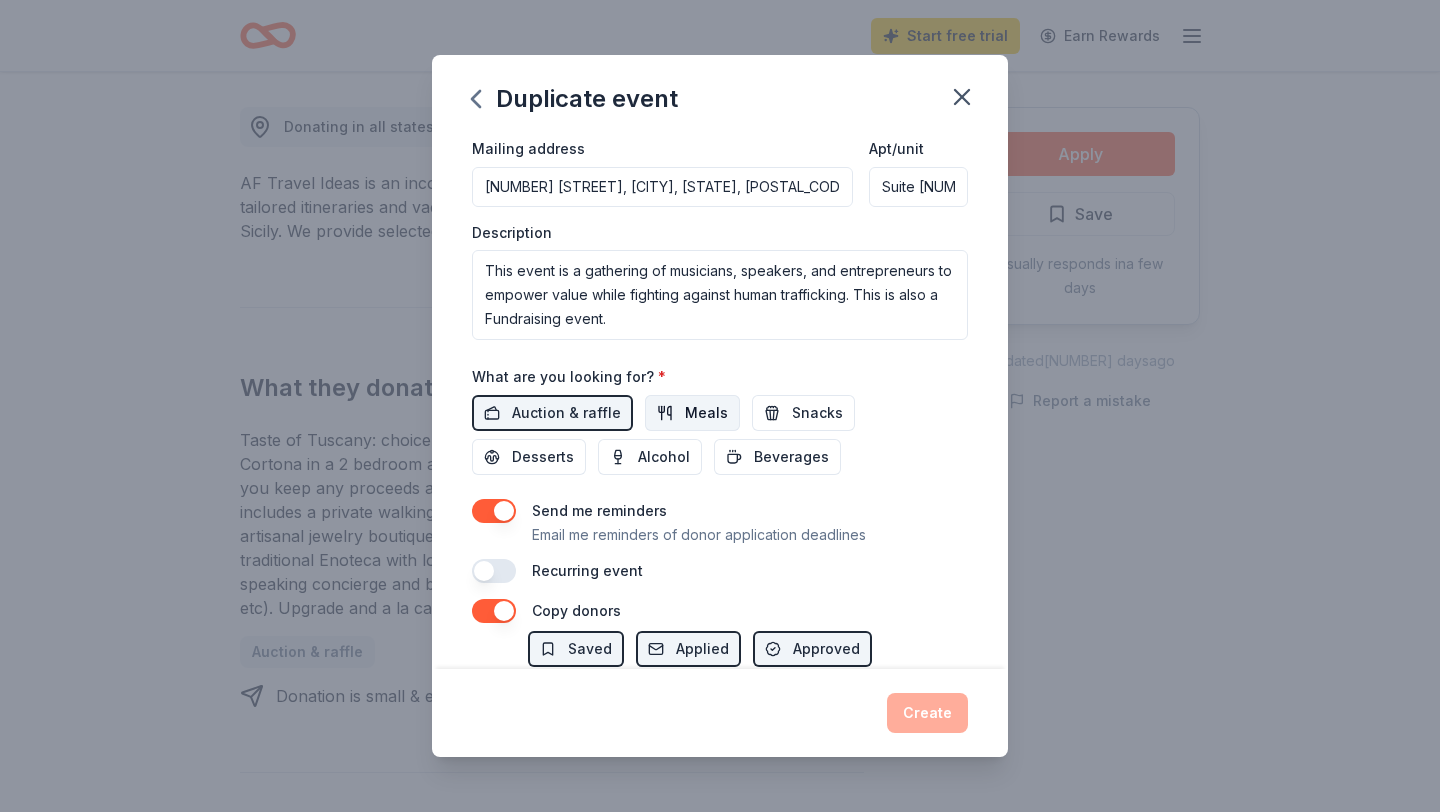 click on "Meals" at bounding box center (692, 413) 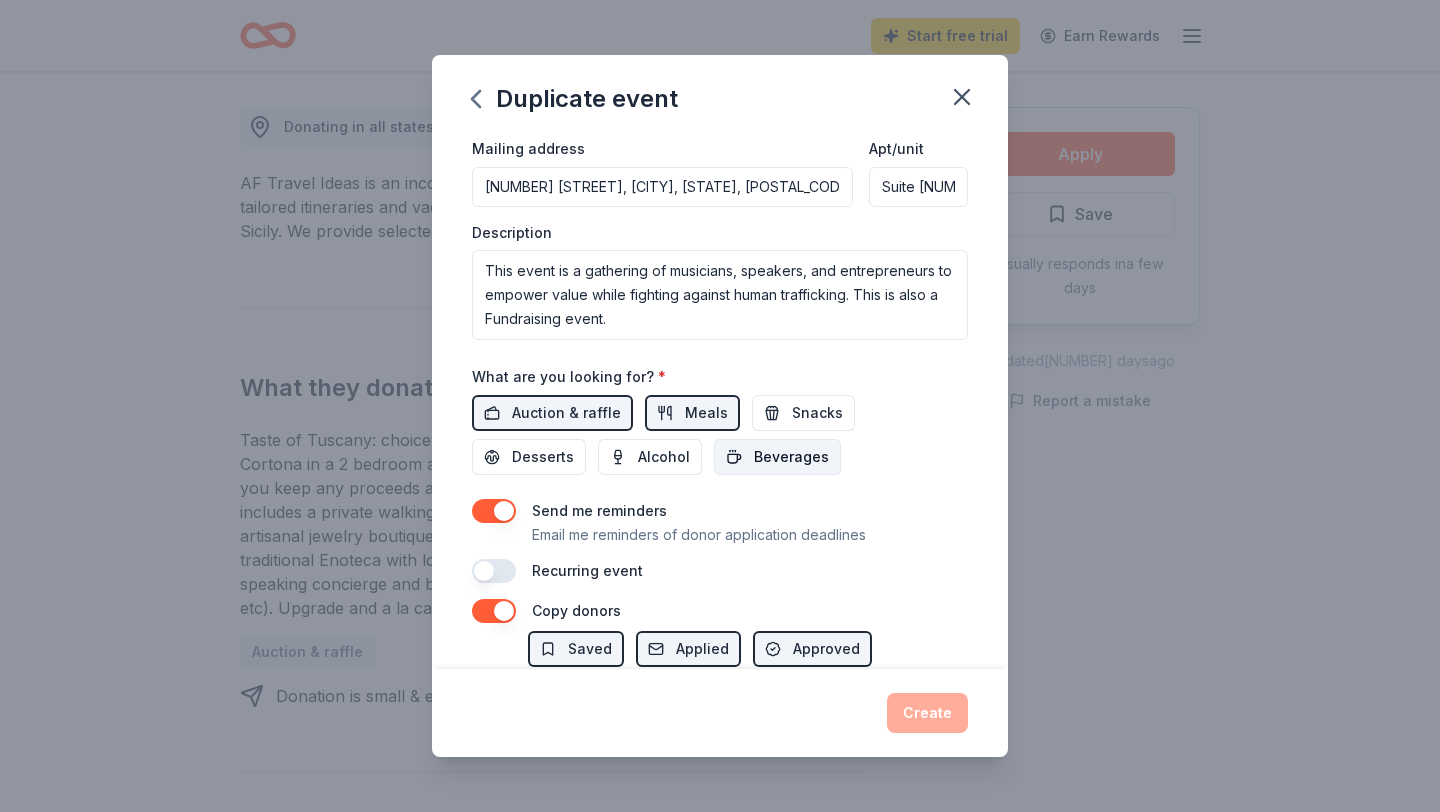 click on "Beverages" at bounding box center (791, 457) 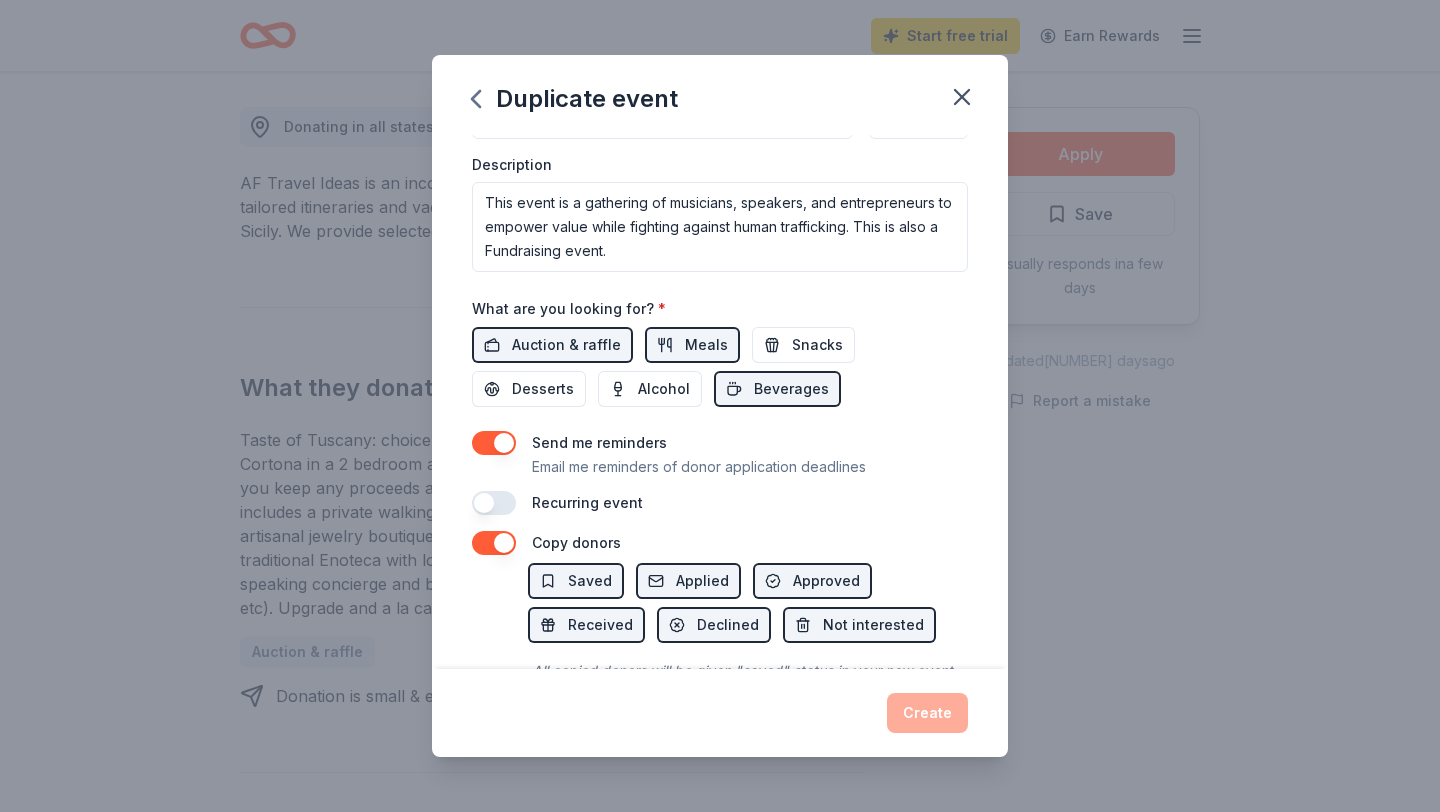 scroll, scrollTop: 623, scrollLeft: 0, axis: vertical 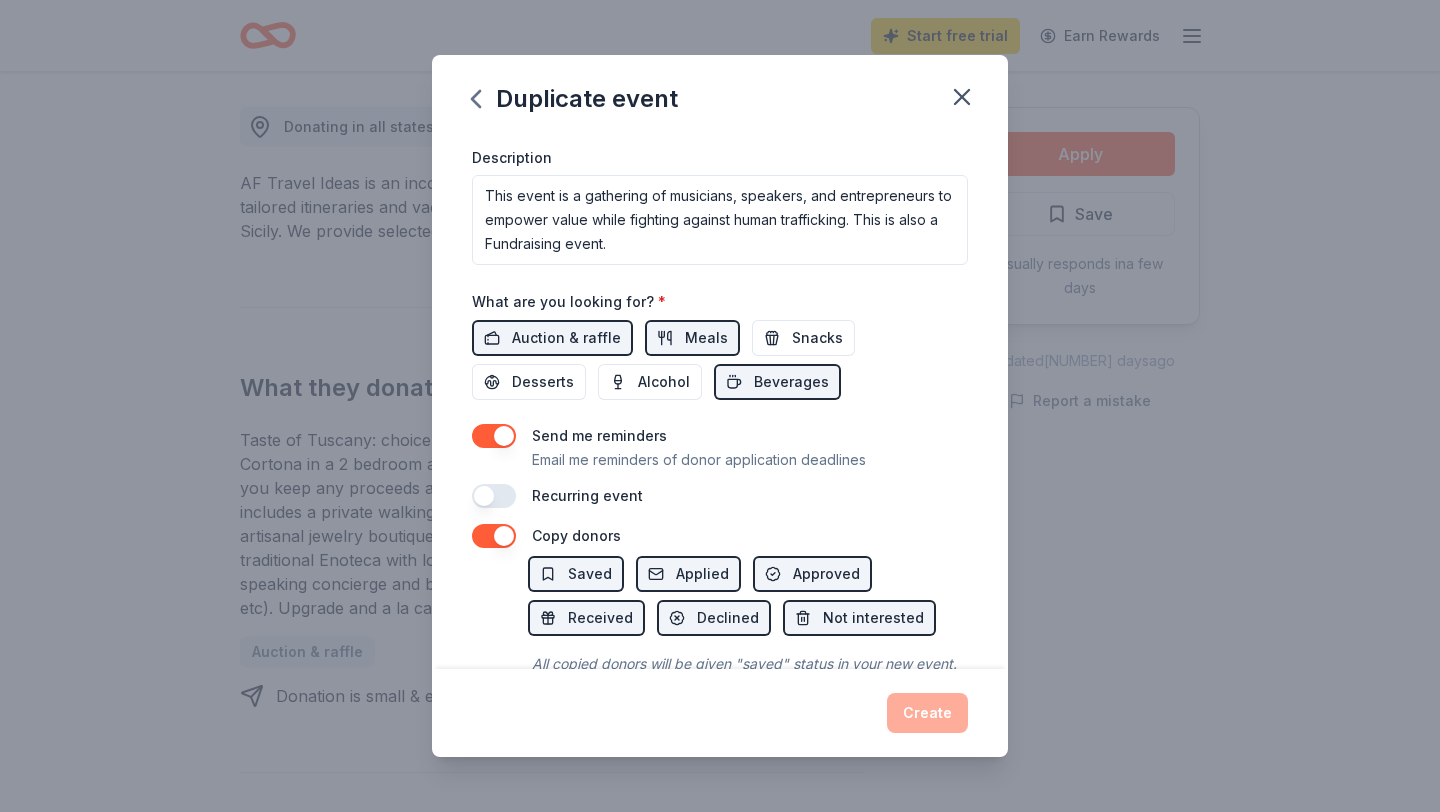 click at bounding box center (494, 496) 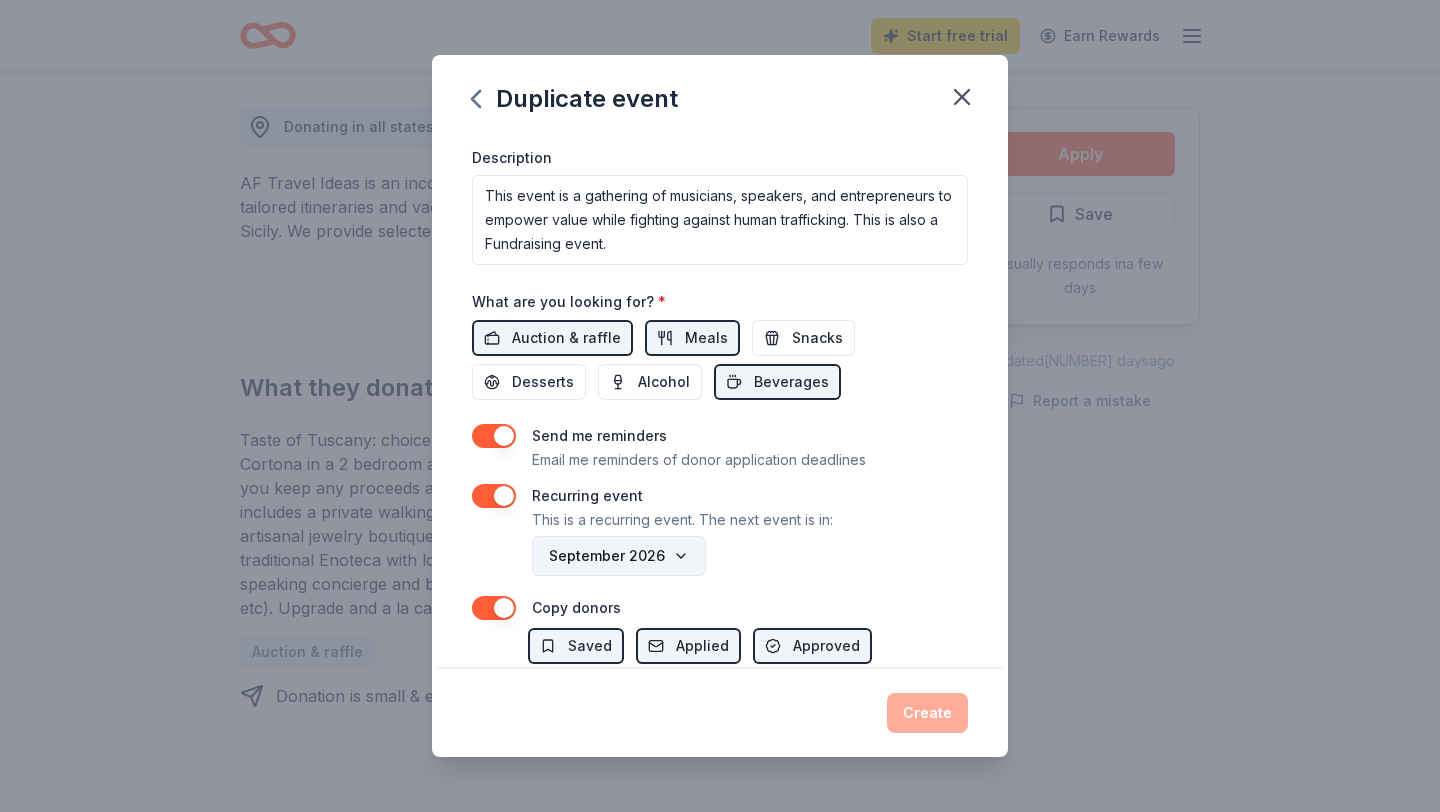 click on "September 2026" at bounding box center [619, 556] 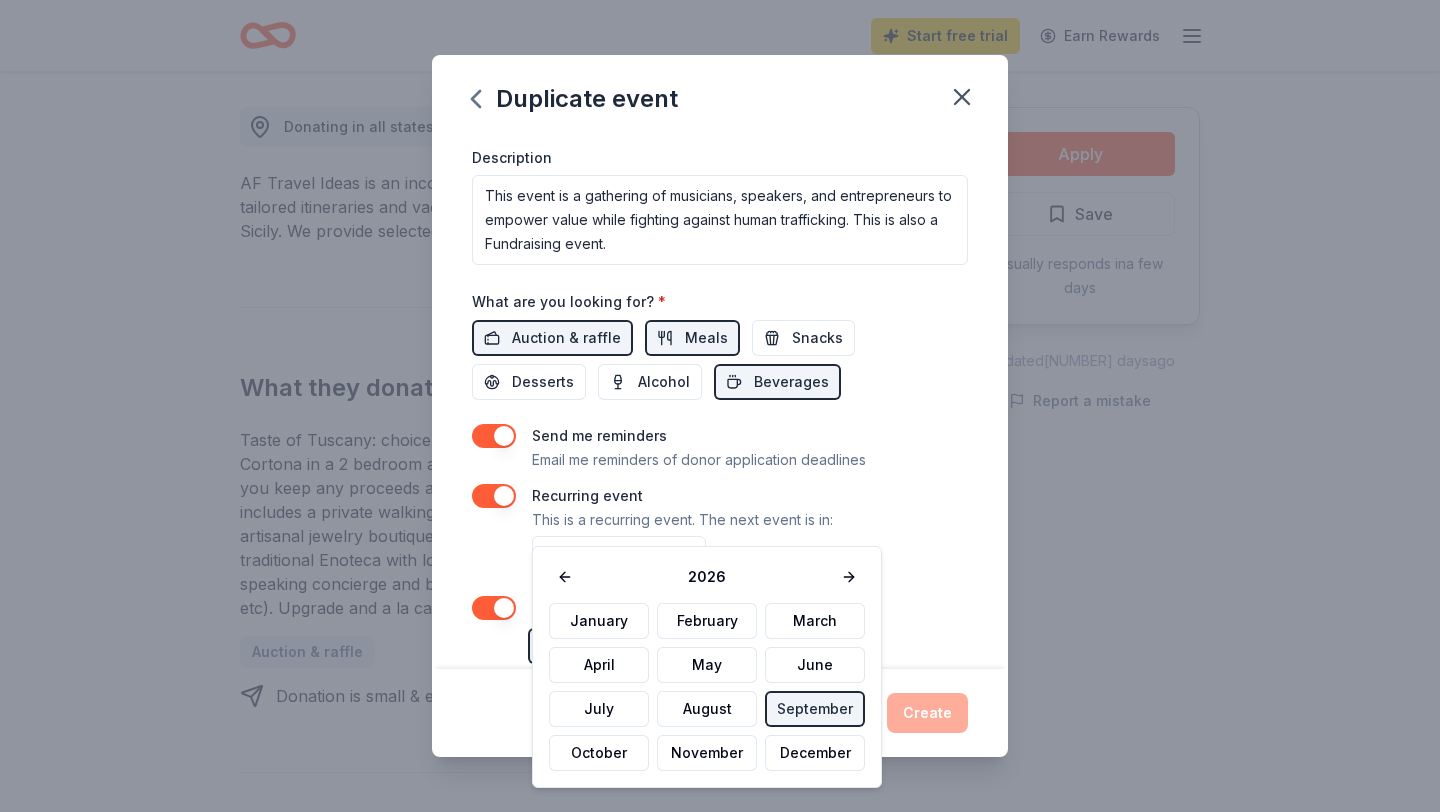 click at bounding box center [494, 496] 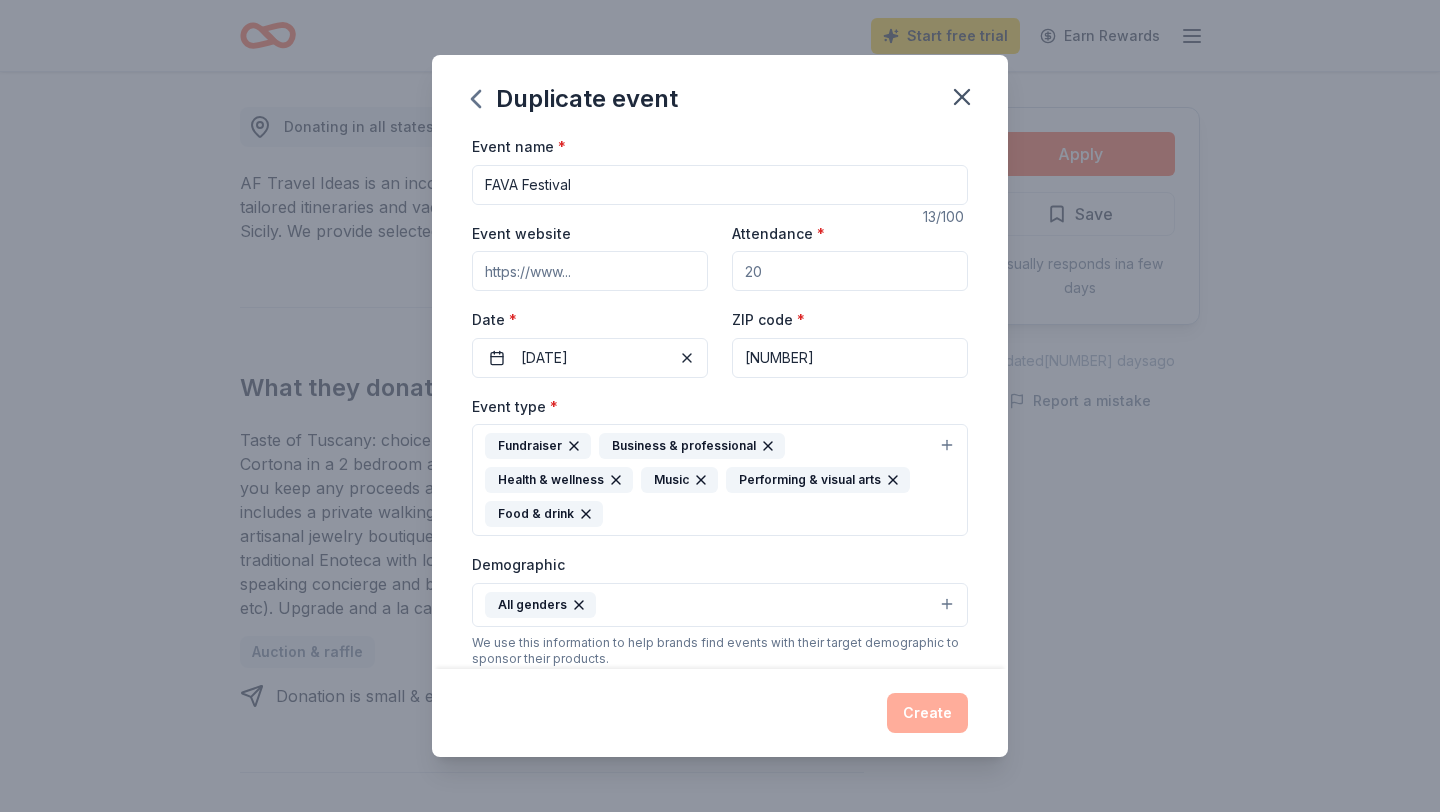 scroll, scrollTop: 0, scrollLeft: 0, axis: both 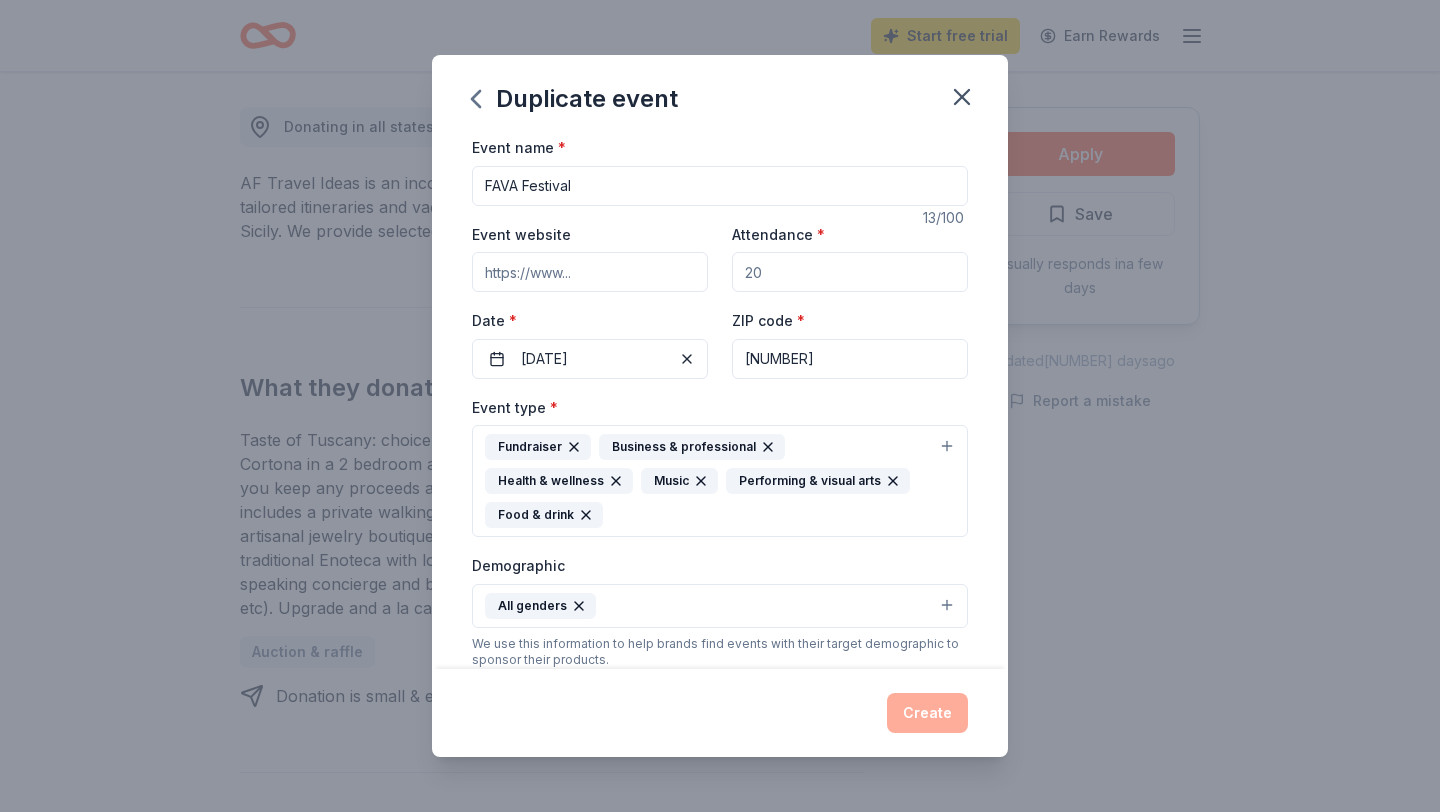 click on "Event website" at bounding box center [590, 272] 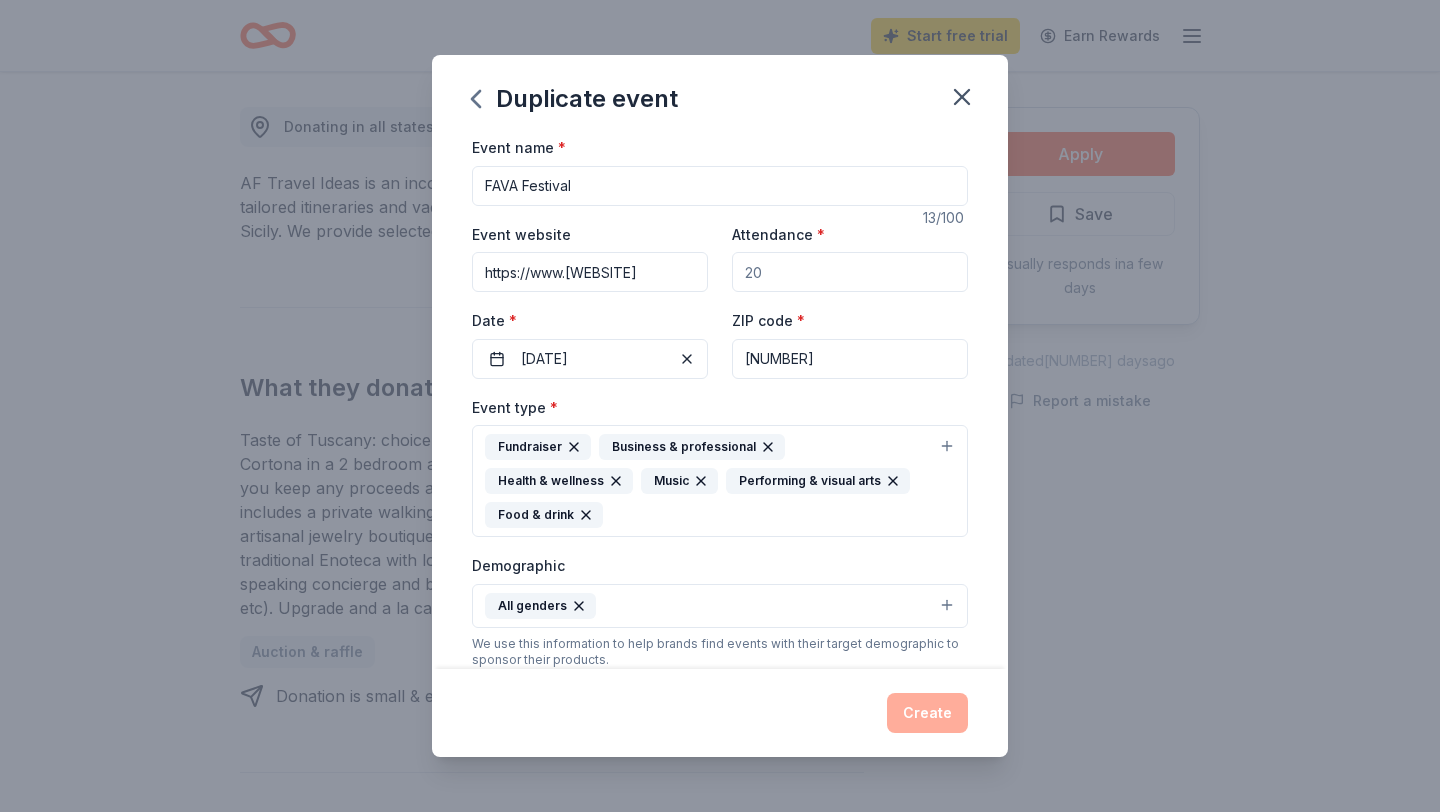 click on "Attendance *" at bounding box center (850, 272) 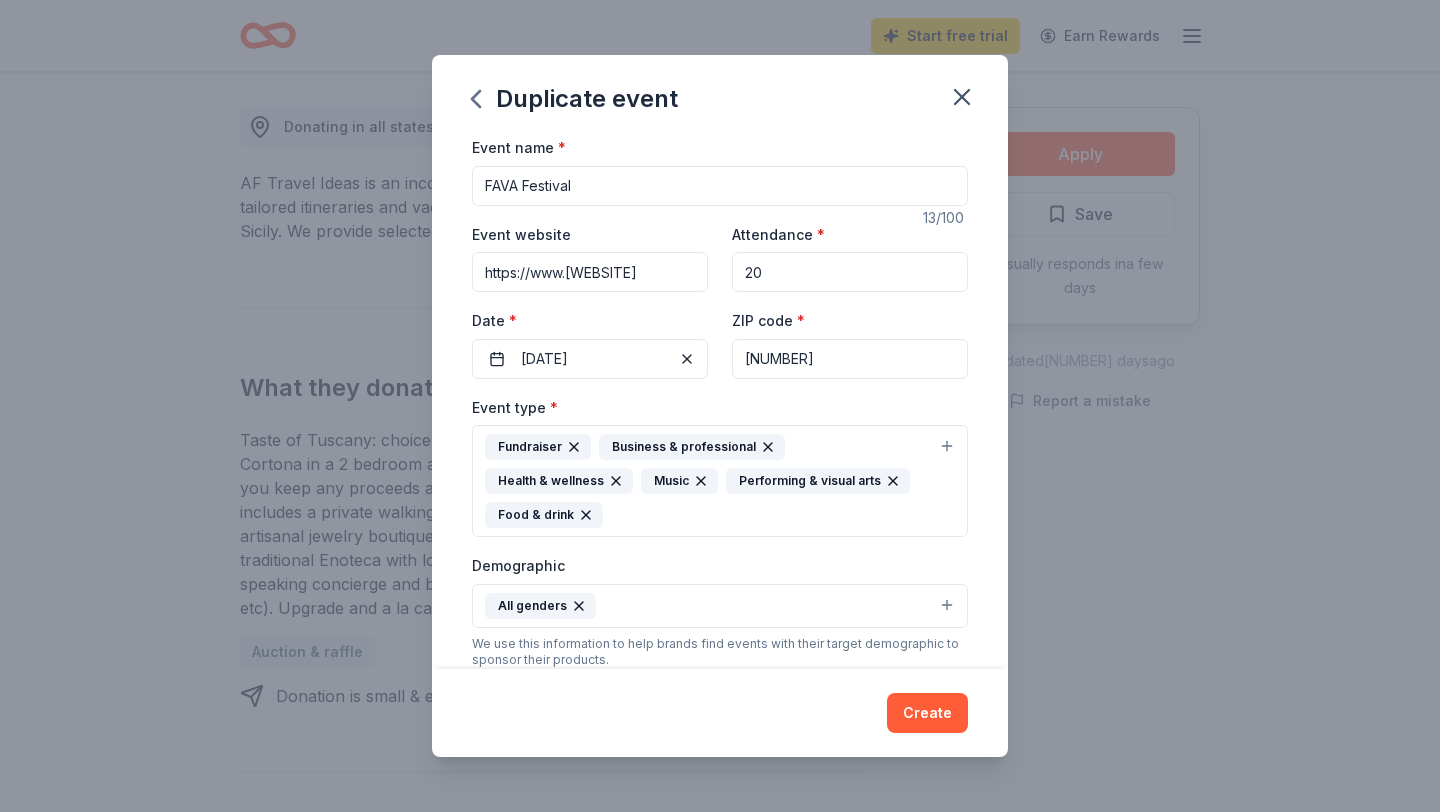 type on "2" 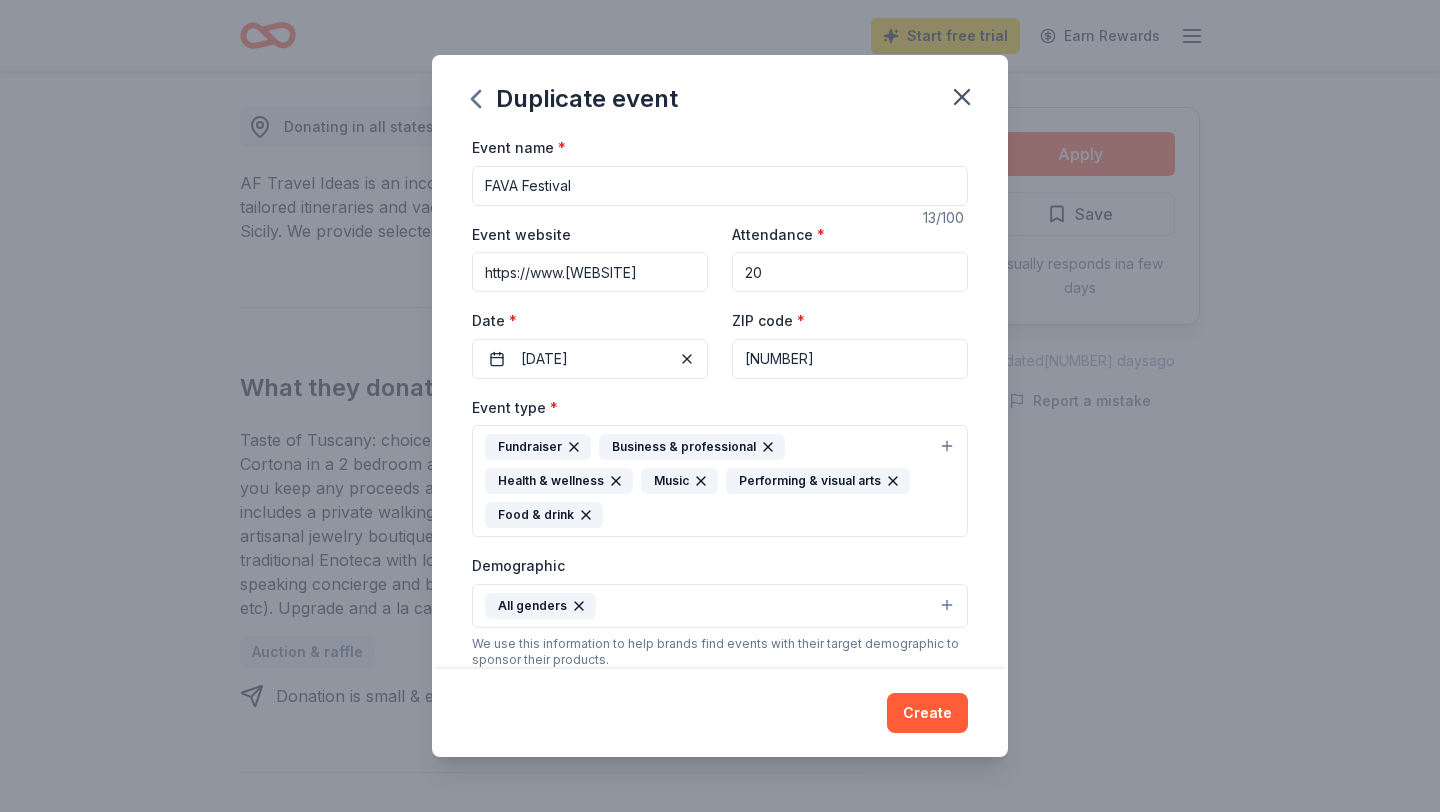 type on "20" 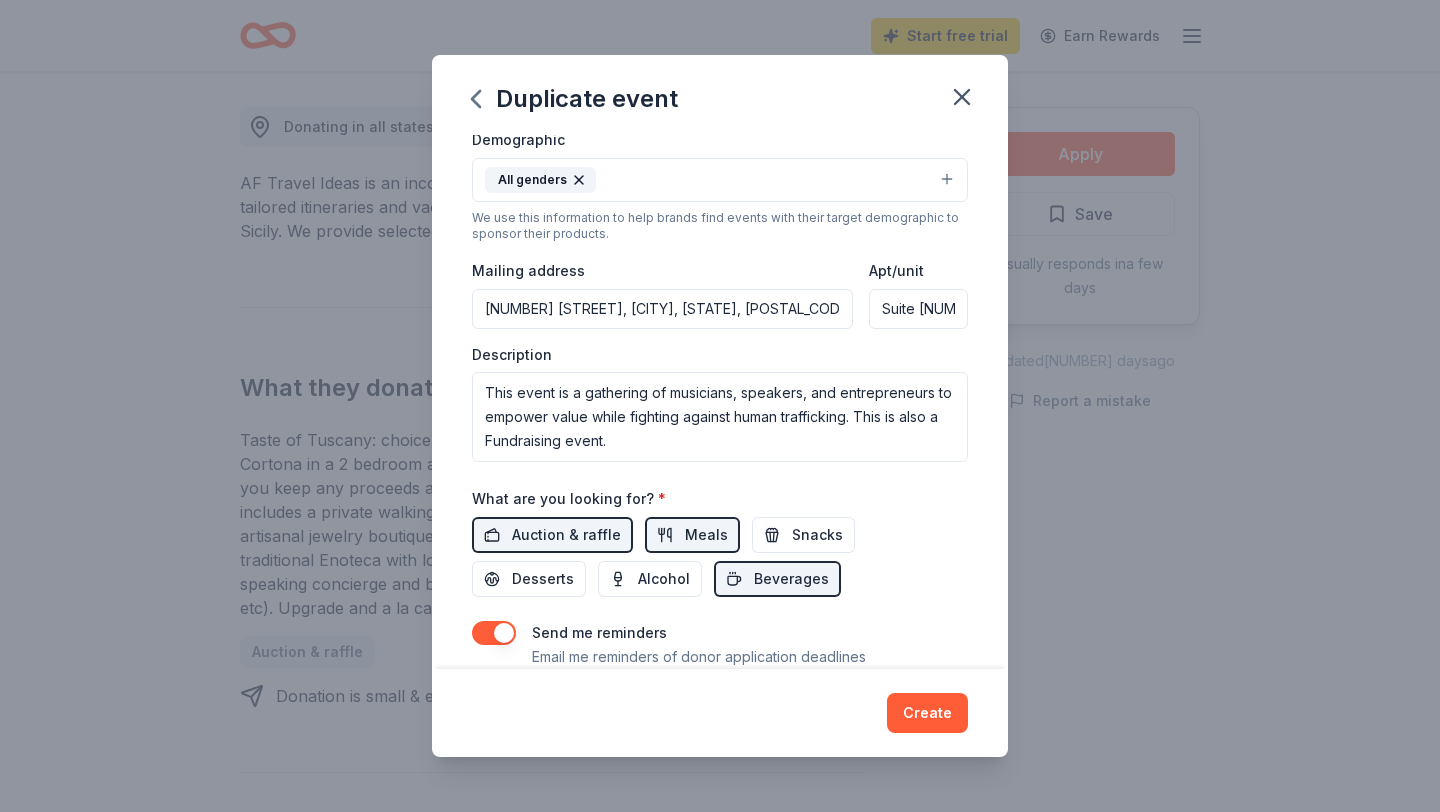 scroll, scrollTop: 656, scrollLeft: 0, axis: vertical 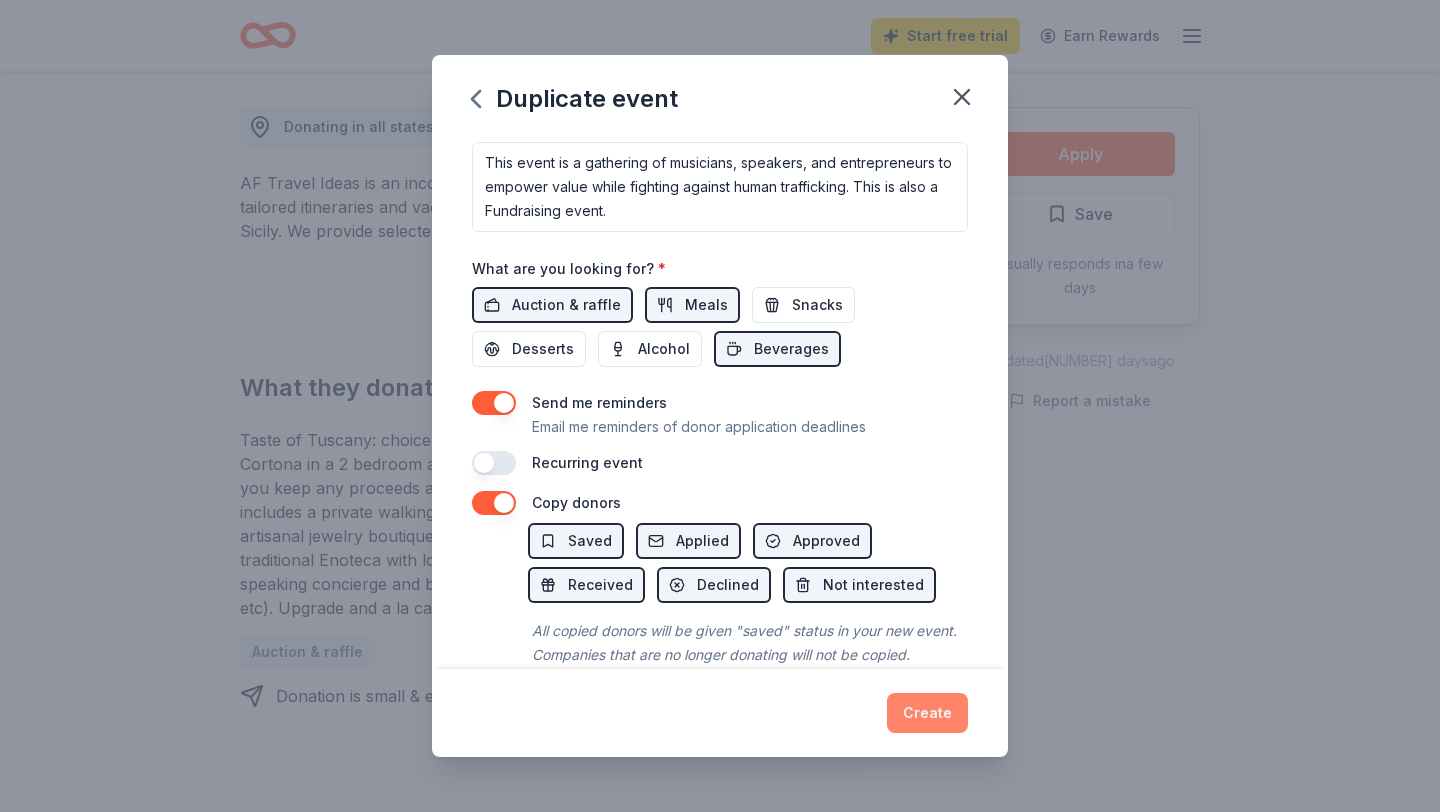 click on "Create" at bounding box center (927, 713) 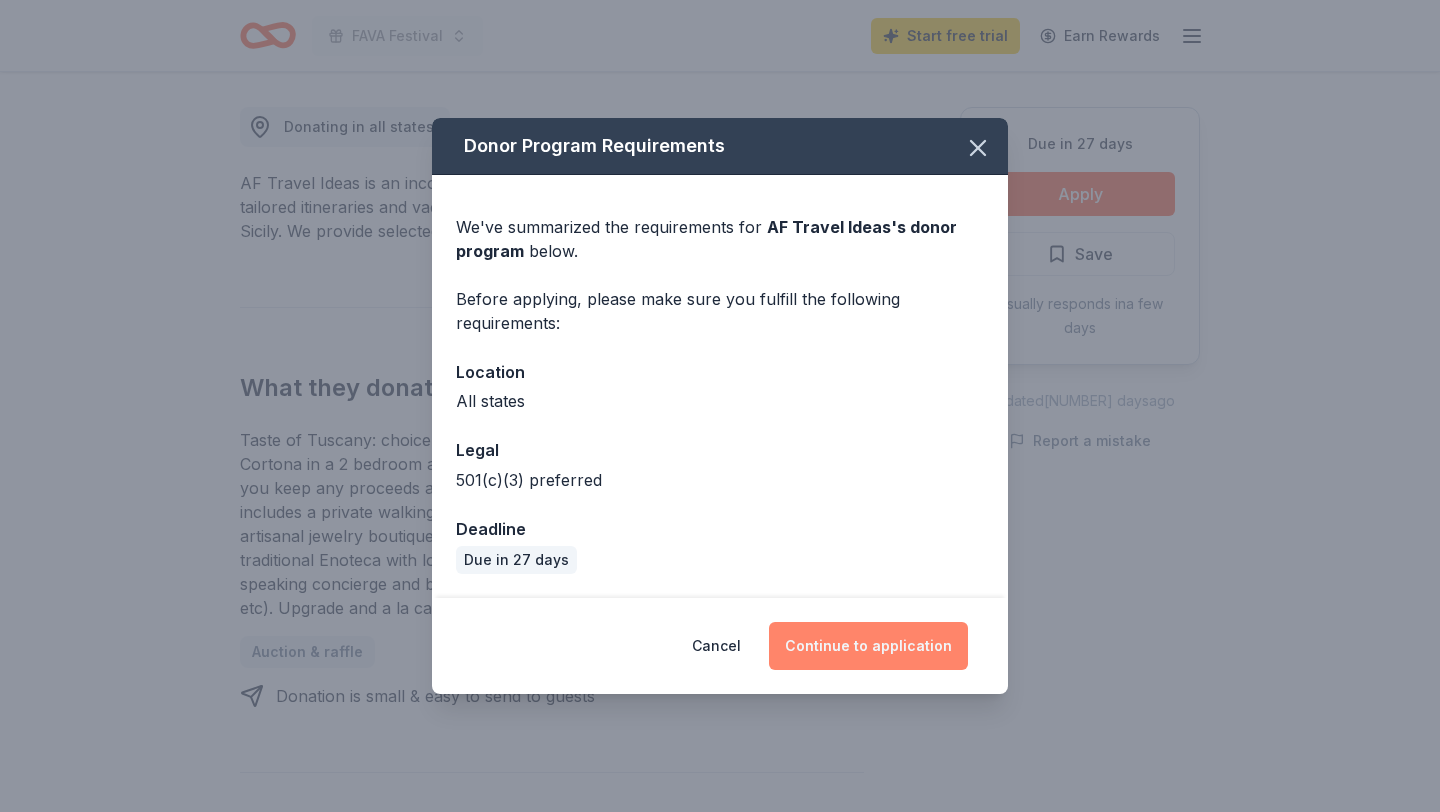 click on "Continue to application" at bounding box center (868, 646) 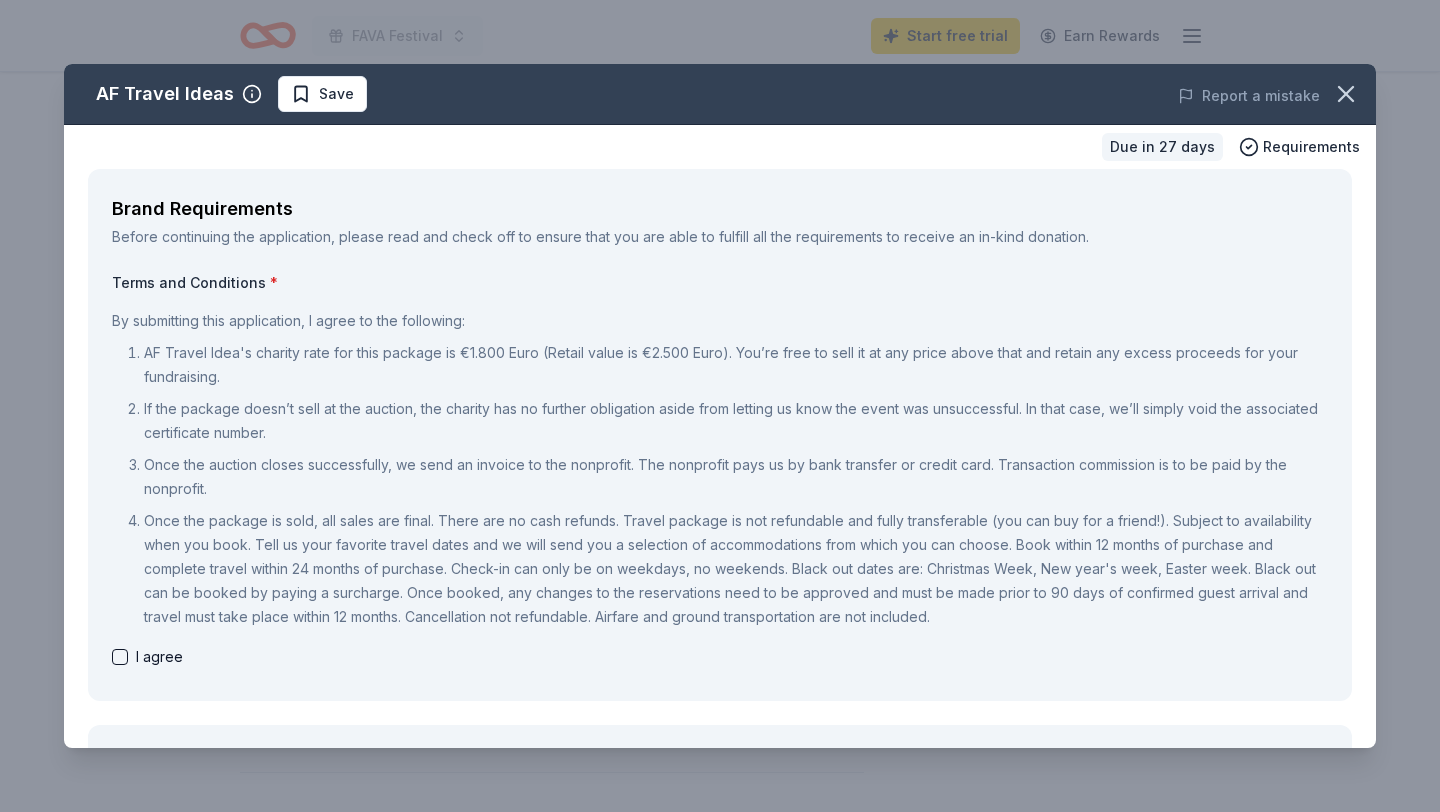 click at bounding box center [120, 657] 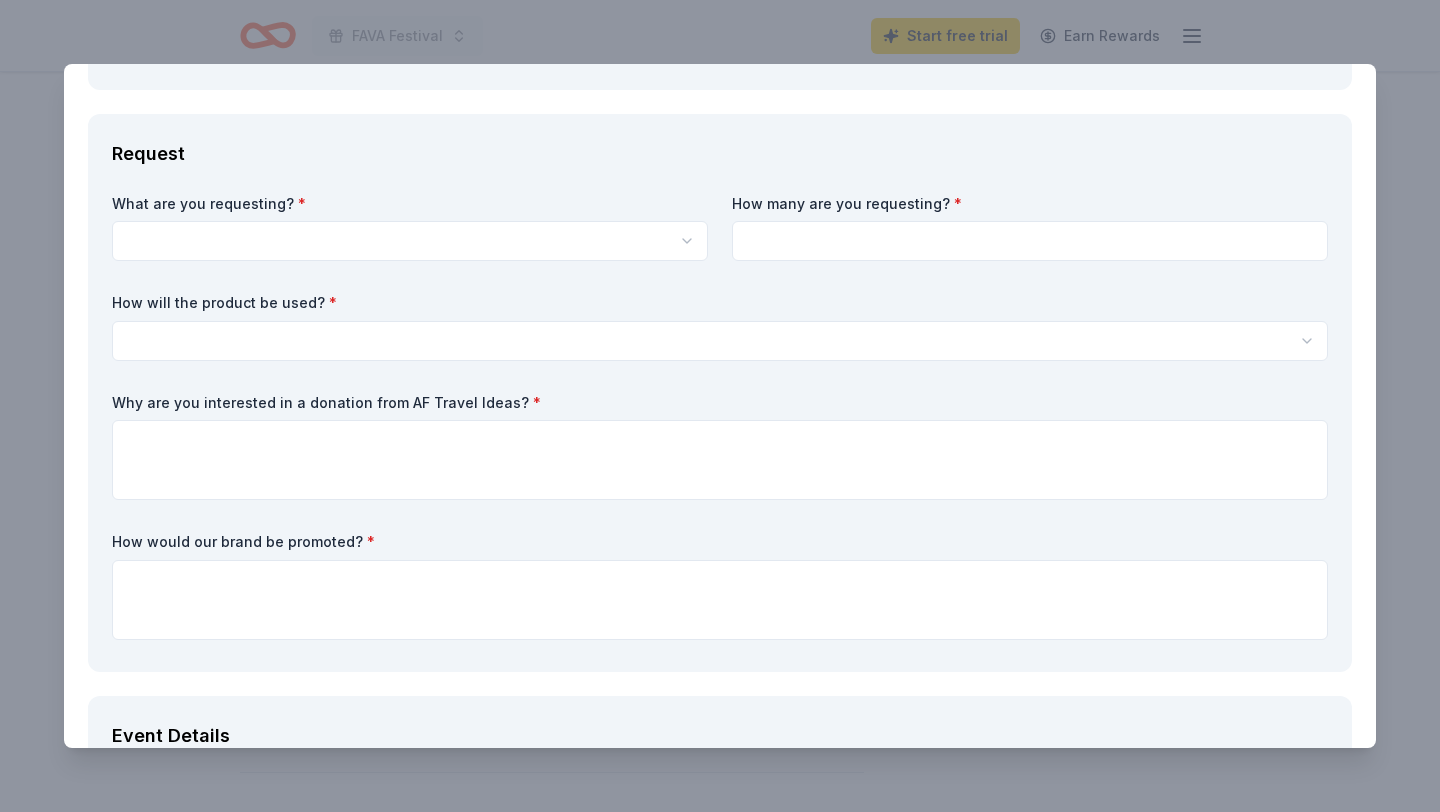 scroll, scrollTop: 615, scrollLeft: 0, axis: vertical 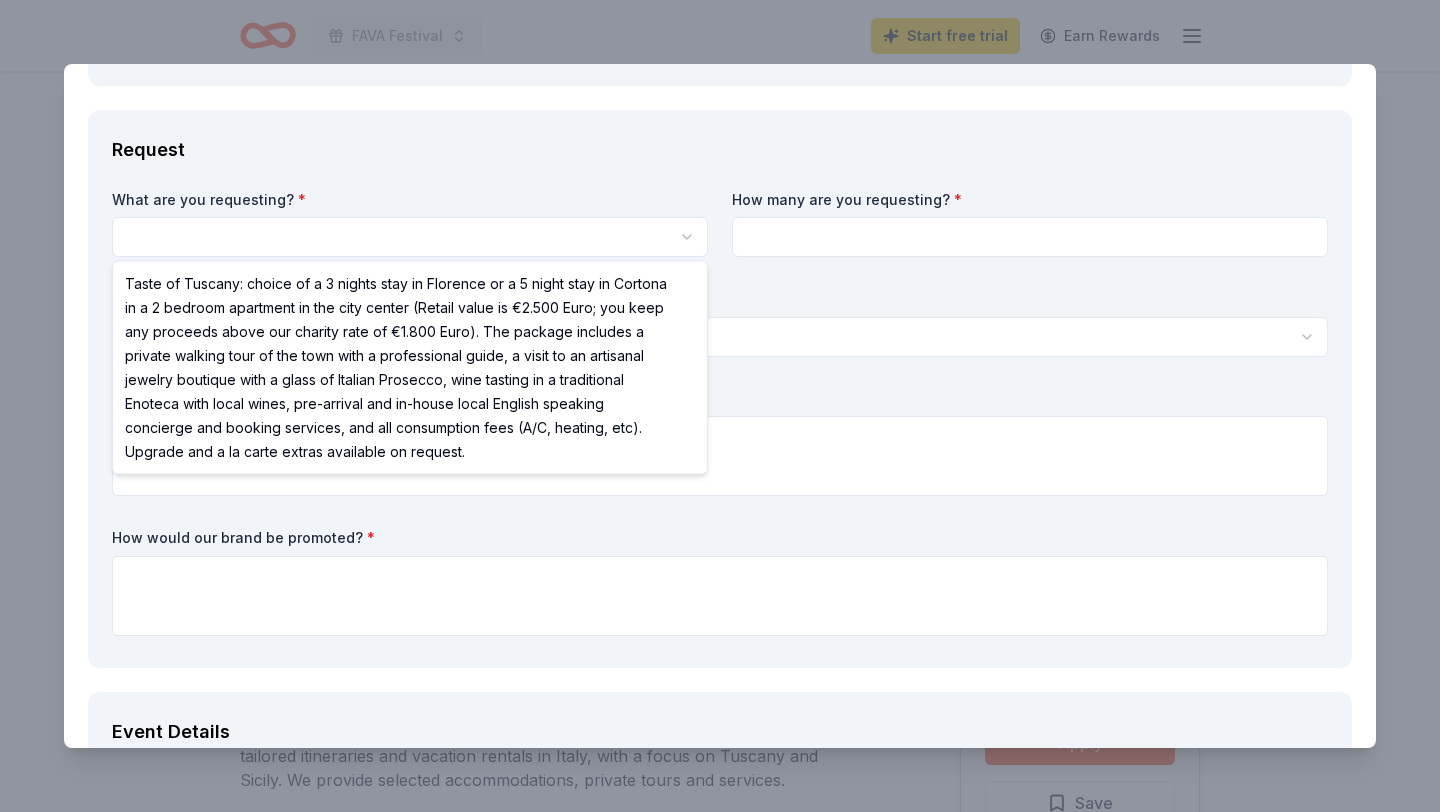 click on "FAVA Festival Start free  trial Earn Rewards Due in 27 days Share AF Travel Ideas New Share Donating in all states AF Travel Ideas is an incoming Tour Operator specialized in customized tours, tailored itineraries and vacation rentals in Italy, with a focus on Tuscany and Sicily. We provide selected accommodations, private tours and services. What they donate Taste of Tuscany: choice of a 3 nights stay in Florence or a 5 night stay in Cortona in a 2 bedroom apartment in the city center (Retail value is €2.500 Euro; you keep any proceeds above our charity rate of €1.800 Euro). The package includes a private walking tour of the town with a professional guide, a visit to an artisanal jewelry boutique with a glass of Italian Prosecco, wine tasting in a traditional Enoteca with local wines, pre-arrival and in-house local English speaking concierge and booking services, and all consumption fees (A/C, heating, etc). Upgrade and a la carte extras available on request. Auction & raffle Who they donate to Apply New" at bounding box center [720, 406] 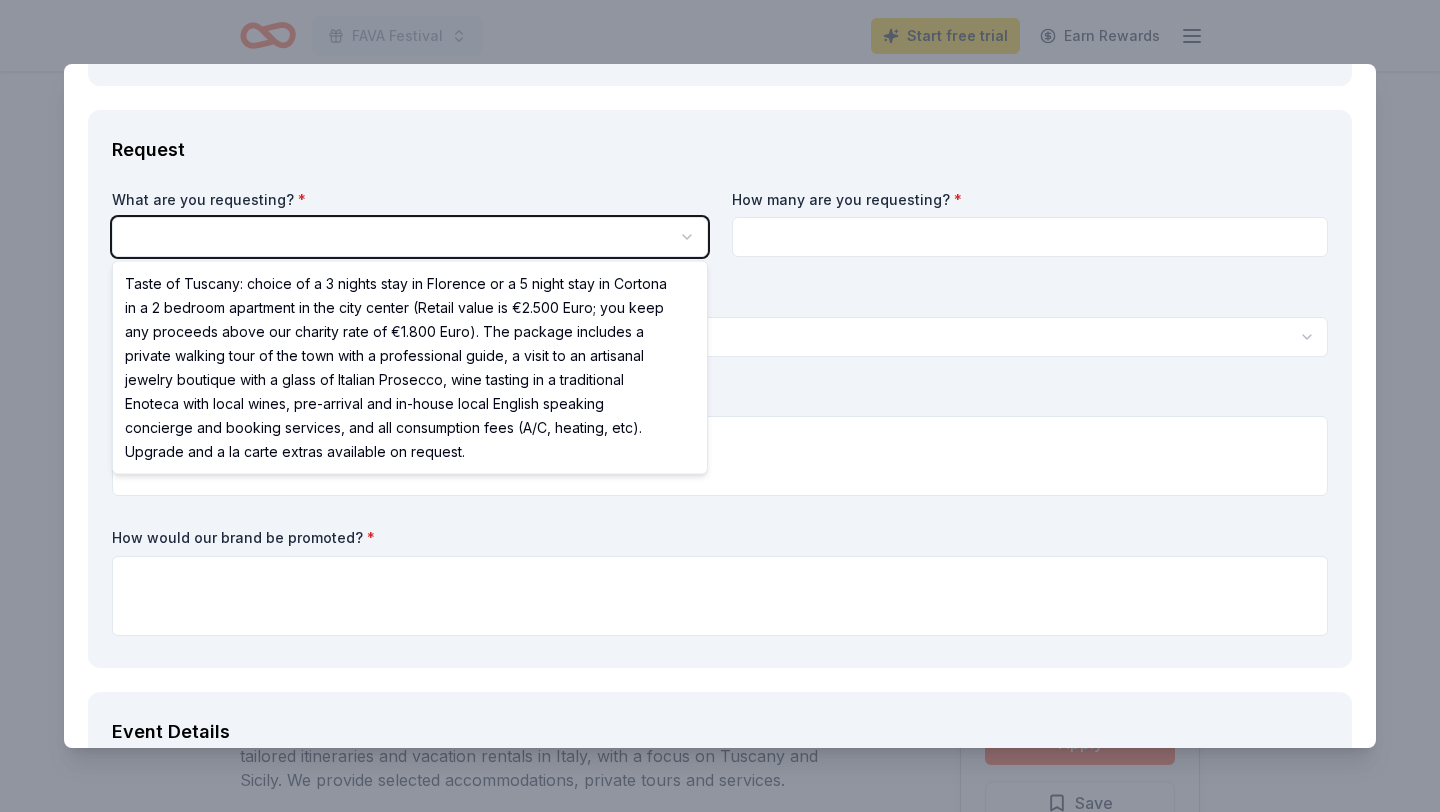 scroll, scrollTop: 0, scrollLeft: 0, axis: both 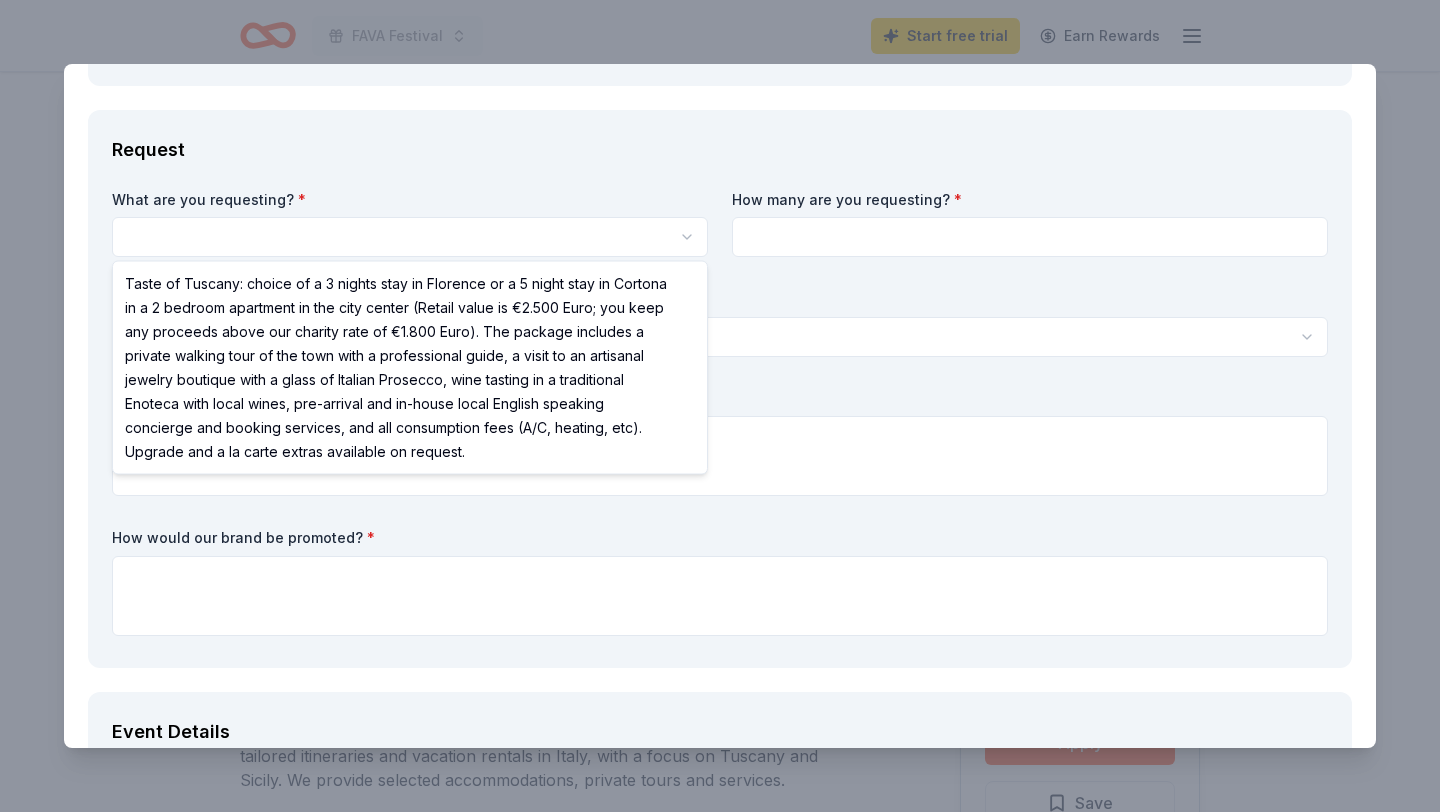 click on "FAVA Festival Start free  trial Earn Rewards Due in 27 days Share AF Travel Ideas New Share Donating in all states AF Travel Ideas is an incoming Tour Operator specialized in customized tours, tailored itineraries and vacation rentals in Italy, with a focus on Tuscany and Sicily. We provide selected accommodations, private tours and services. What they donate Taste of Tuscany: choice of a 3 nights stay in Florence or a 5 night stay in Cortona in a 2 bedroom apartment in the city center (Retail value is €2.500 Euro; you keep any proceeds above our charity rate of €1.800 Euro). The package includes a private walking tour of the town with a professional guide, a visit to an artisanal jewelry boutique with a glass of Italian Prosecco, wine tasting in a traditional Enoteca with local wines, pre-arrival and in-house local English speaking concierge and booking services, and all consumption fees (A/C, heating, etc). Upgrade and a la carte extras available on request. Auction & raffle Who they donate to Apply New" at bounding box center (720, 406) 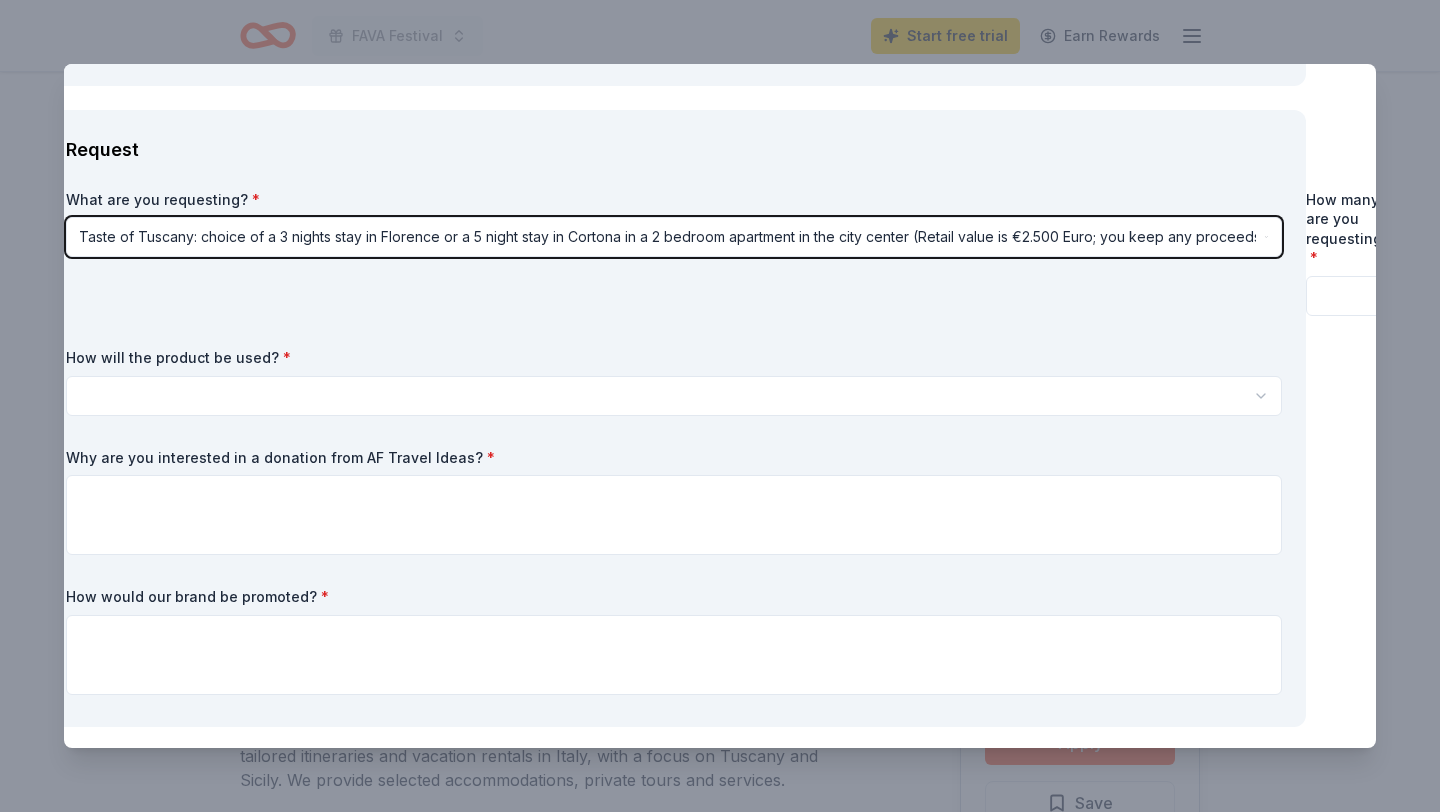 scroll, scrollTop: 617, scrollLeft: 45, axis: both 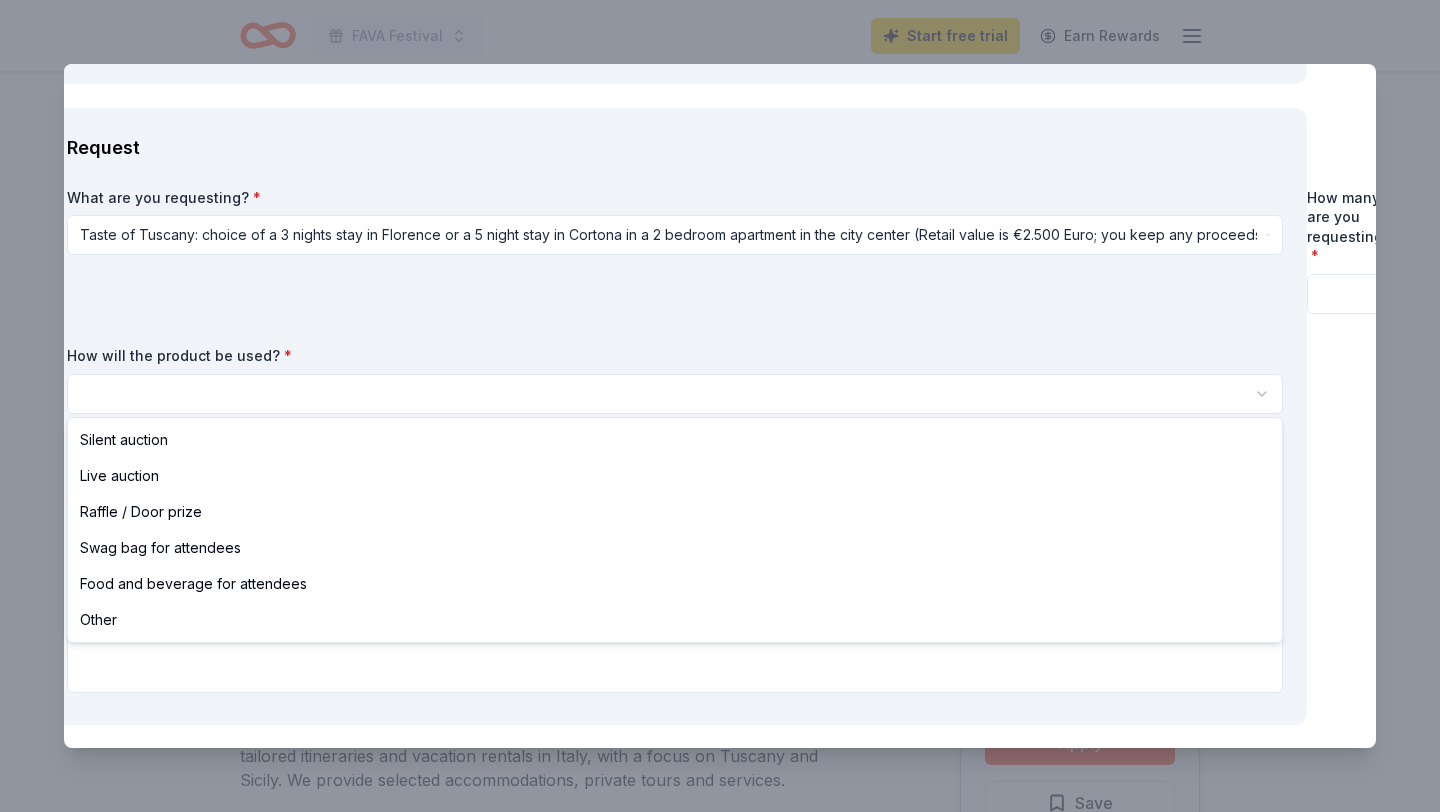 click on "FAVA Festival Start free  trial Earn Rewards Due in 27 days Share AF Travel Ideas New Share Donating in all states AF Travel Ideas is an incoming Tour Operator specialized in customized tours, tailored itineraries and vacation rentals in Italy, with a focus on Tuscany and Sicily. We provide selected accommodations, private tours and services. What they donate Taste of Tuscany: choice of a 3 nights stay in Florence or a 5 night stay in Cortona in a 2 bedroom apartment in the city center (Retail value is €2.500 Euro; you keep any proceeds above our charity rate of €1.800 Euro). The package includes a private walking tour of the town with a professional guide, a visit to an artisanal jewelry boutique with a glass of Italian Prosecco, wine tasting in a traditional Enoteca with local wines, pre-arrival and in-house local English speaking concierge and booking services, and all consumption fees (A/C, heating, etc). Upgrade and a la carte extras available on request. Auction & raffle Who they donate to Apply New" at bounding box center (720, 406) 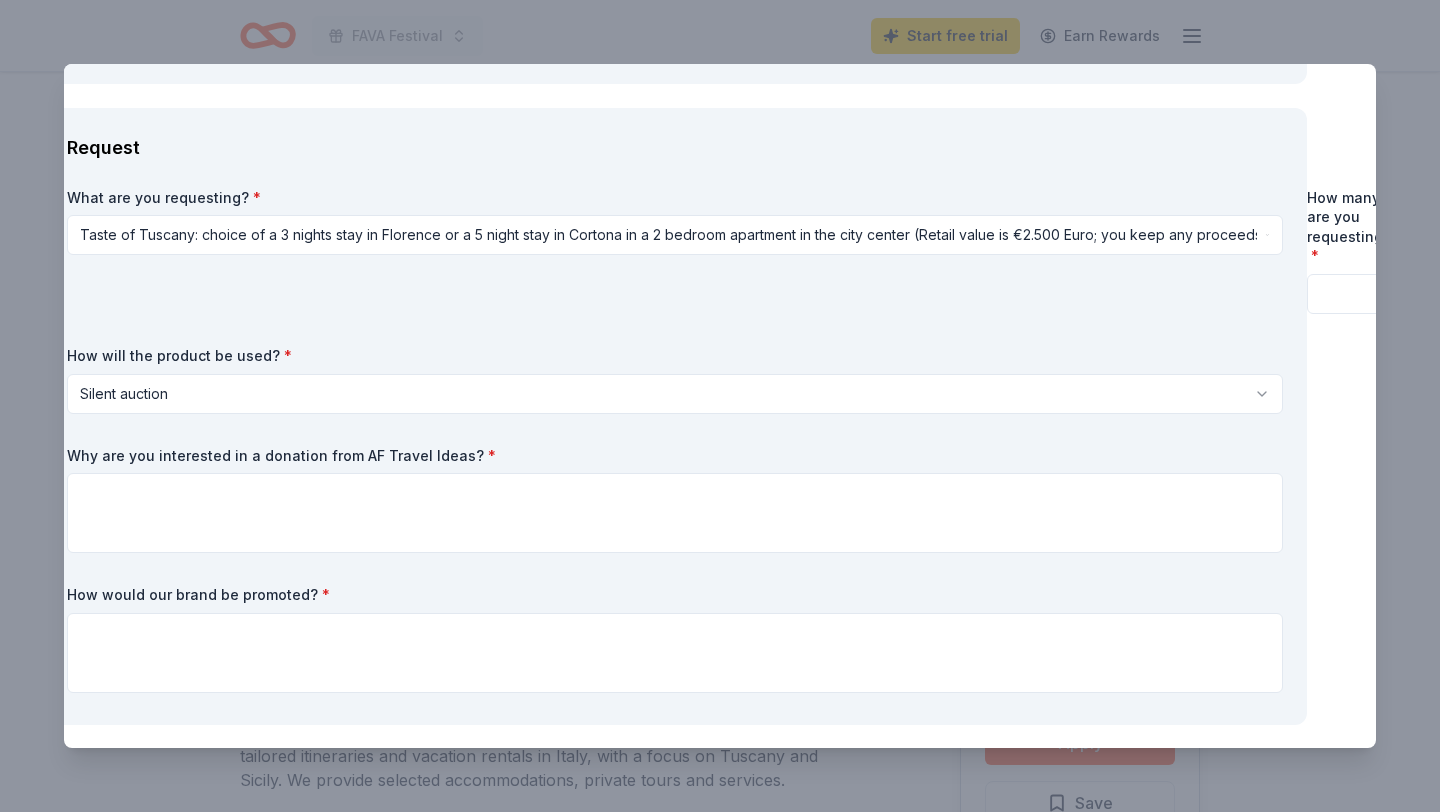 click on "FAVA Festival Start free  trial Earn Rewards Due in 27 days Share AF Travel Ideas New Share Donating in all states AF Travel Ideas is an incoming Tour Operator specialized in customized tours, tailored itineraries and vacation rentals in Italy, with a focus on Tuscany and Sicily. We provide selected accommodations, private tours and services. What they donate Taste of Tuscany: choice of a 3 nights stay in Florence or a 5 night stay in Cortona in a 2 bedroom apartment in the city center (Retail value is €2.500 Euro; you keep any proceeds above our charity rate of €1.800 Euro). The package includes a private walking tour of the town with a professional guide, a visit to an artisanal jewelry boutique with a glass of Italian Prosecco, wine tasting in a traditional Enoteca with local wines, pre-arrival and in-house local English speaking concierge and booking services, and all consumption fees (A/C, heating, etc). Upgrade and a la carte extras available on request. Auction & raffle Who they donate to Apply New" at bounding box center (720, 406) 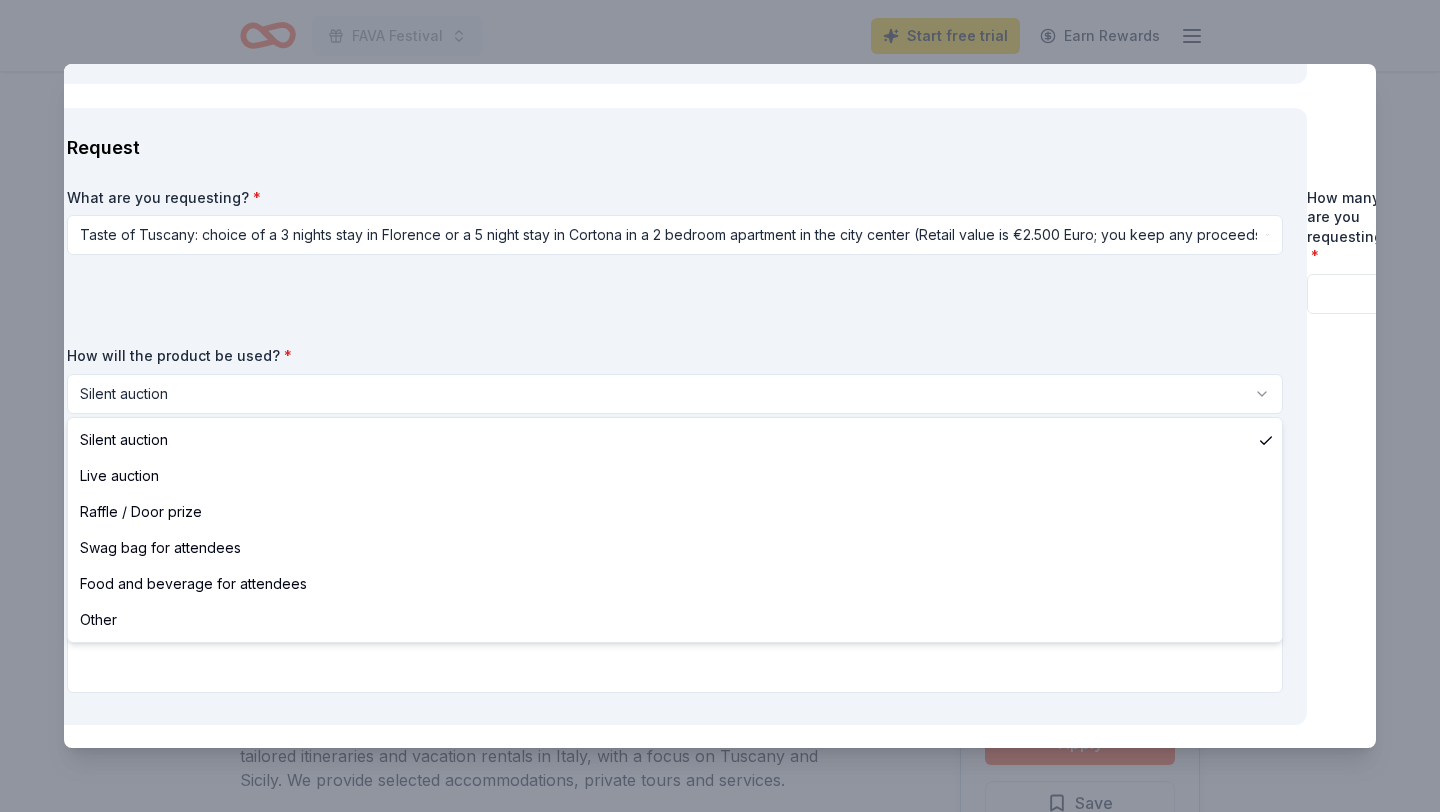select on "raffleDoorPrize" 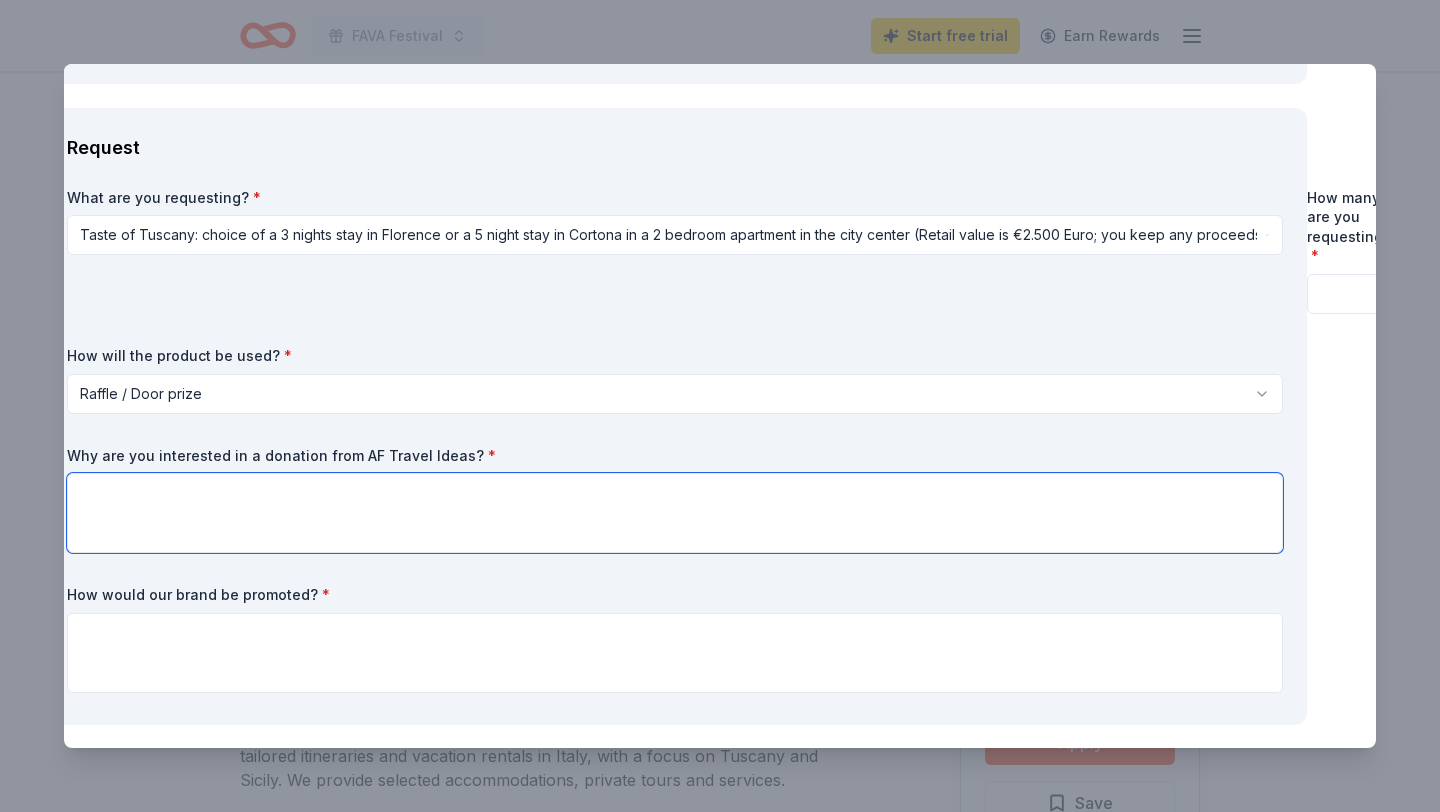 click at bounding box center [675, 513] 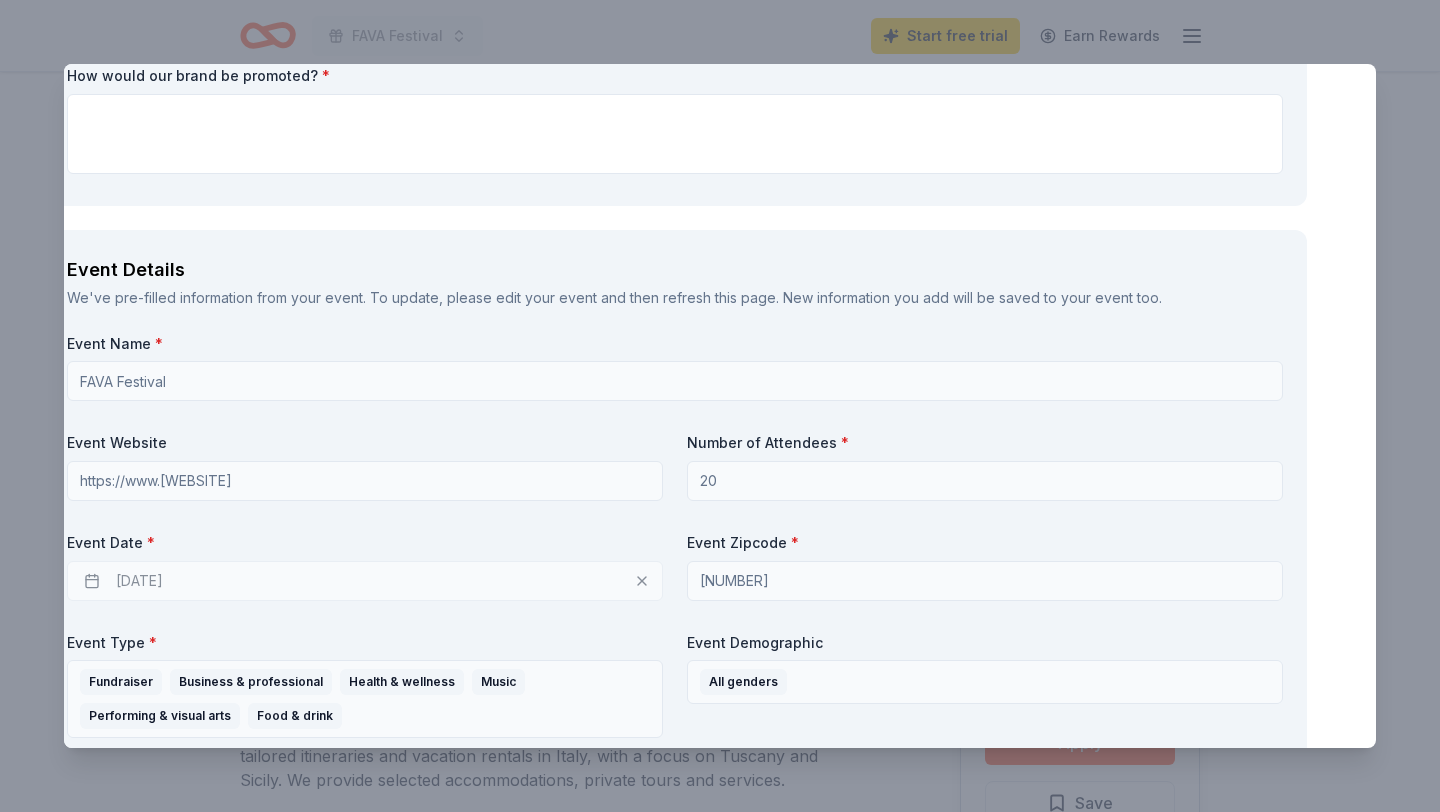 scroll, scrollTop: 1062, scrollLeft: 45, axis: both 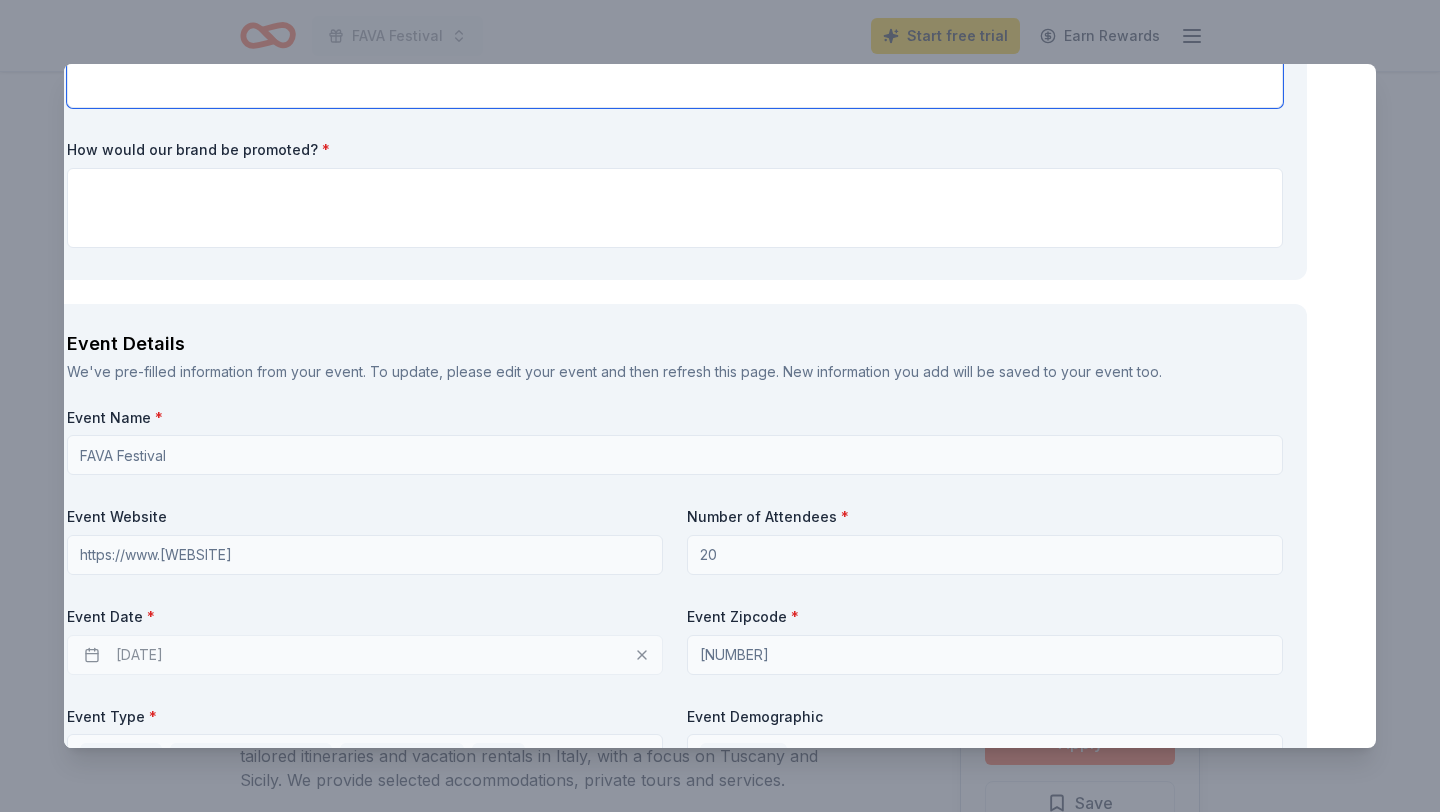 type on "This will help raise funds while adding great value to our guests." 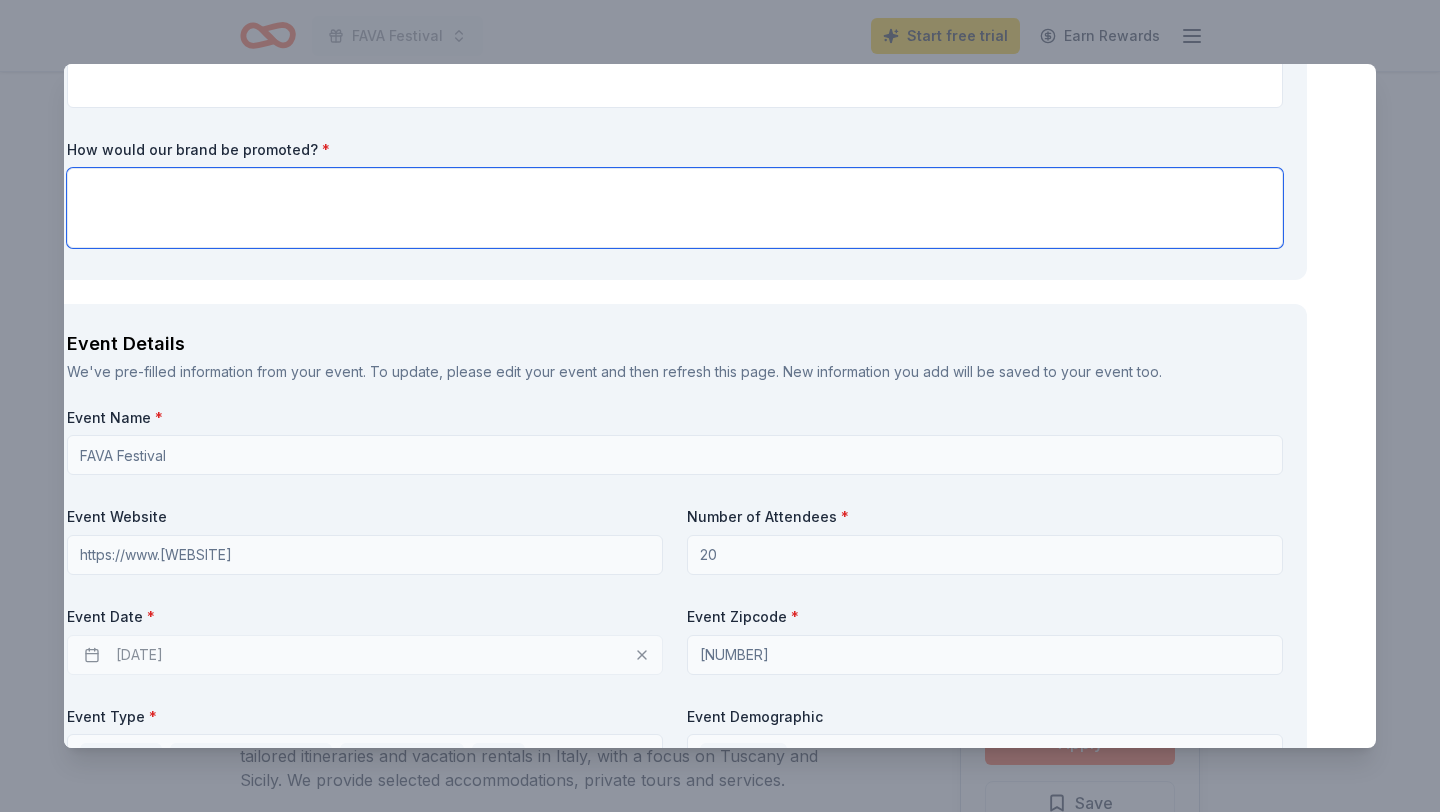 click at bounding box center [675, 208] 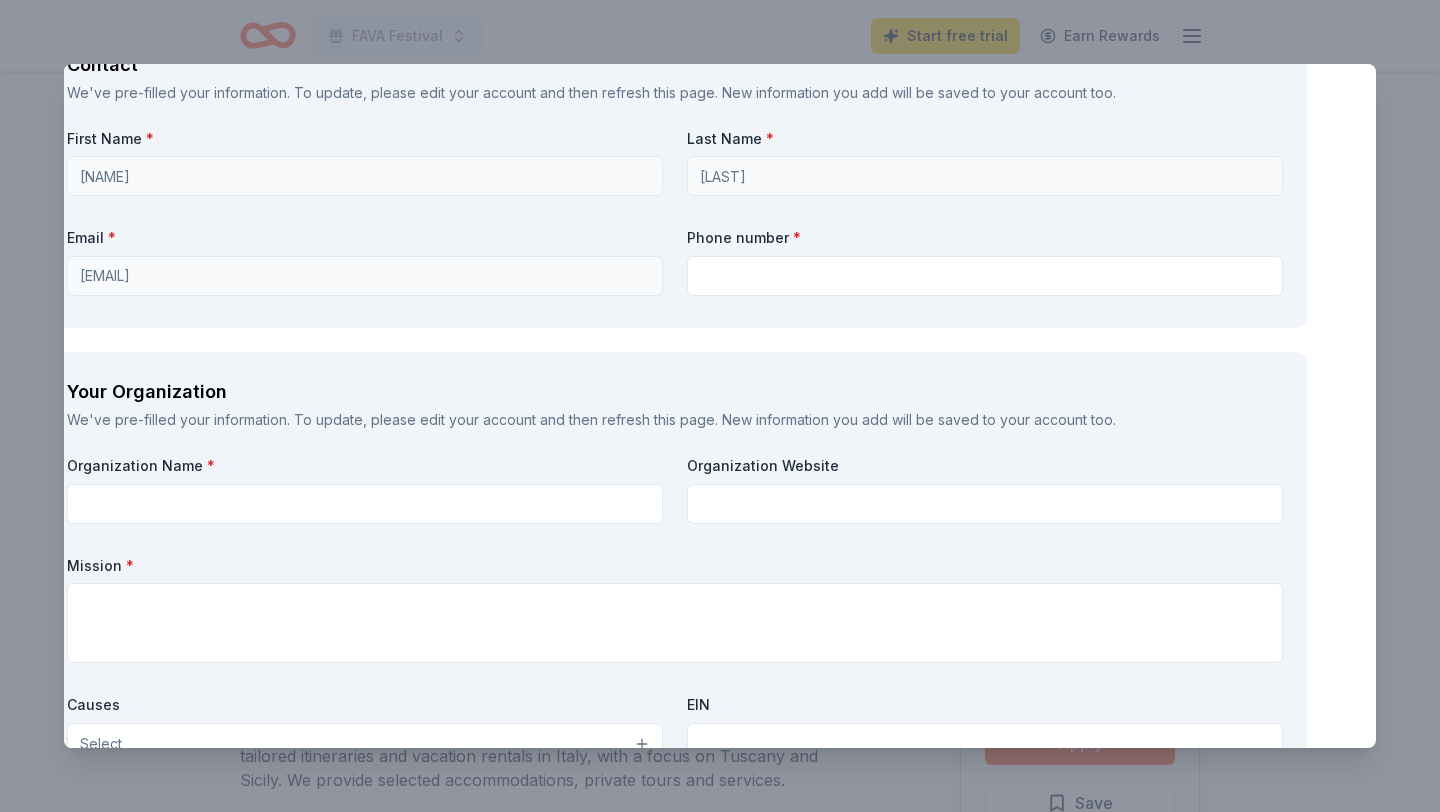 scroll, scrollTop: 2062, scrollLeft: 45, axis: both 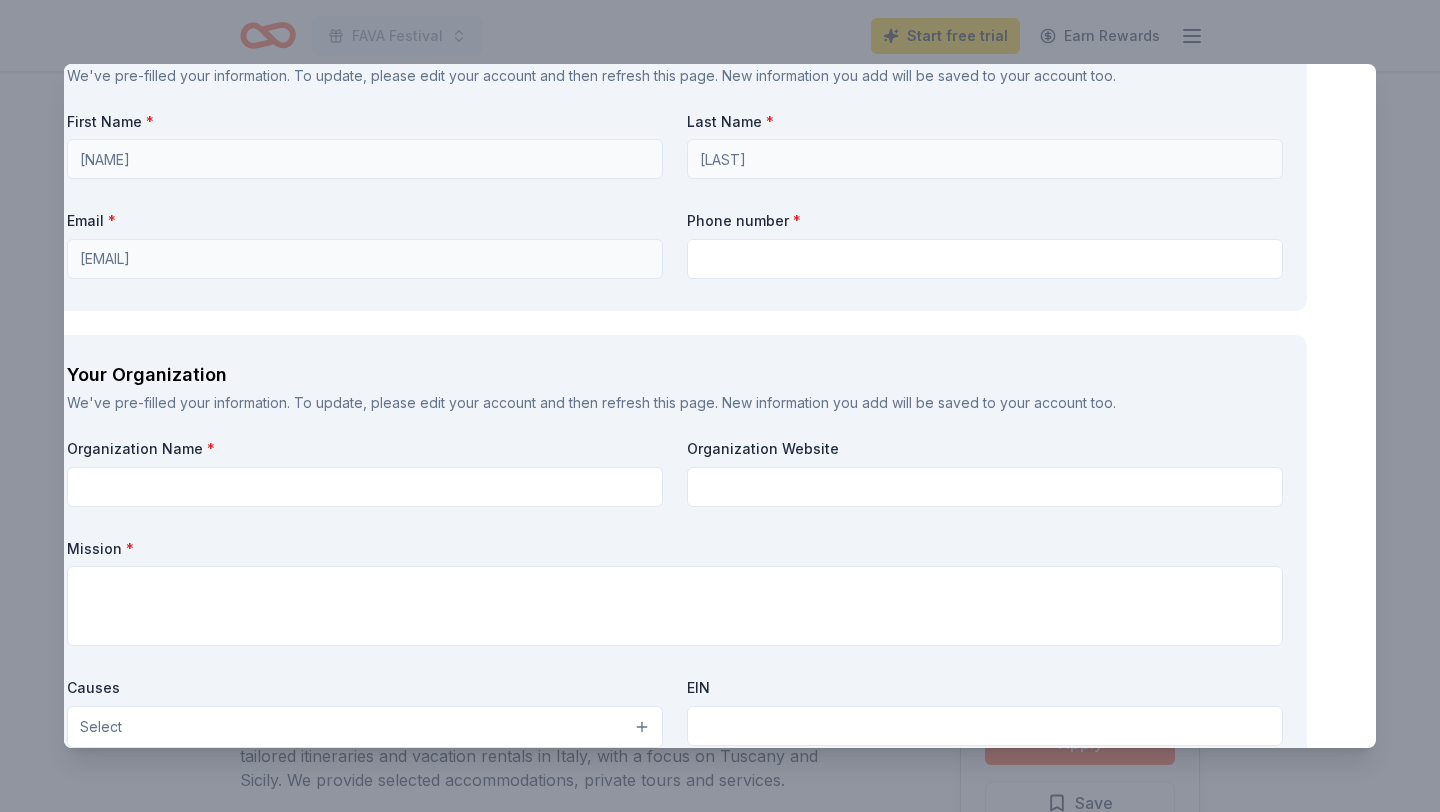type on "The brand will be promoted throughout the event in our brochure, on our website, during the event." 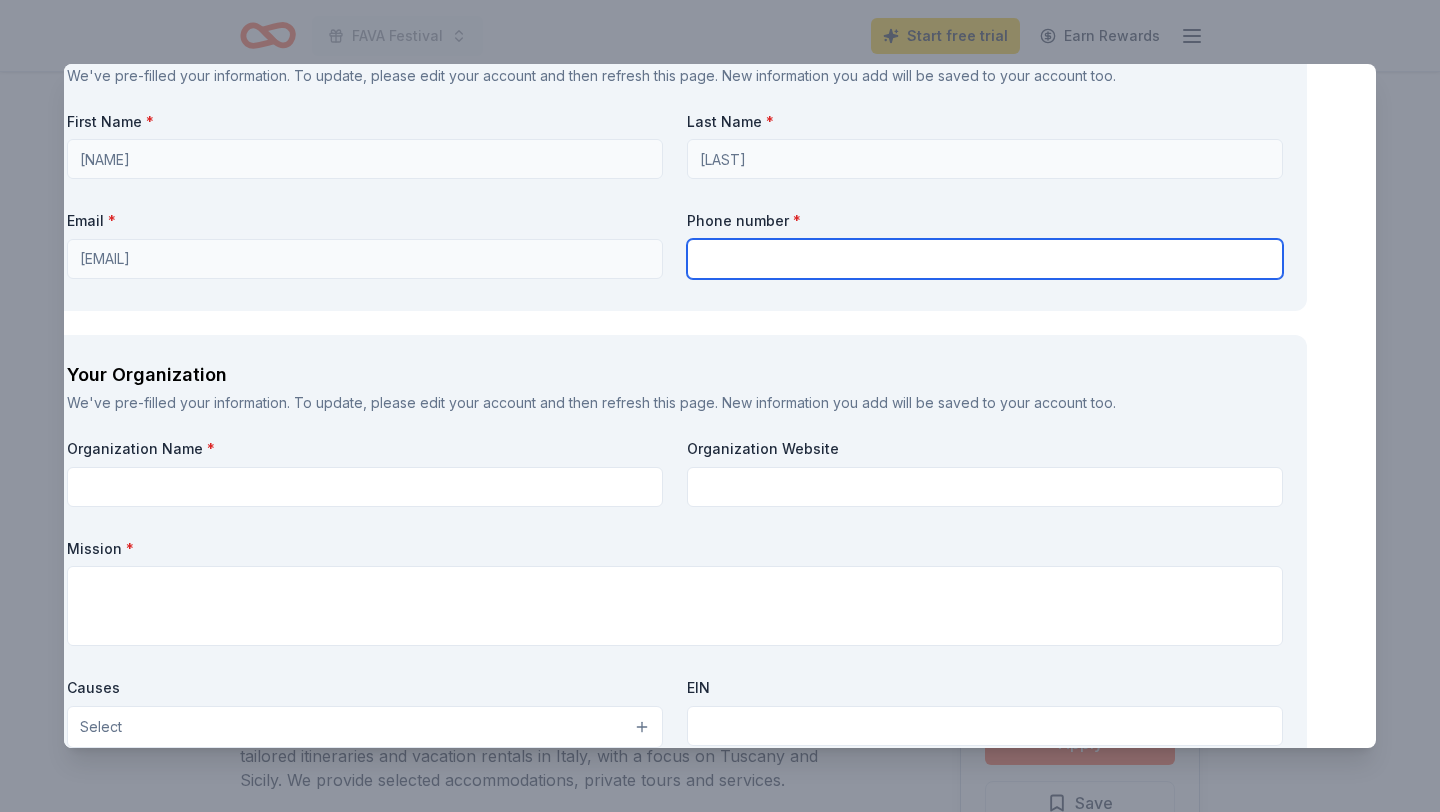 click at bounding box center (985, 259) 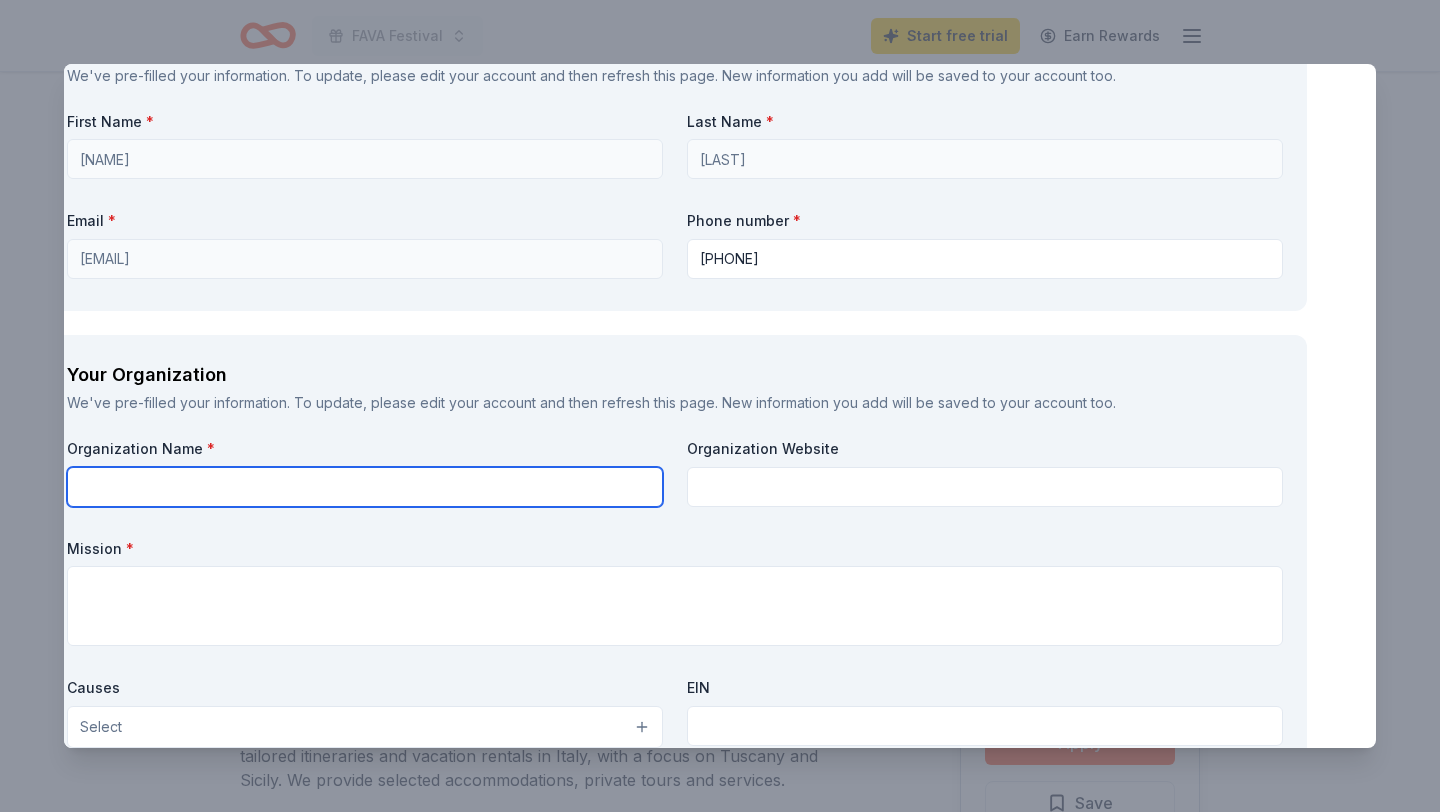 type on "[BRAND]" 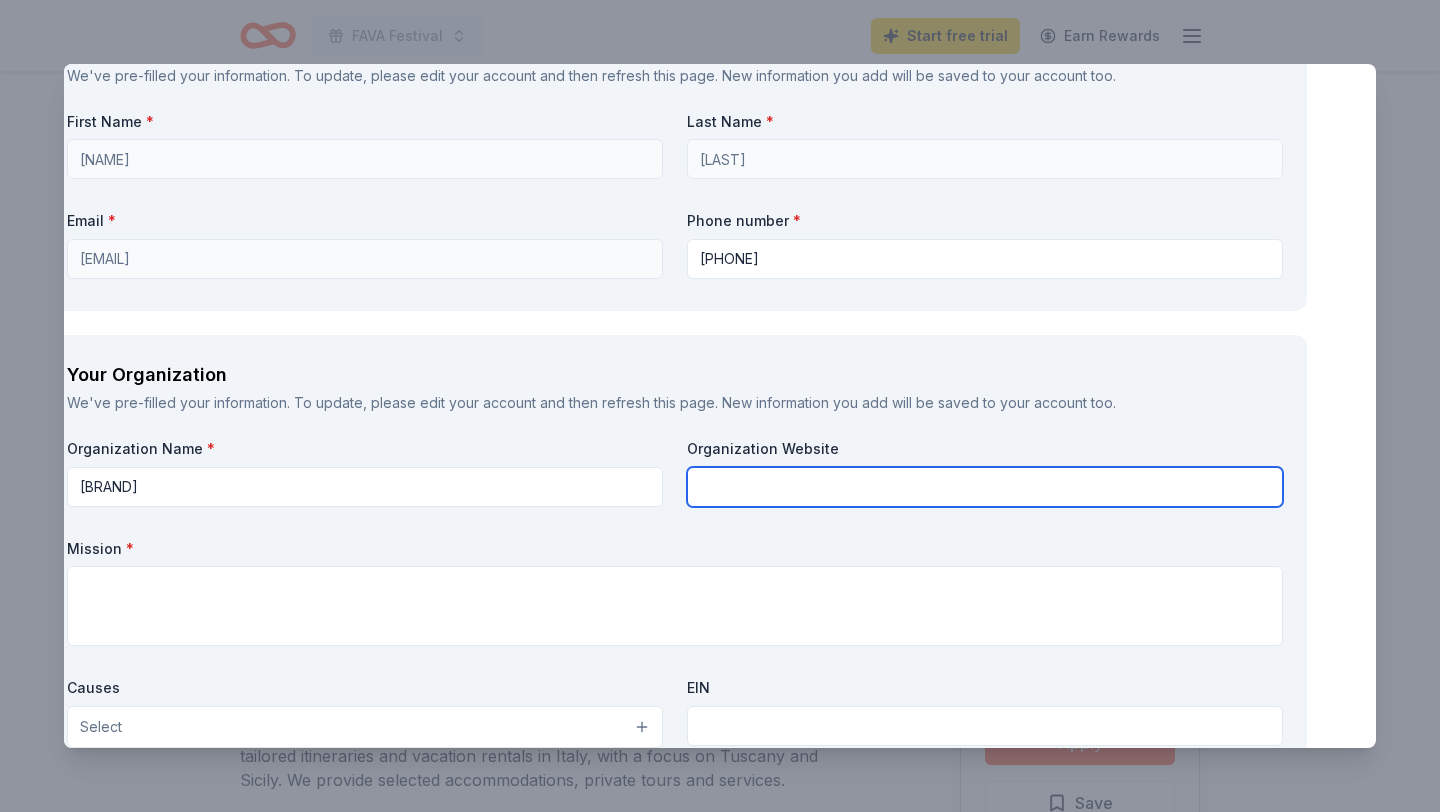 type on "[BRAND]" 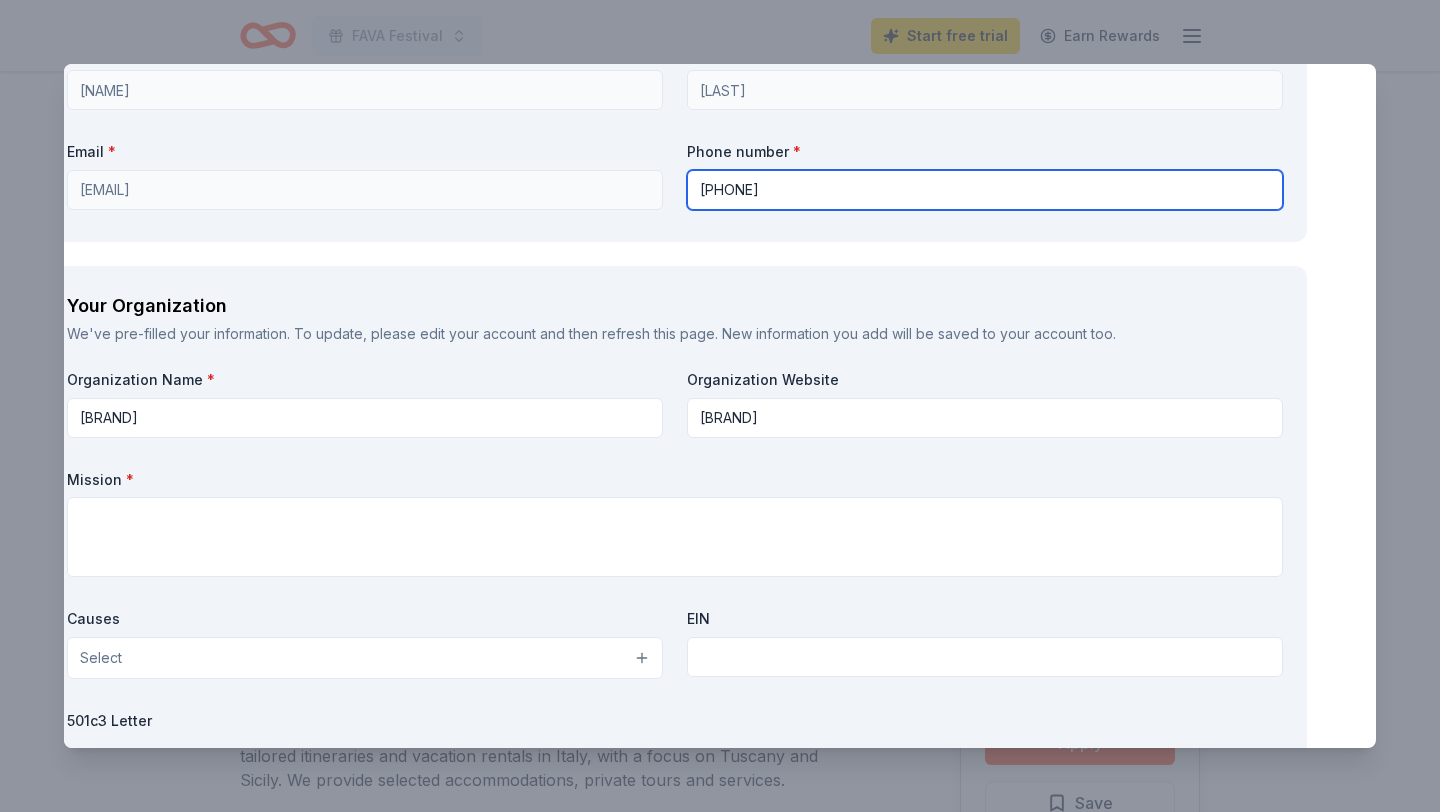 scroll, scrollTop: 2216, scrollLeft: 45, axis: both 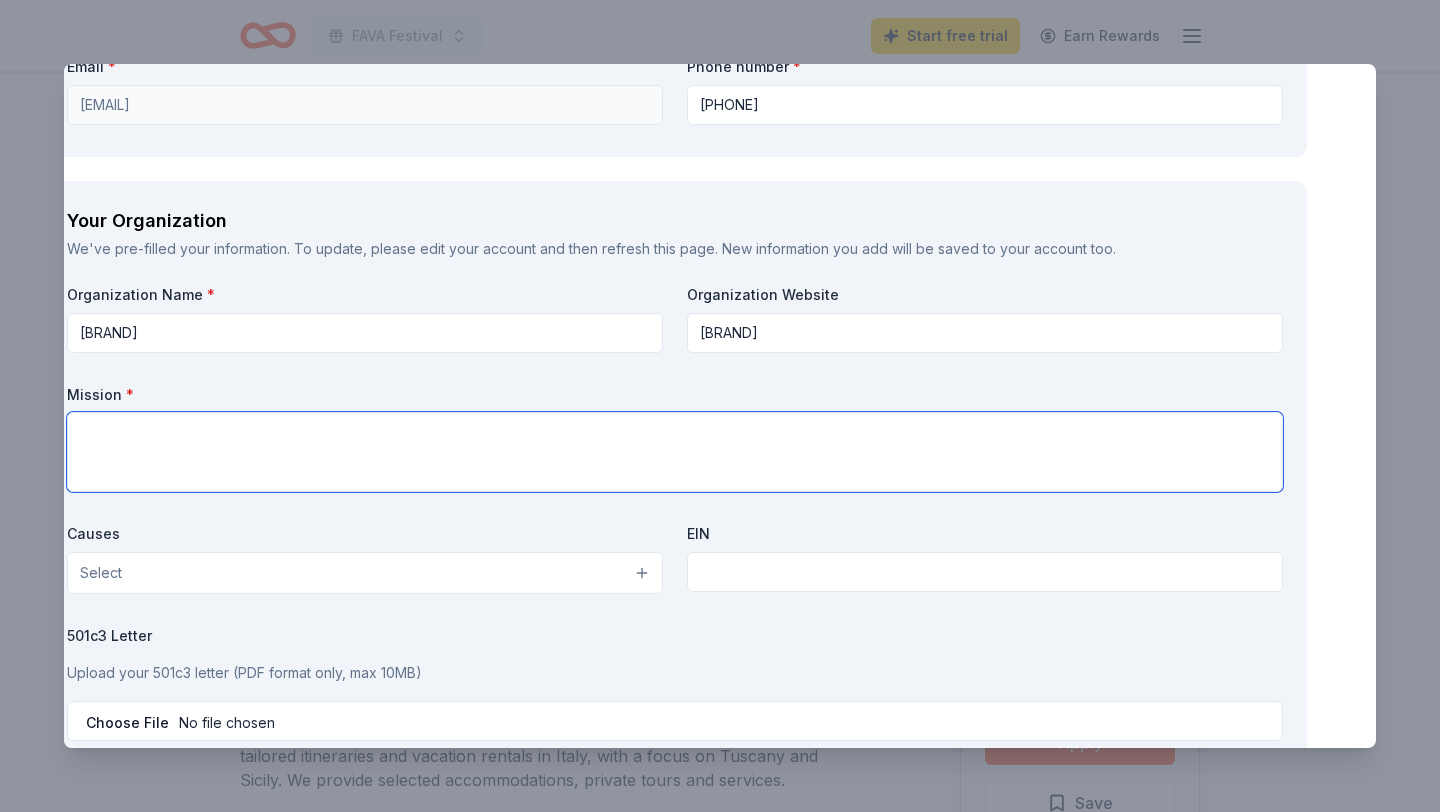 click at bounding box center (675, 452) 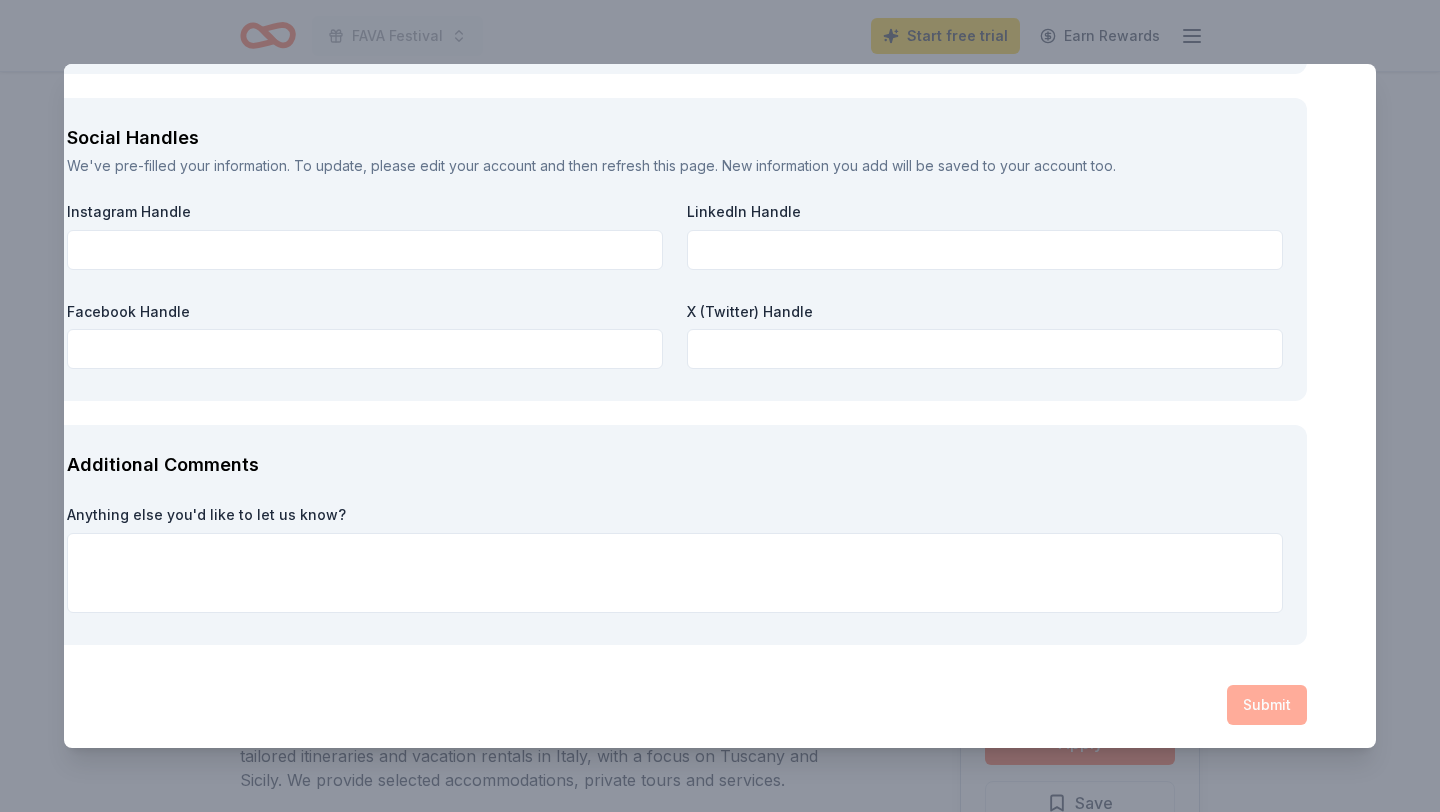 scroll, scrollTop: 2916, scrollLeft: 45, axis: both 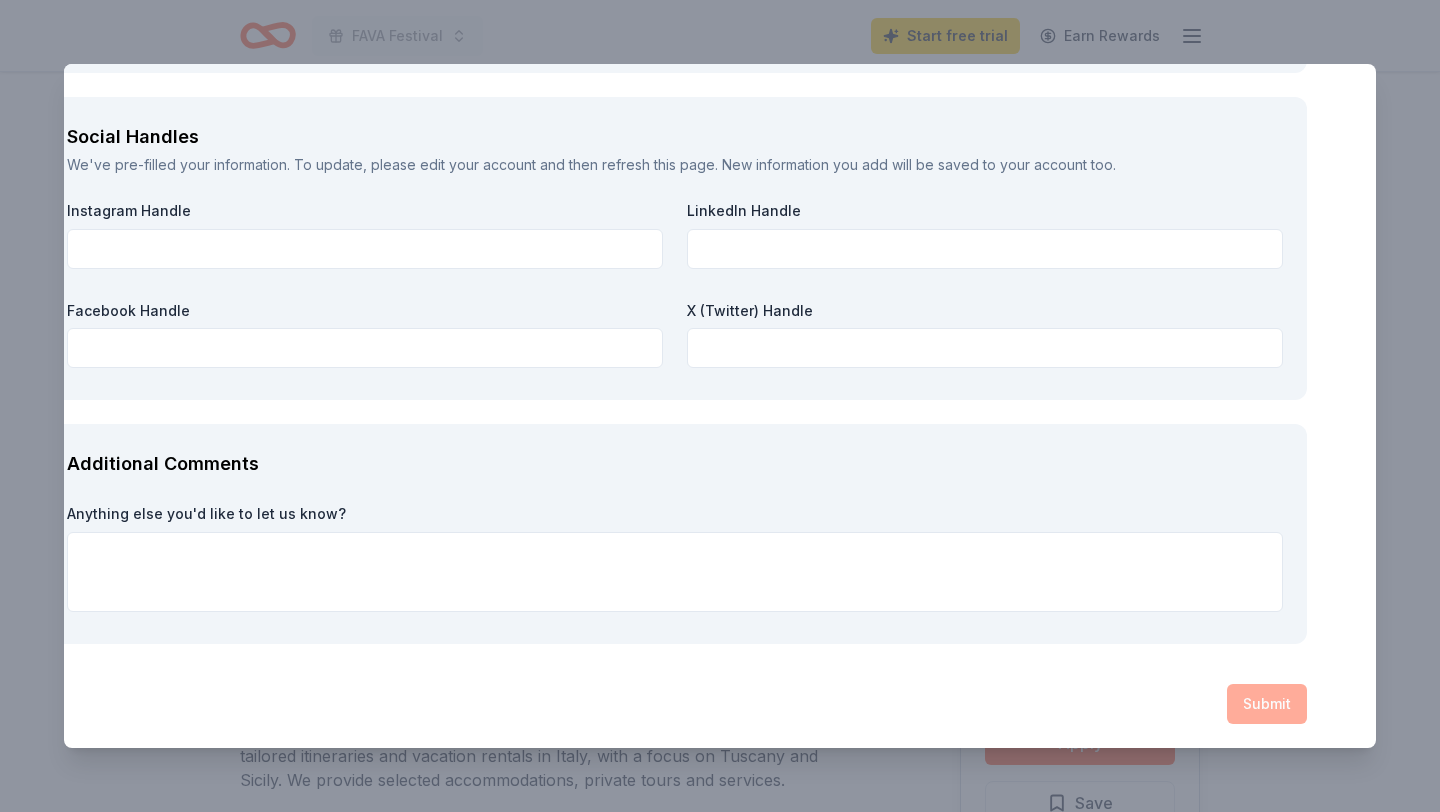 type on "Empowered Value, empowering value." 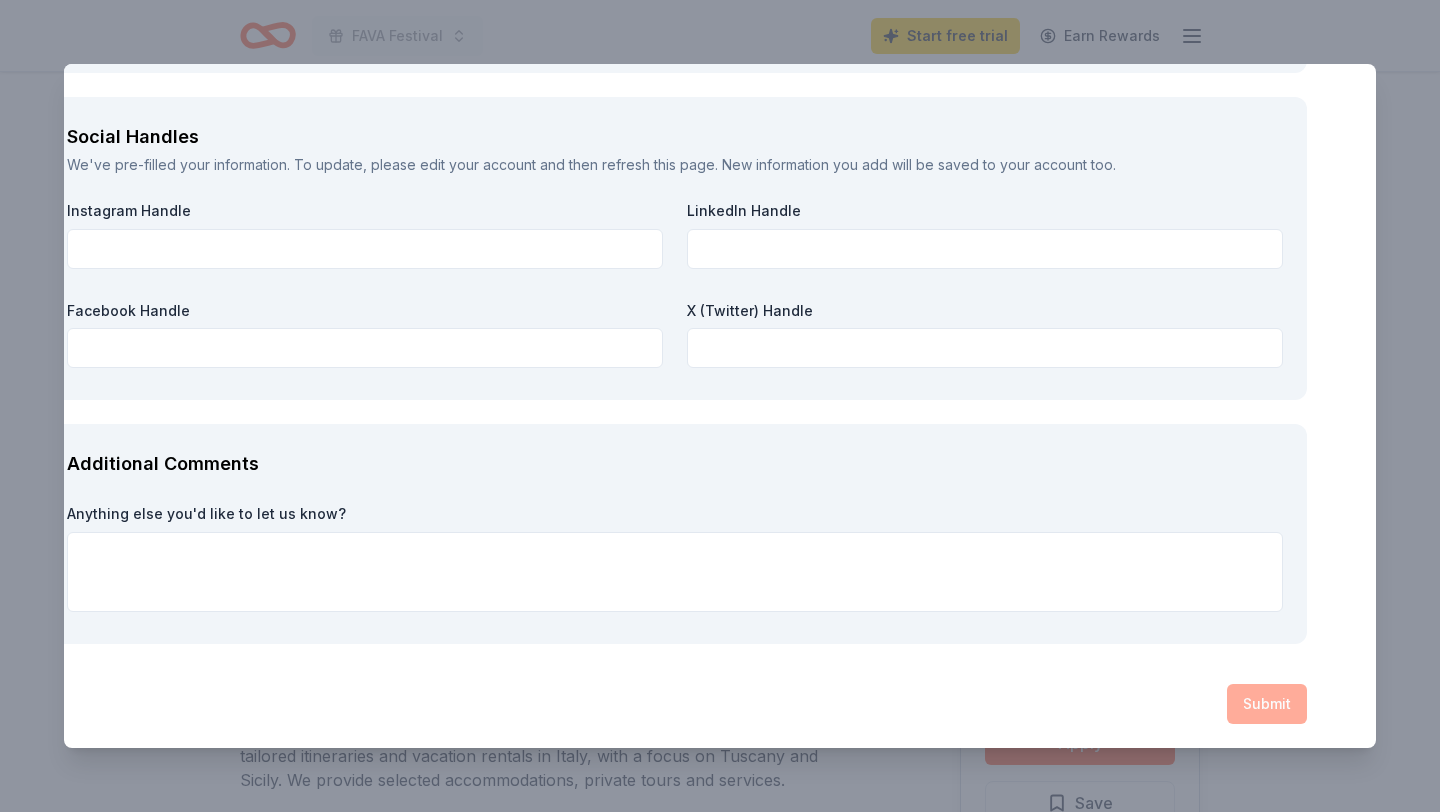 click on "Submit" at bounding box center (675, 704) 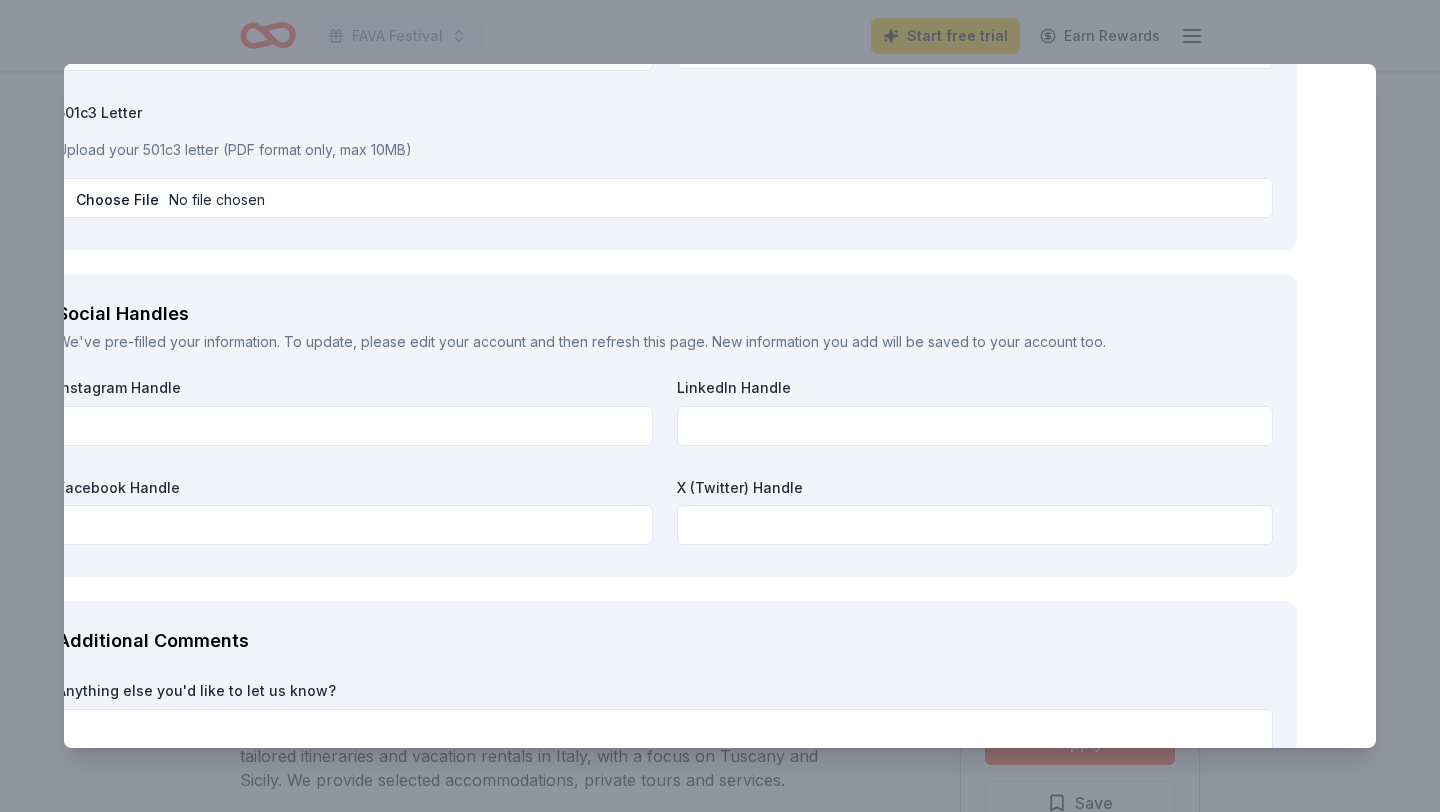 scroll, scrollTop: 2739, scrollLeft: 0, axis: vertical 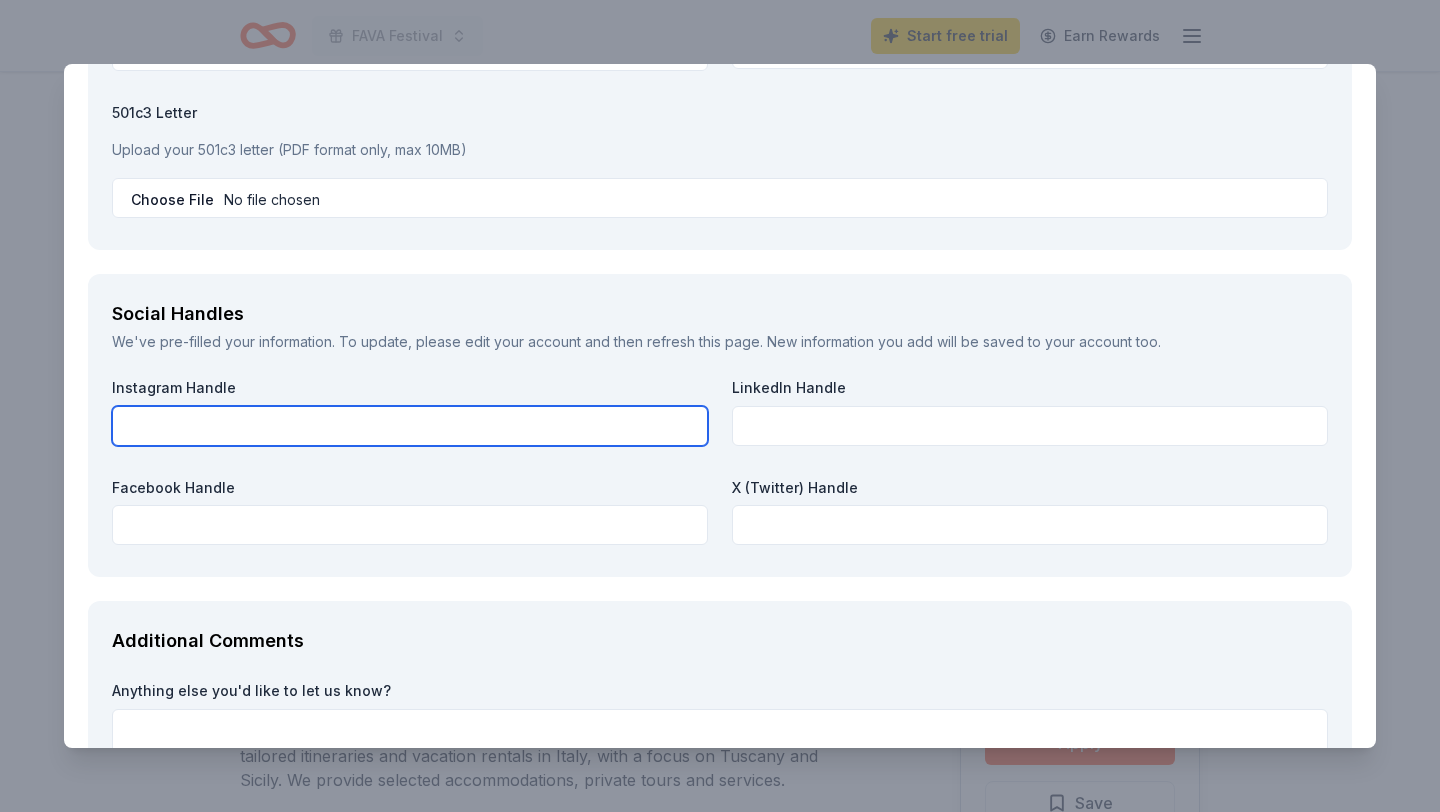 click at bounding box center [410, 426] 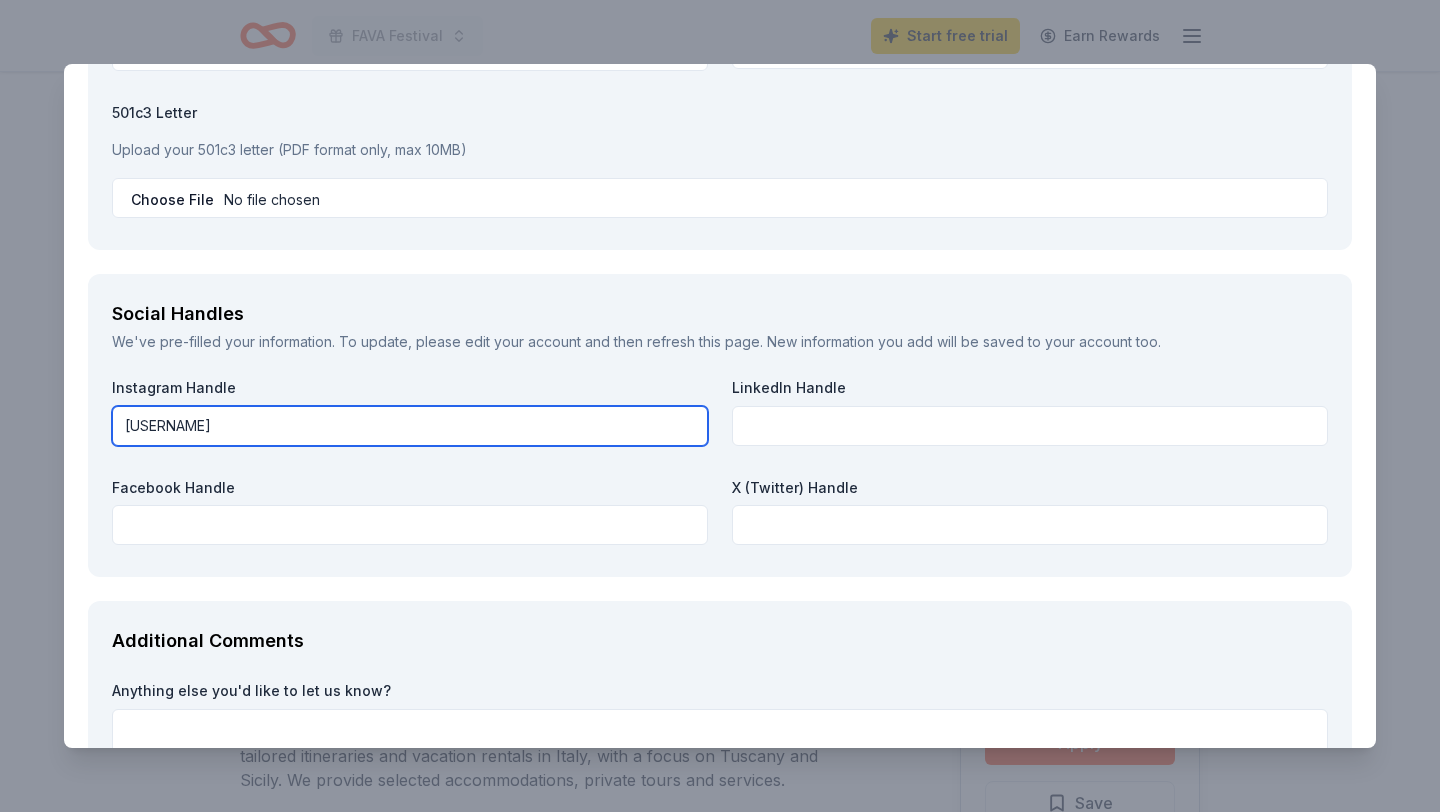 type on "elleenachung" 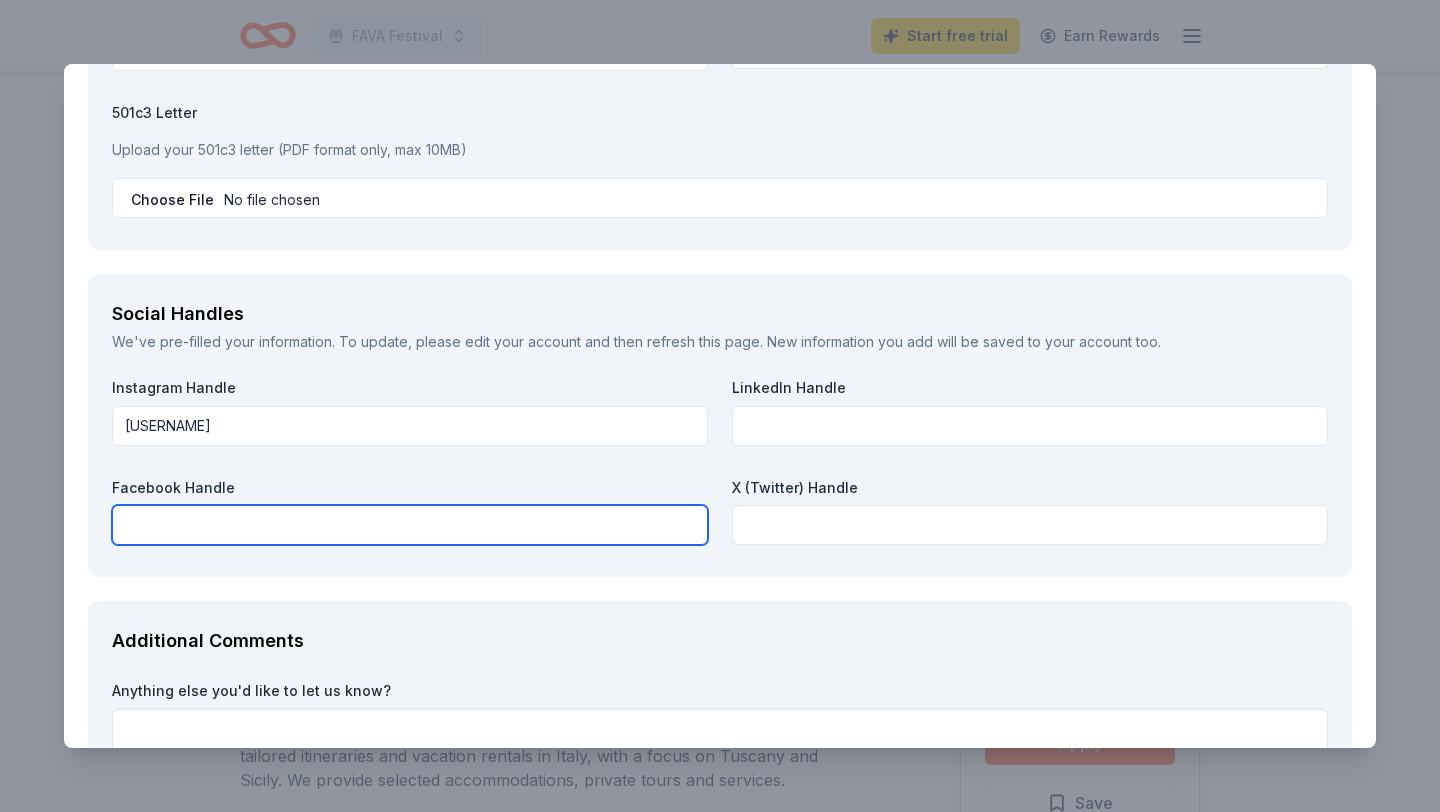 click at bounding box center [410, 525] 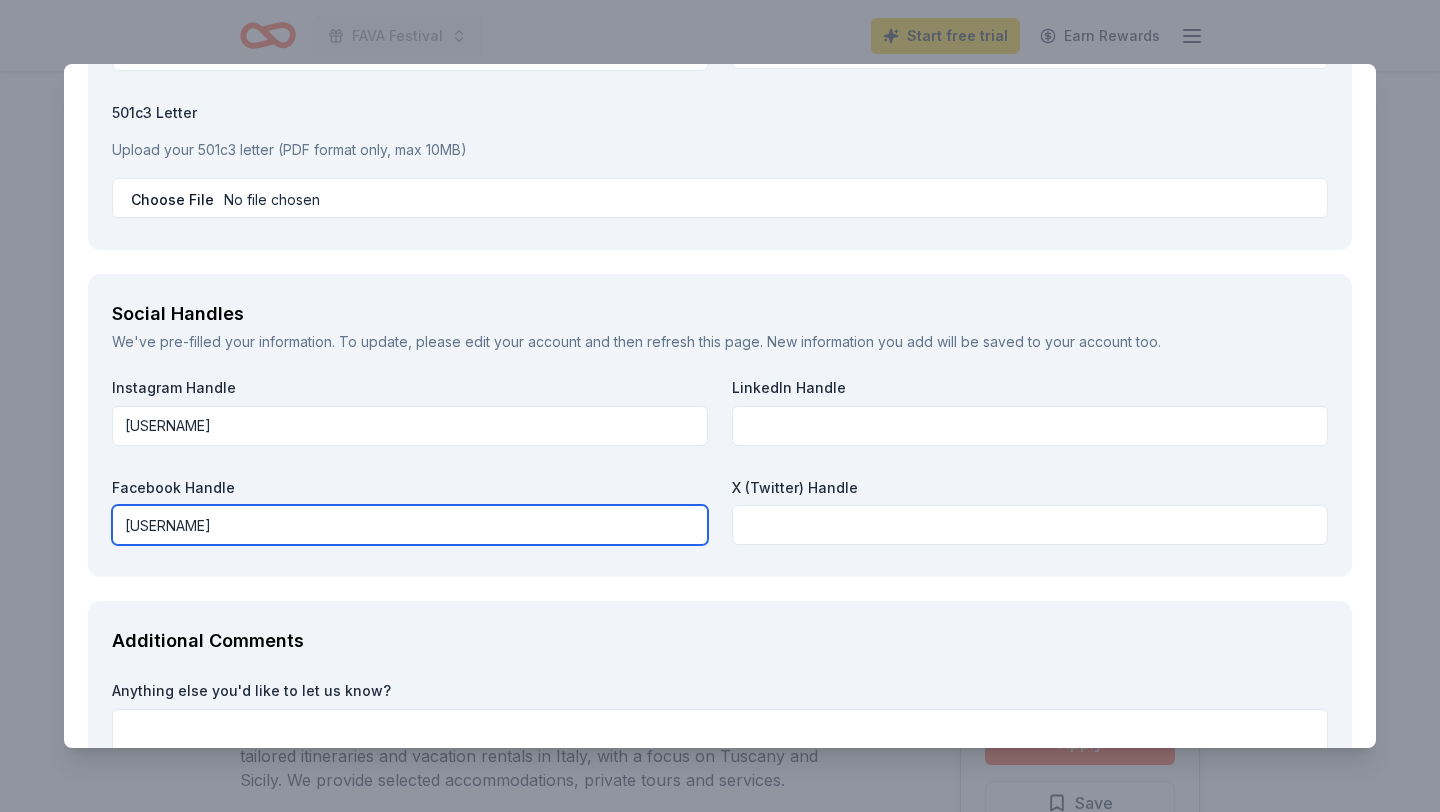 type on "elleenachung" 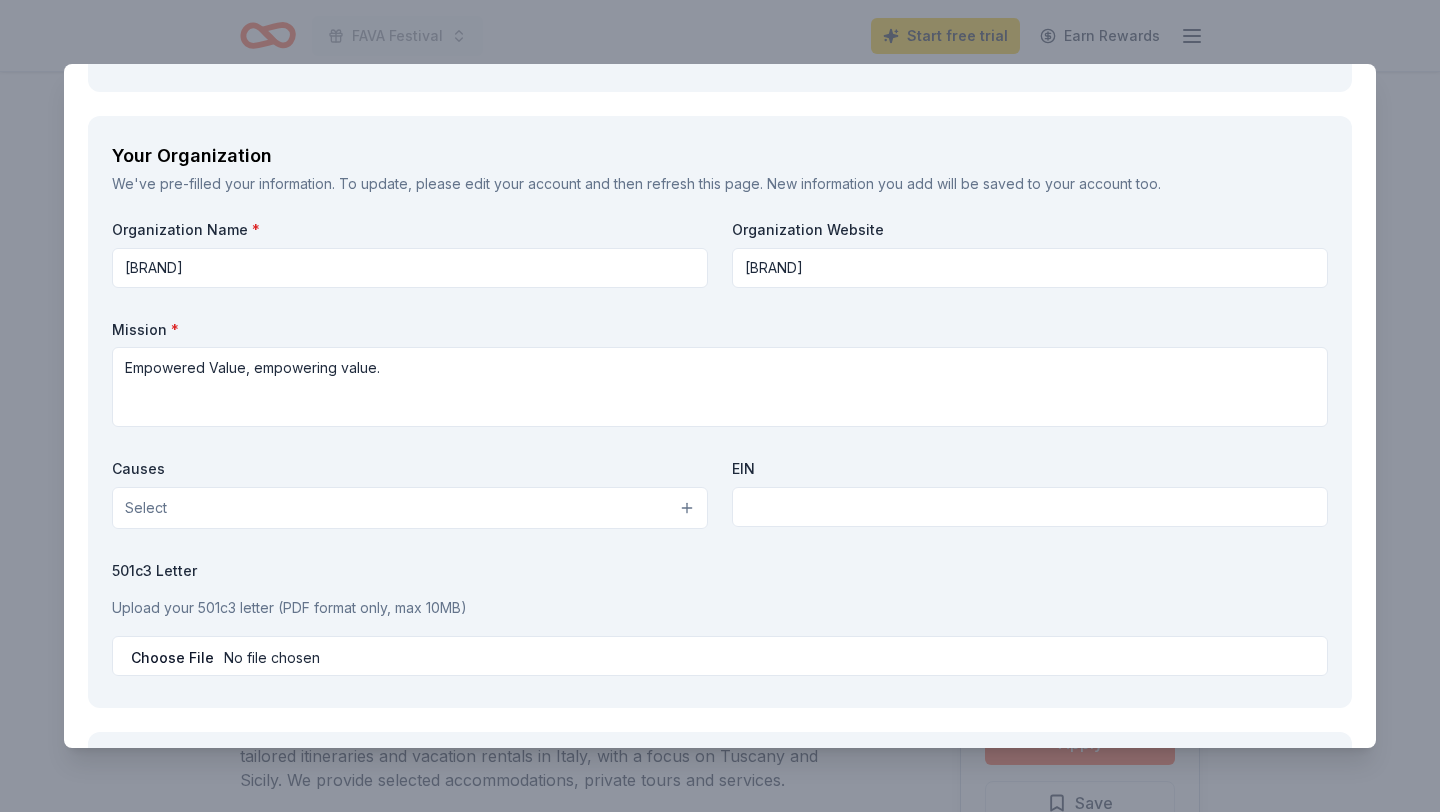 scroll, scrollTop: 2286, scrollLeft: 0, axis: vertical 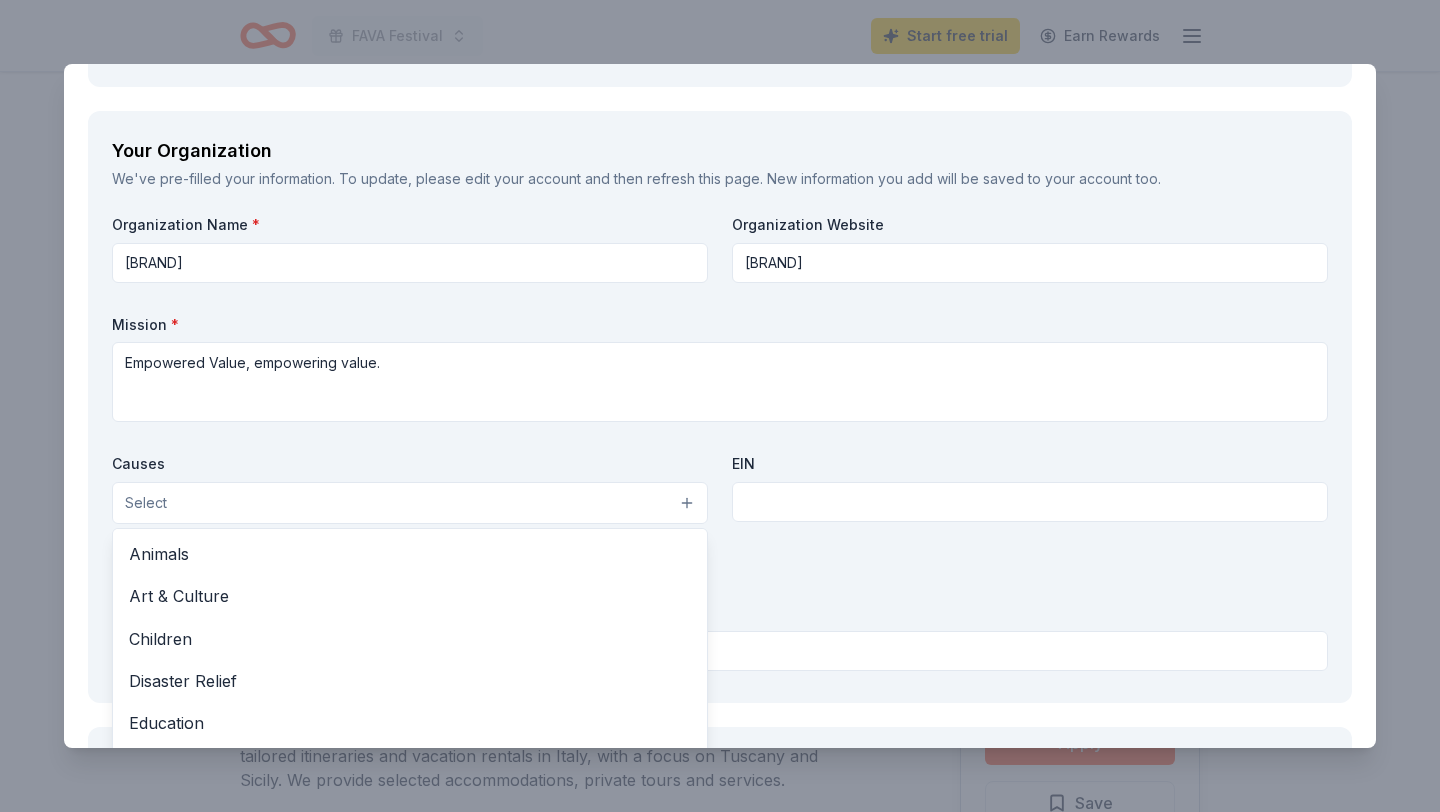click on "Select" at bounding box center [410, 503] 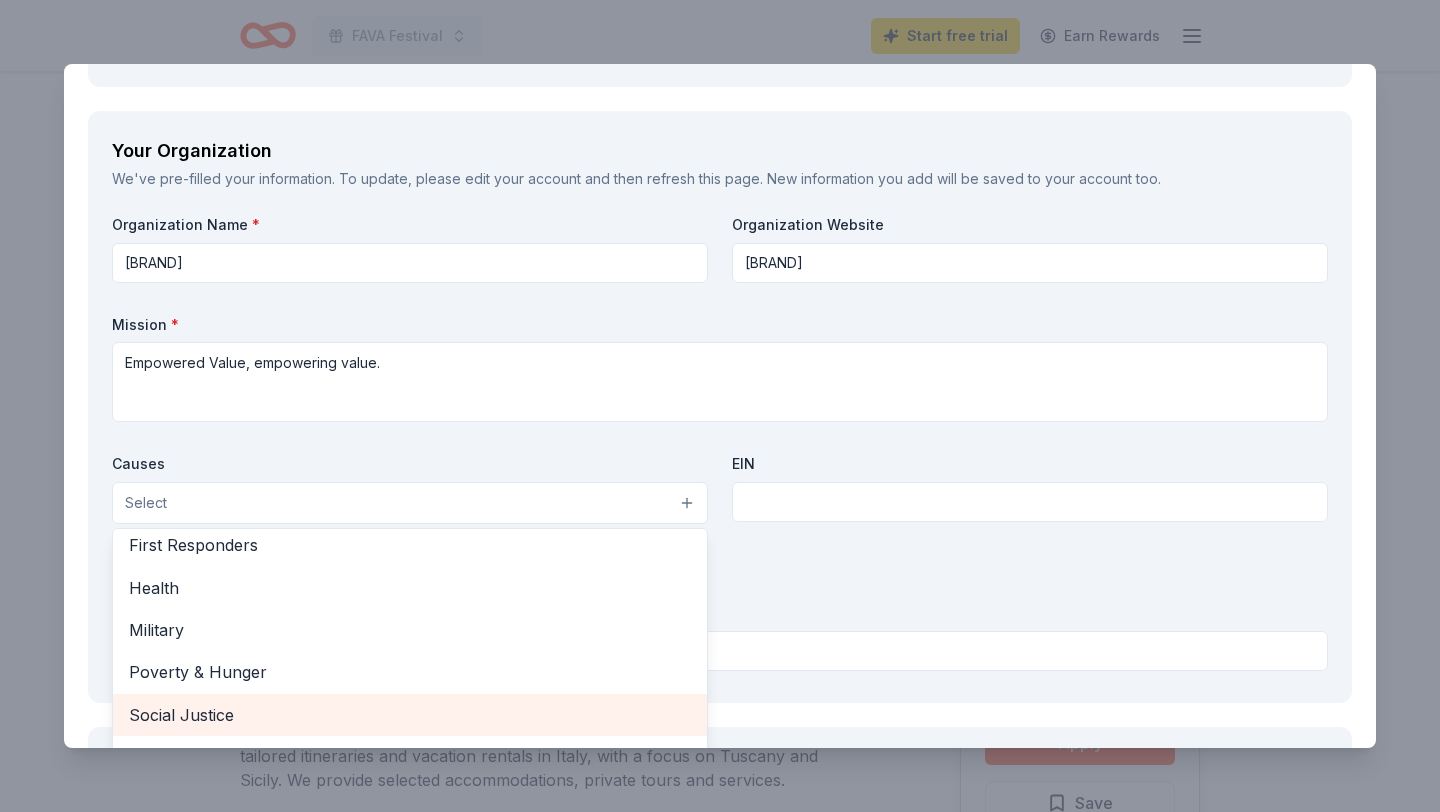 scroll, scrollTop: 279, scrollLeft: 0, axis: vertical 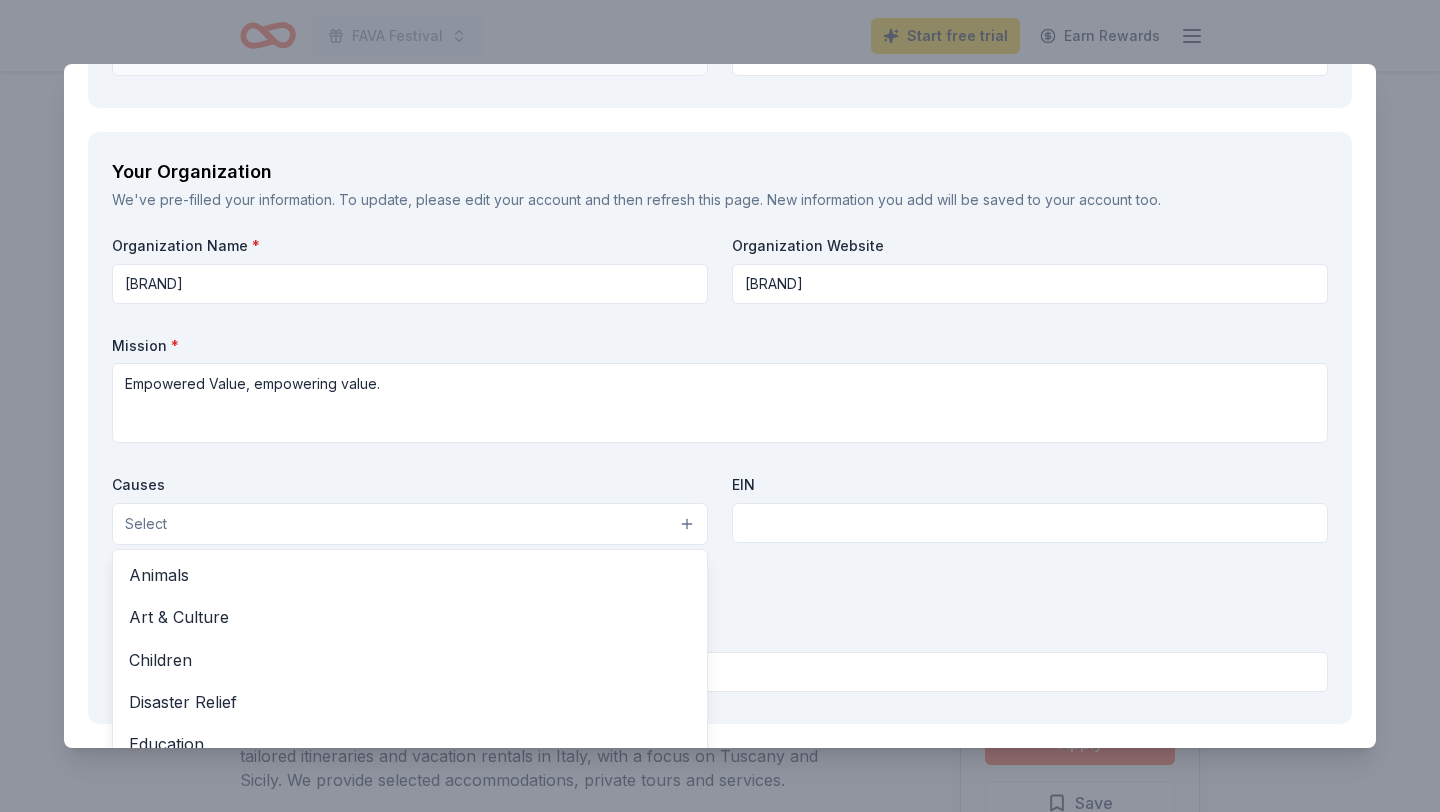 click on "Organization Name * FAVAreach Organization Website FAVAreach Mission * Empowered Value, empowering value. Causes Select Animals Art & Culture Children Disaster Relief Education Environment & Sustainability First Responders Health Military Poverty & Hunger Social Justice Wellness & Fitness EIN 501c3 Letter Upload your 501c3 letter (PDF format only, max 10MB)" at bounding box center [720, 468] 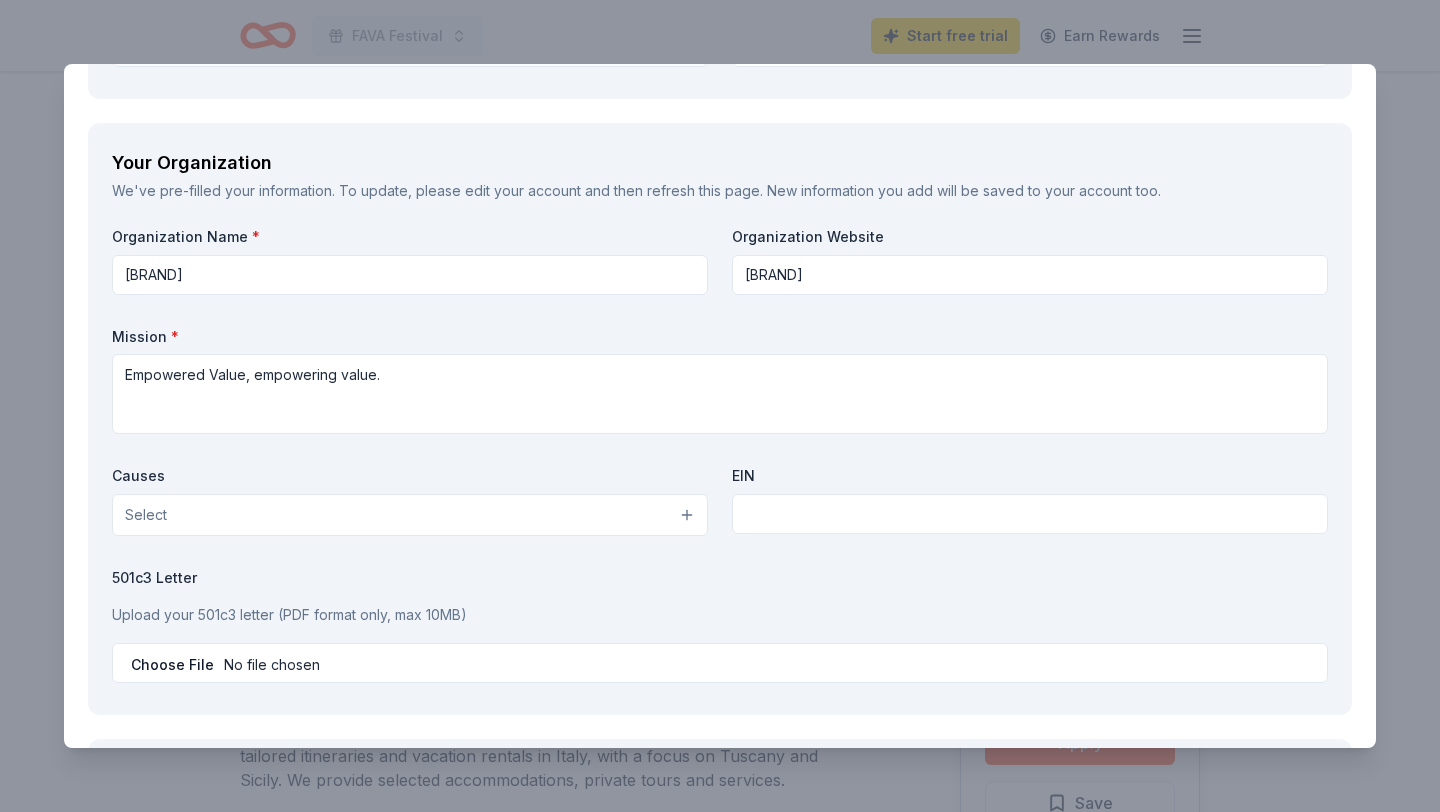 scroll, scrollTop: 2280, scrollLeft: 0, axis: vertical 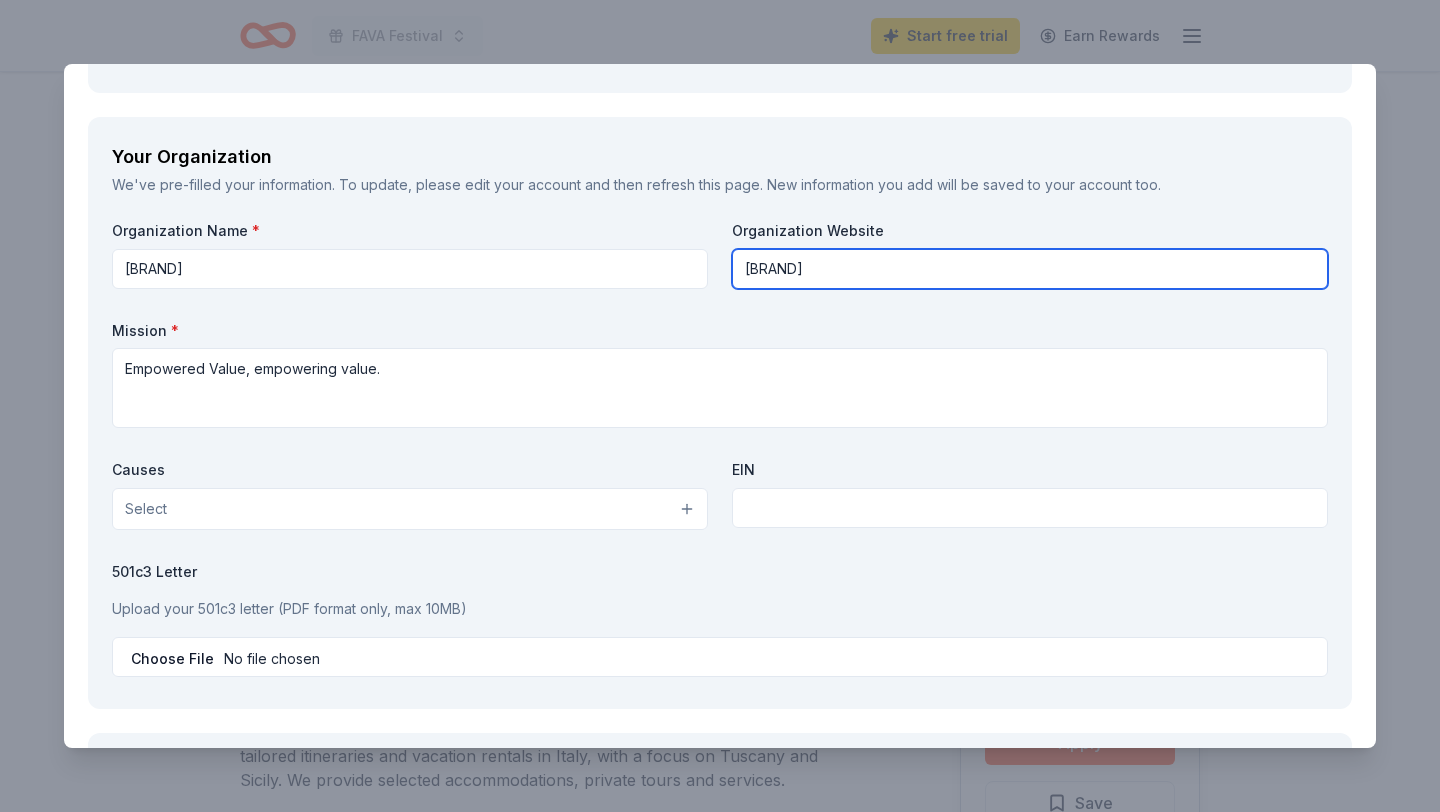 drag, startPoint x: 835, startPoint y: 260, endPoint x: 720, endPoint y: 259, distance: 115.00435 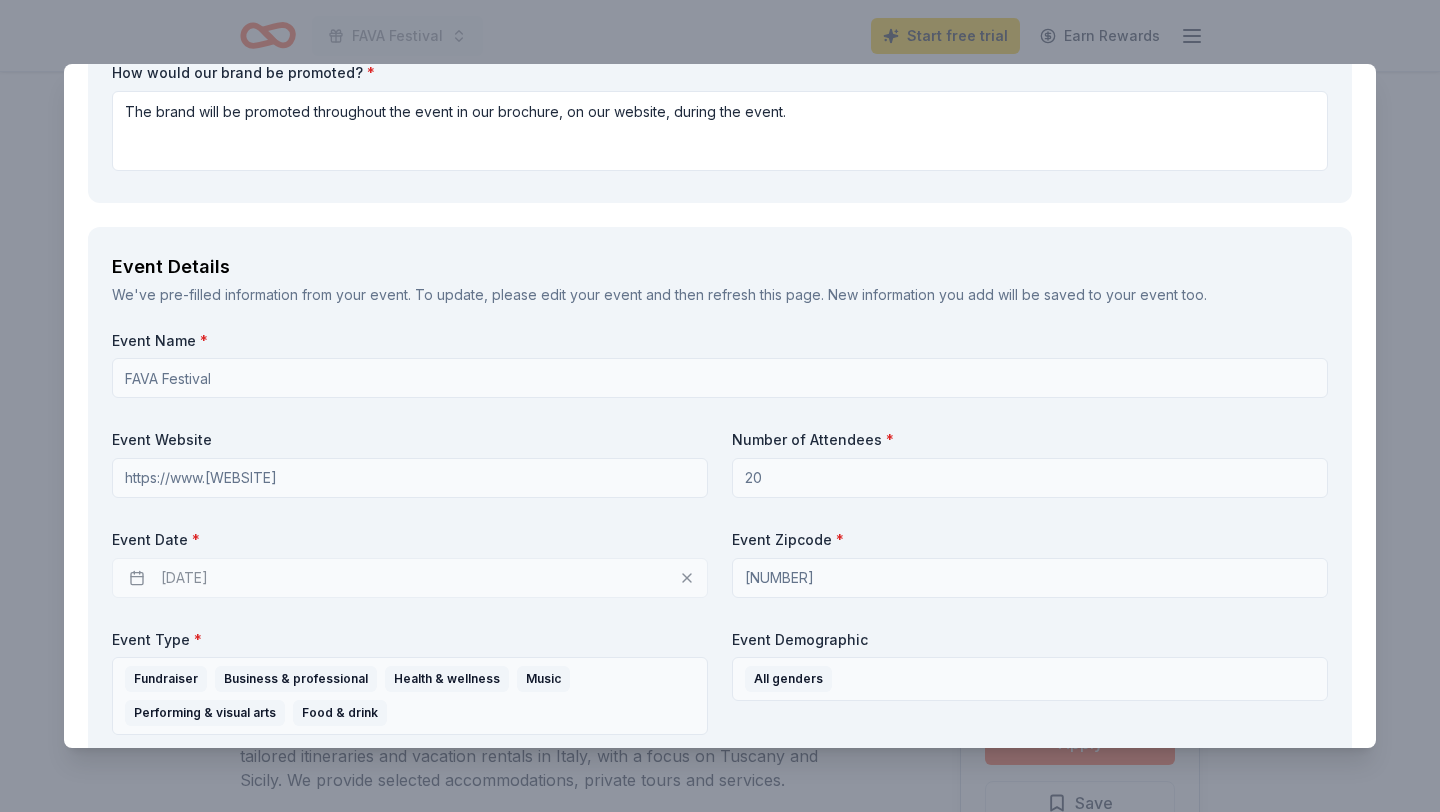 scroll, scrollTop: 1186, scrollLeft: 0, axis: vertical 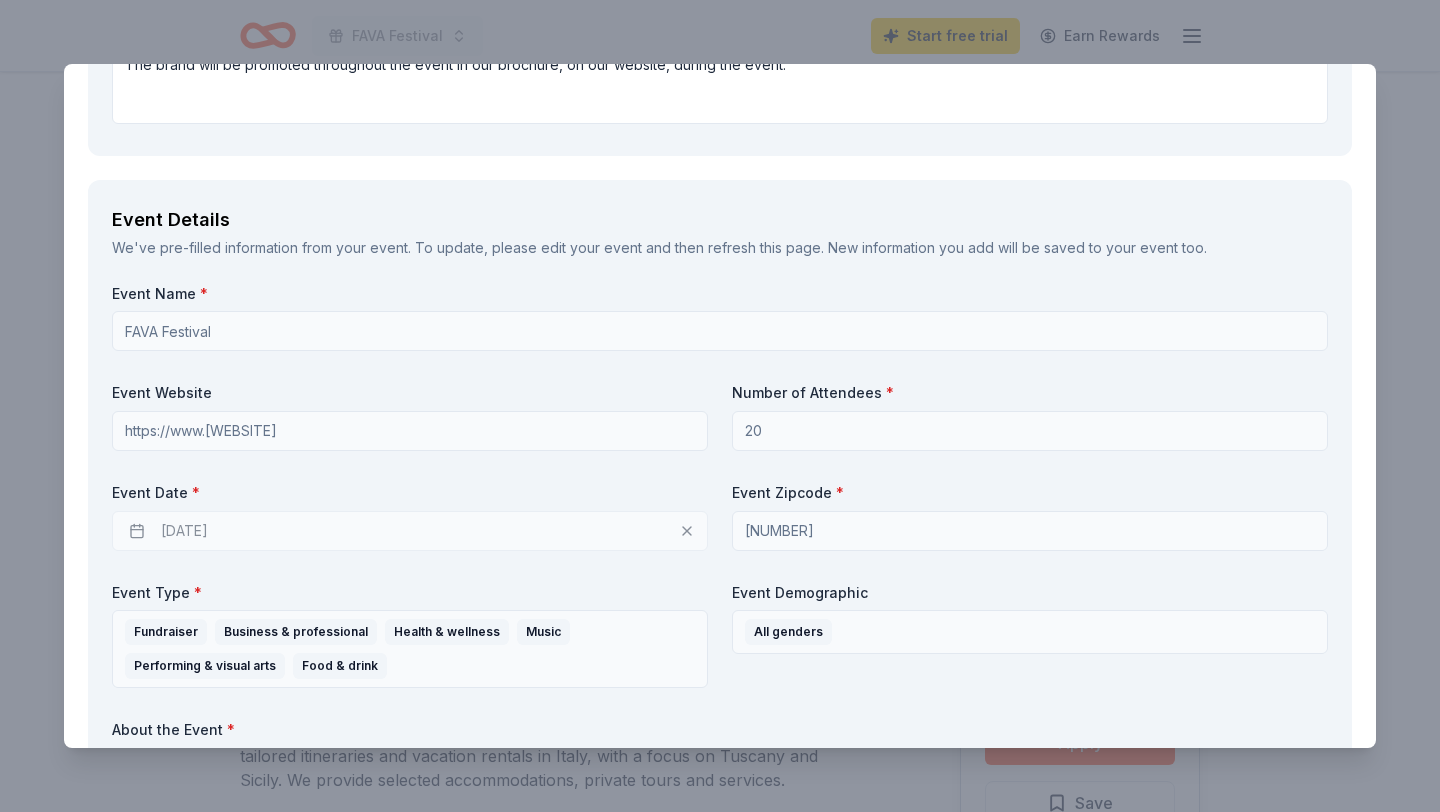 type on "www.favorofagreatgod.com" 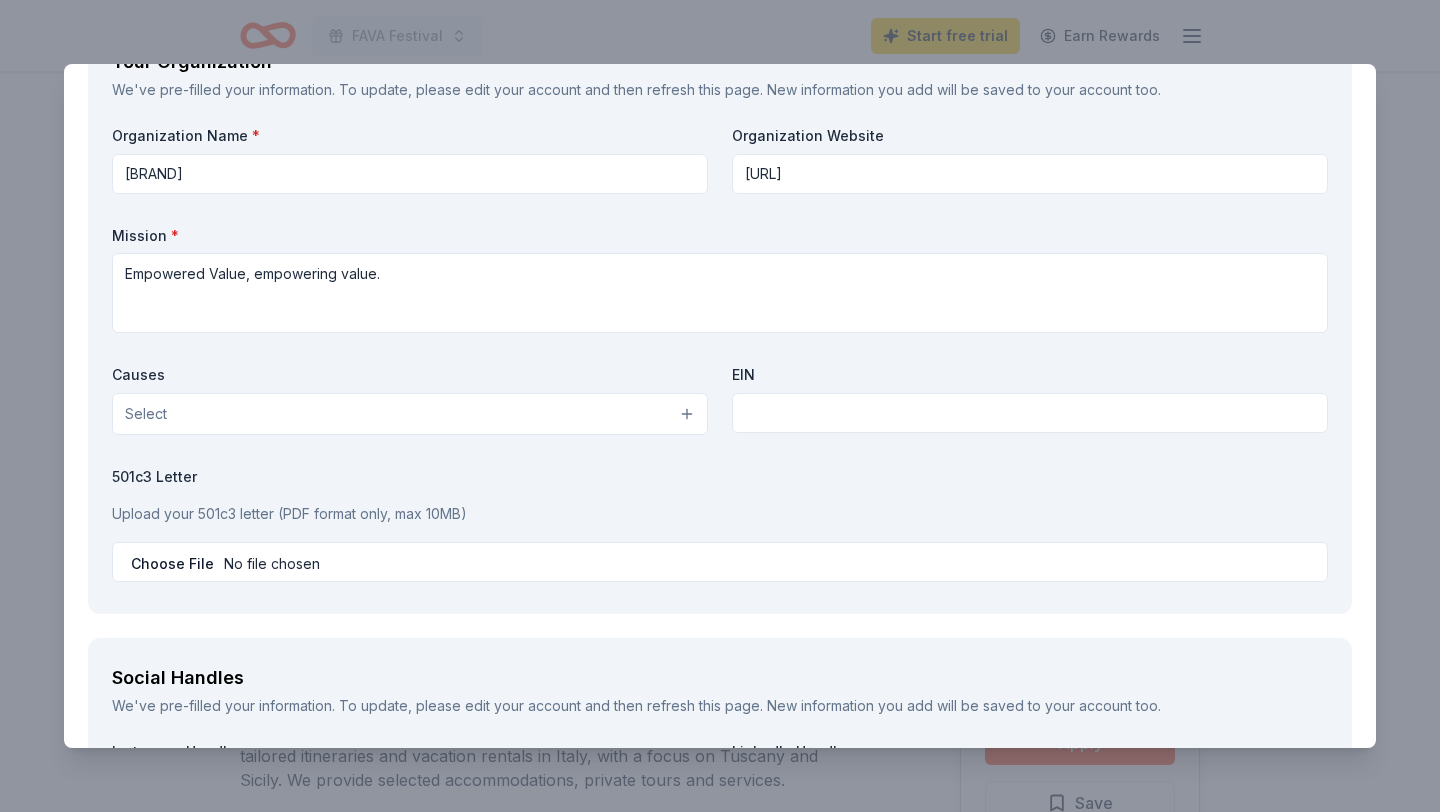 scroll, scrollTop: 2916, scrollLeft: 0, axis: vertical 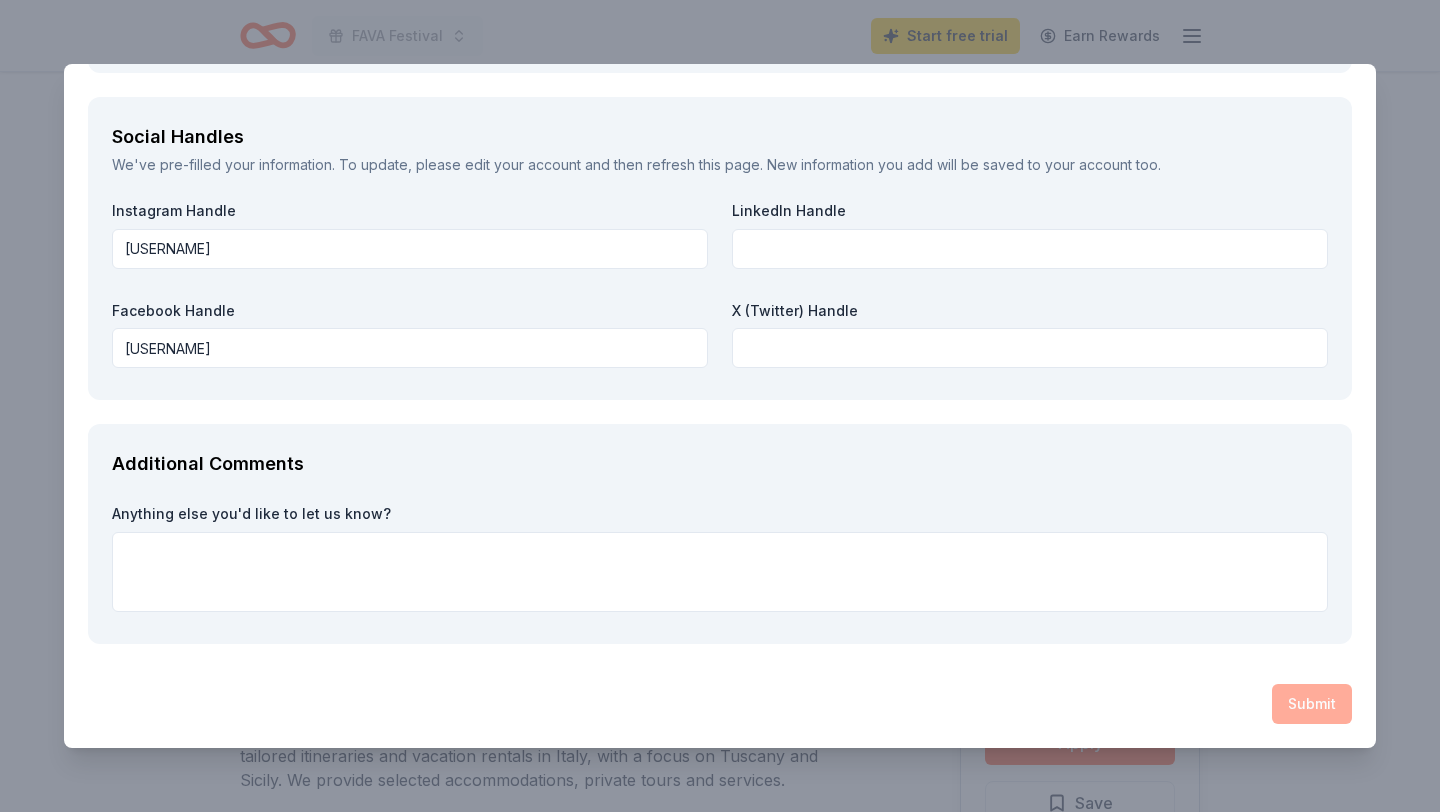 click on "Submit" at bounding box center [720, 704] 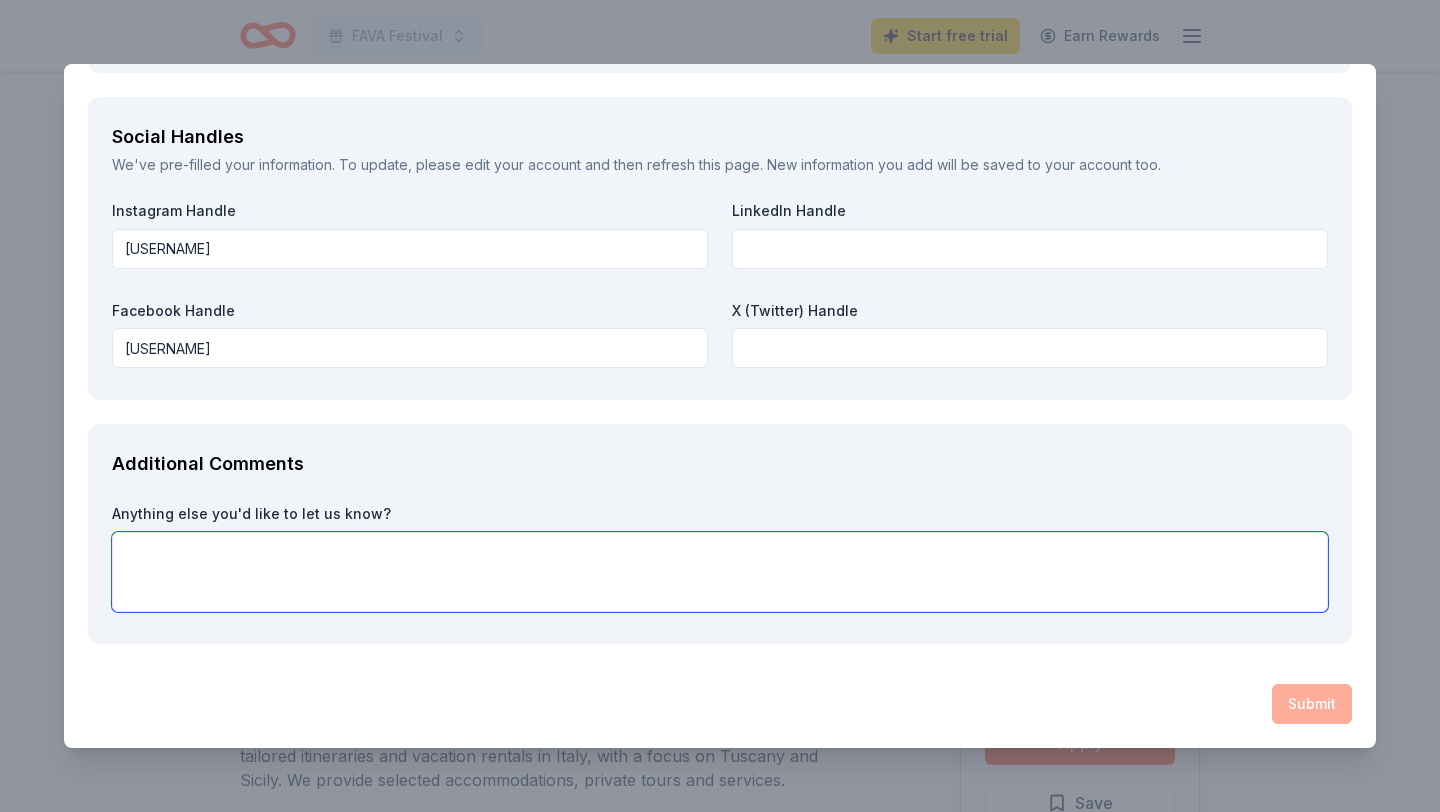 click at bounding box center (720, 572) 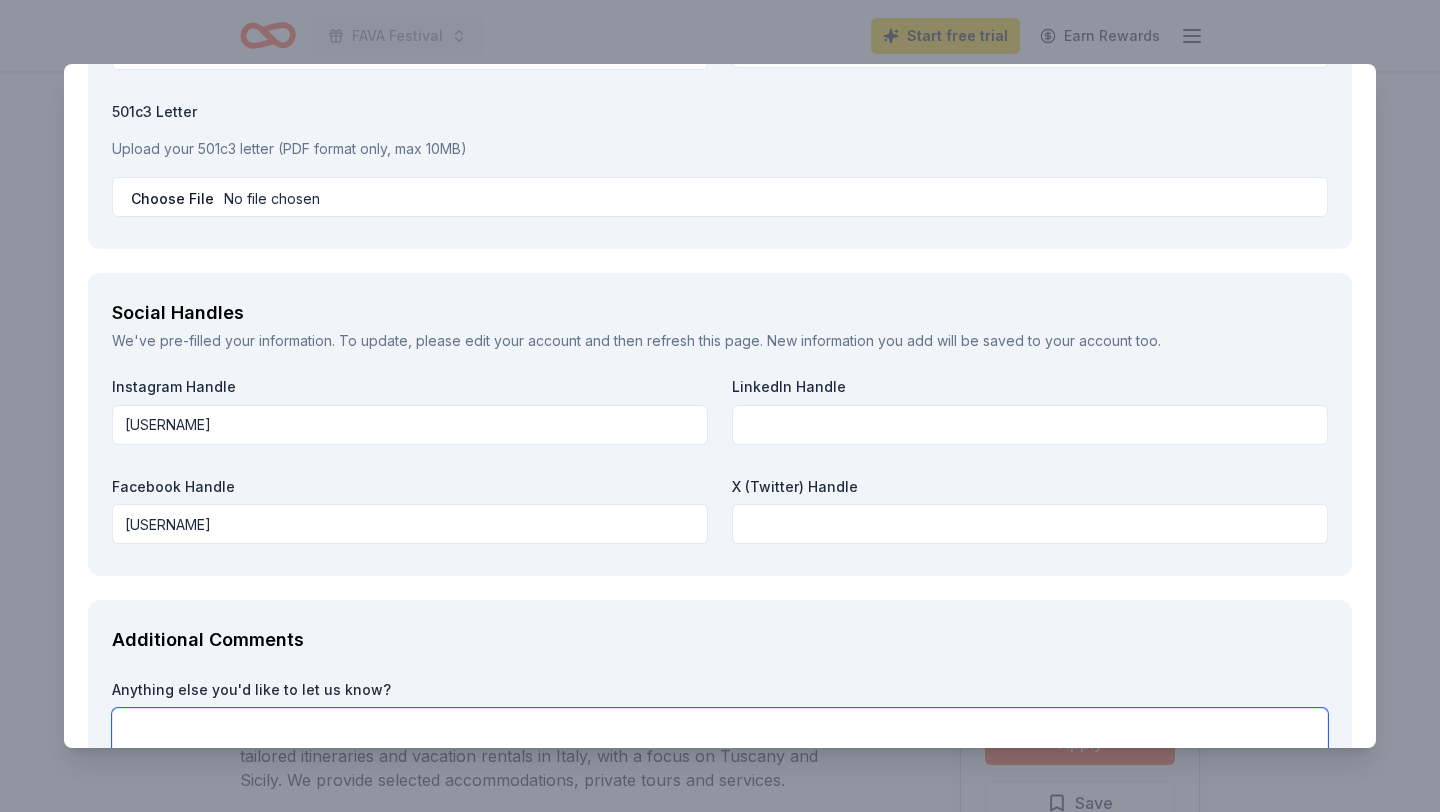 scroll, scrollTop: 2628, scrollLeft: 0, axis: vertical 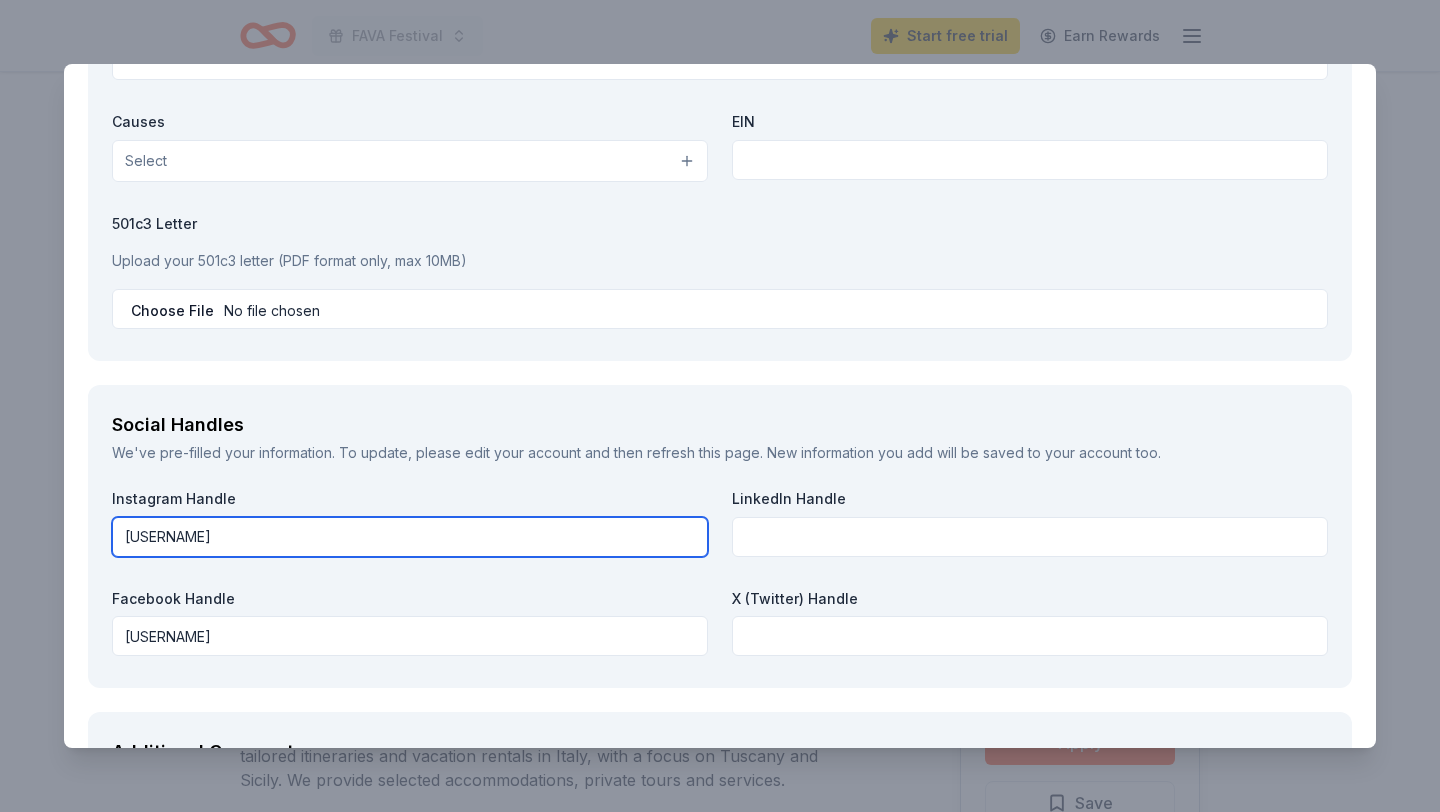 click on "elleenachung" at bounding box center [410, 537] 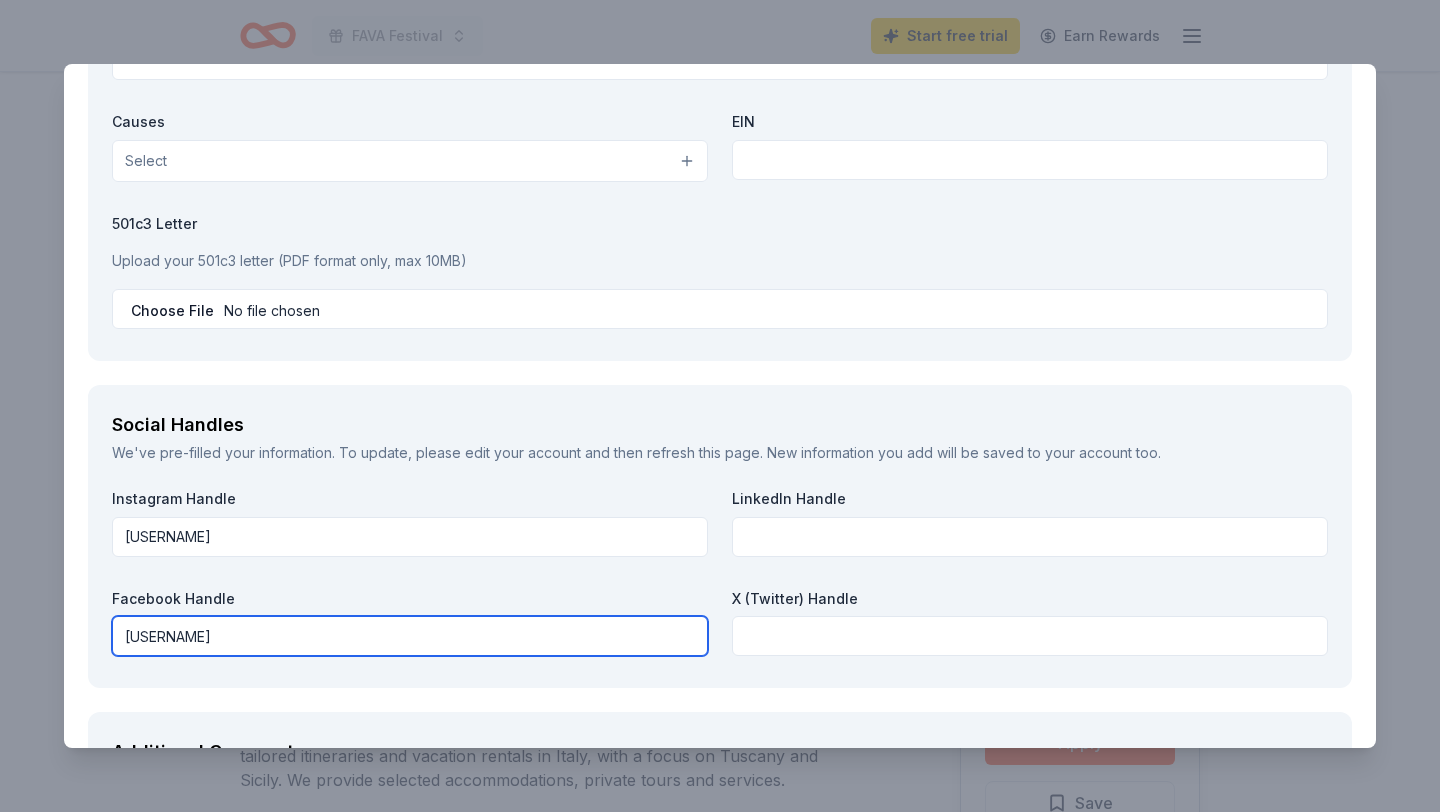 click on "elleenachung" at bounding box center [410, 636] 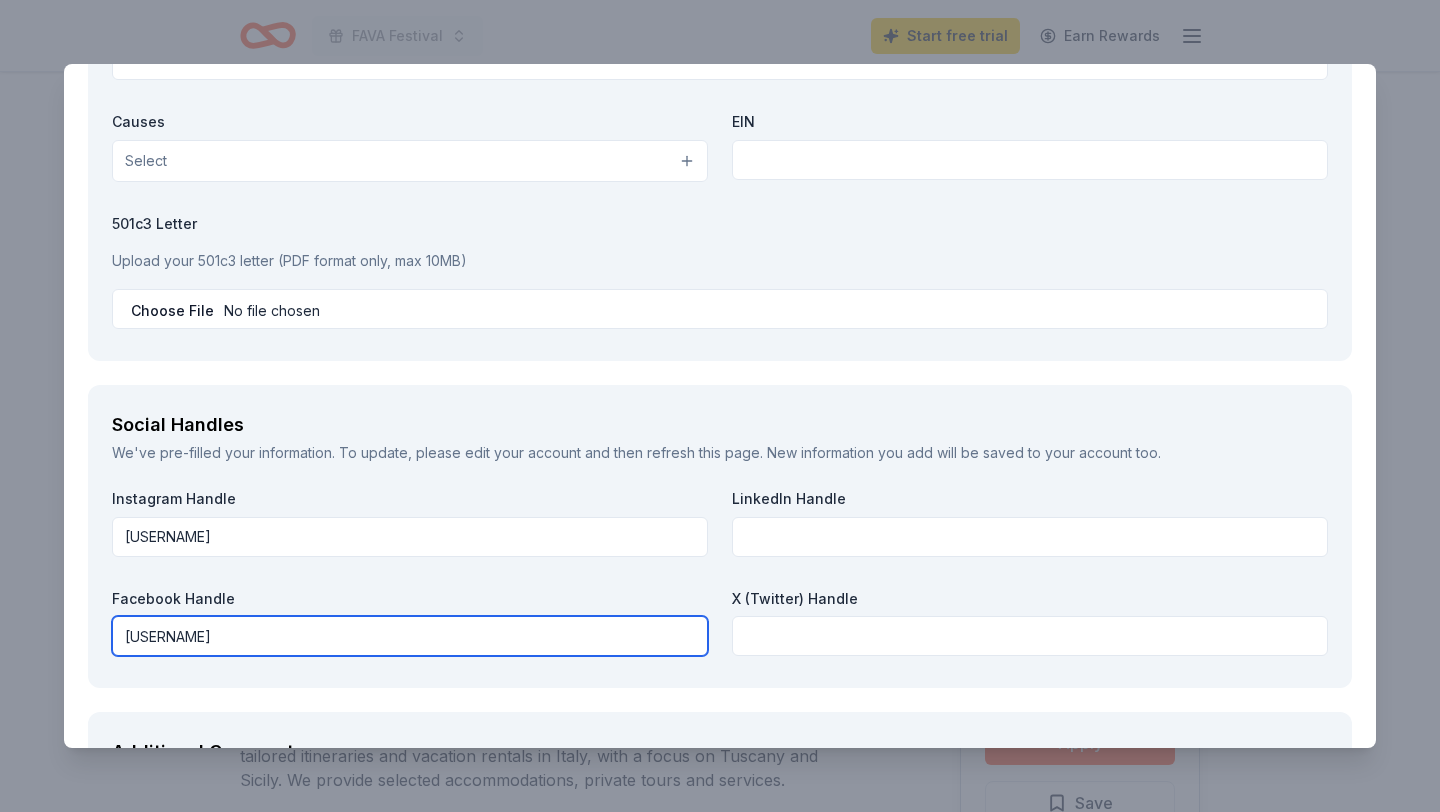type on "[USERNAME]" 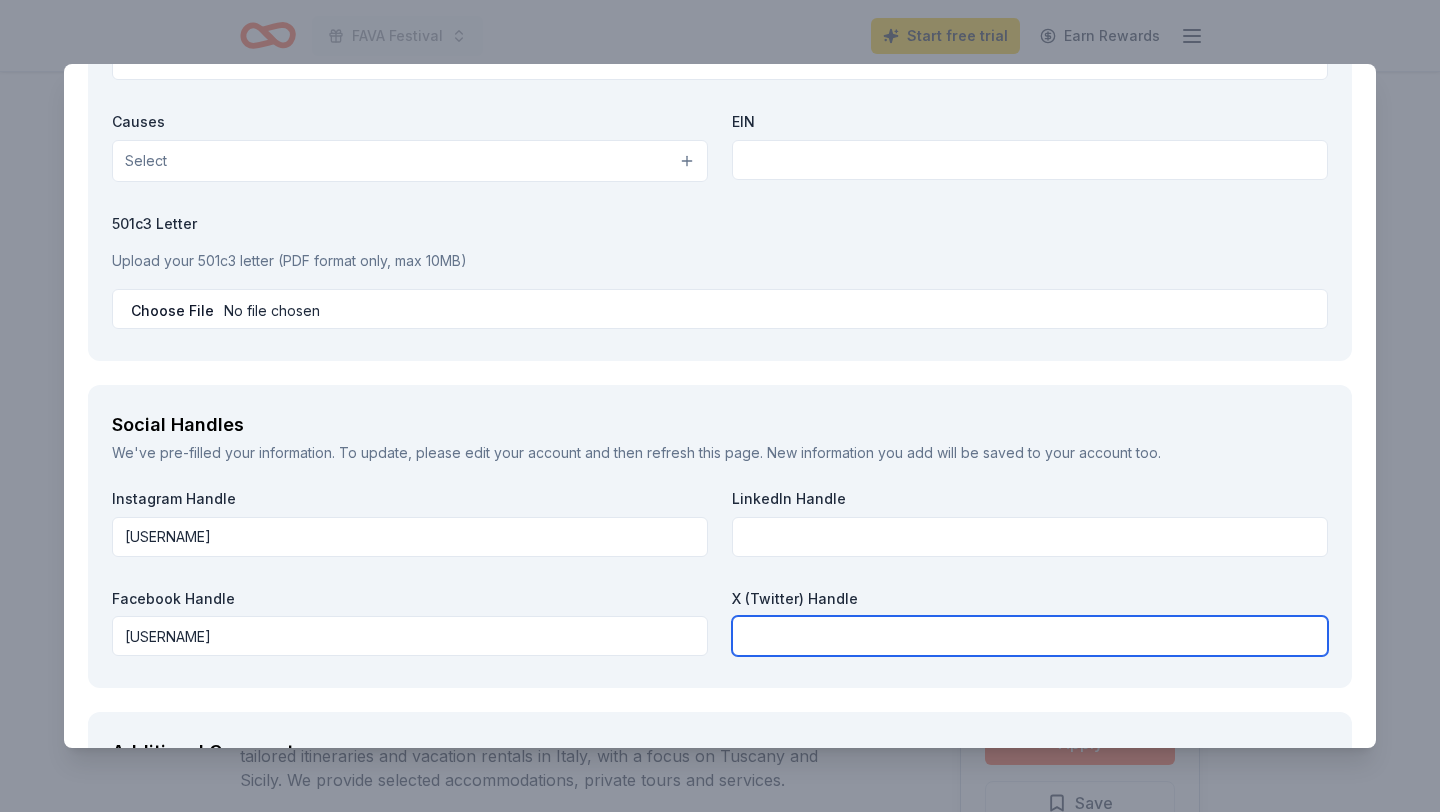 click at bounding box center (1030, 636) 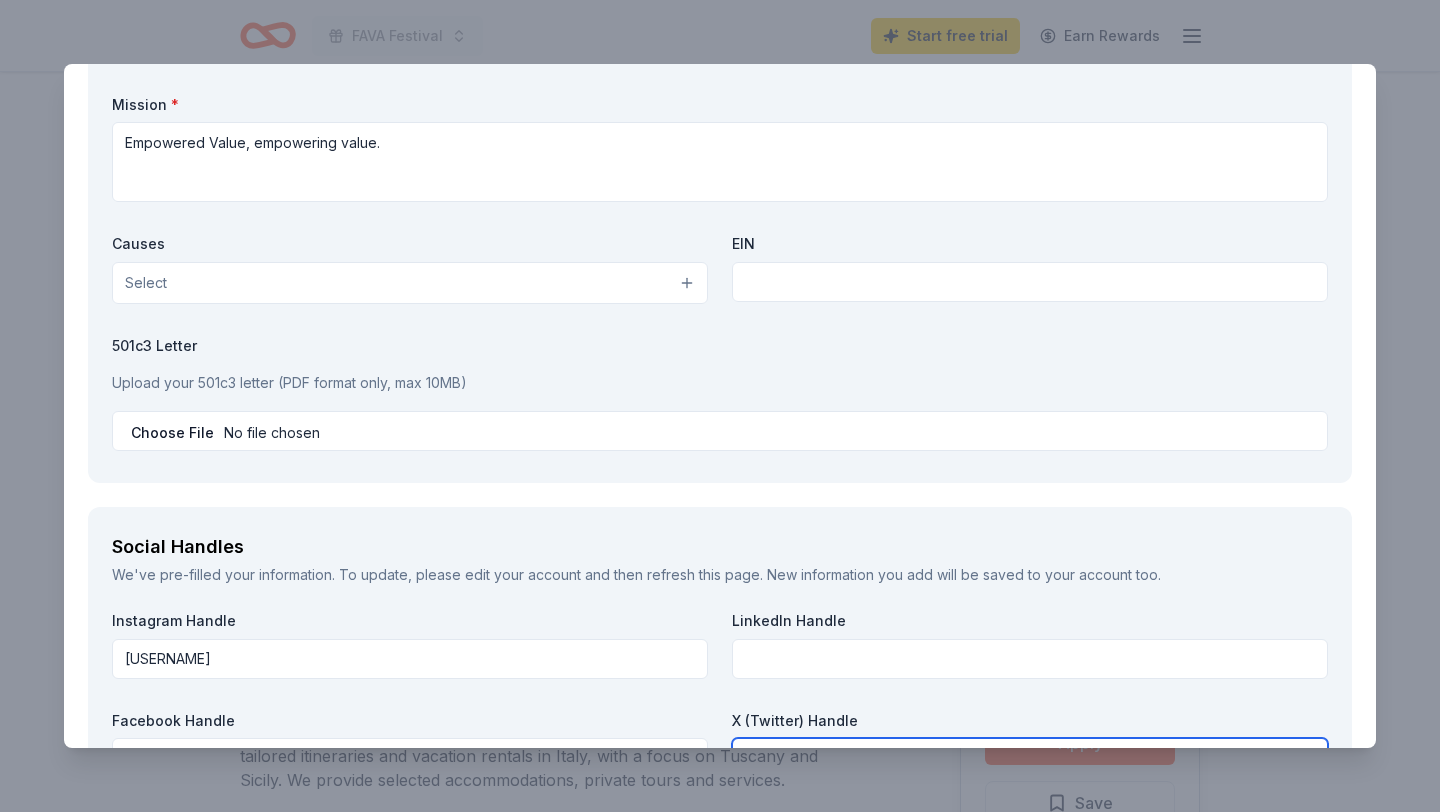 scroll, scrollTop: 2513, scrollLeft: 0, axis: vertical 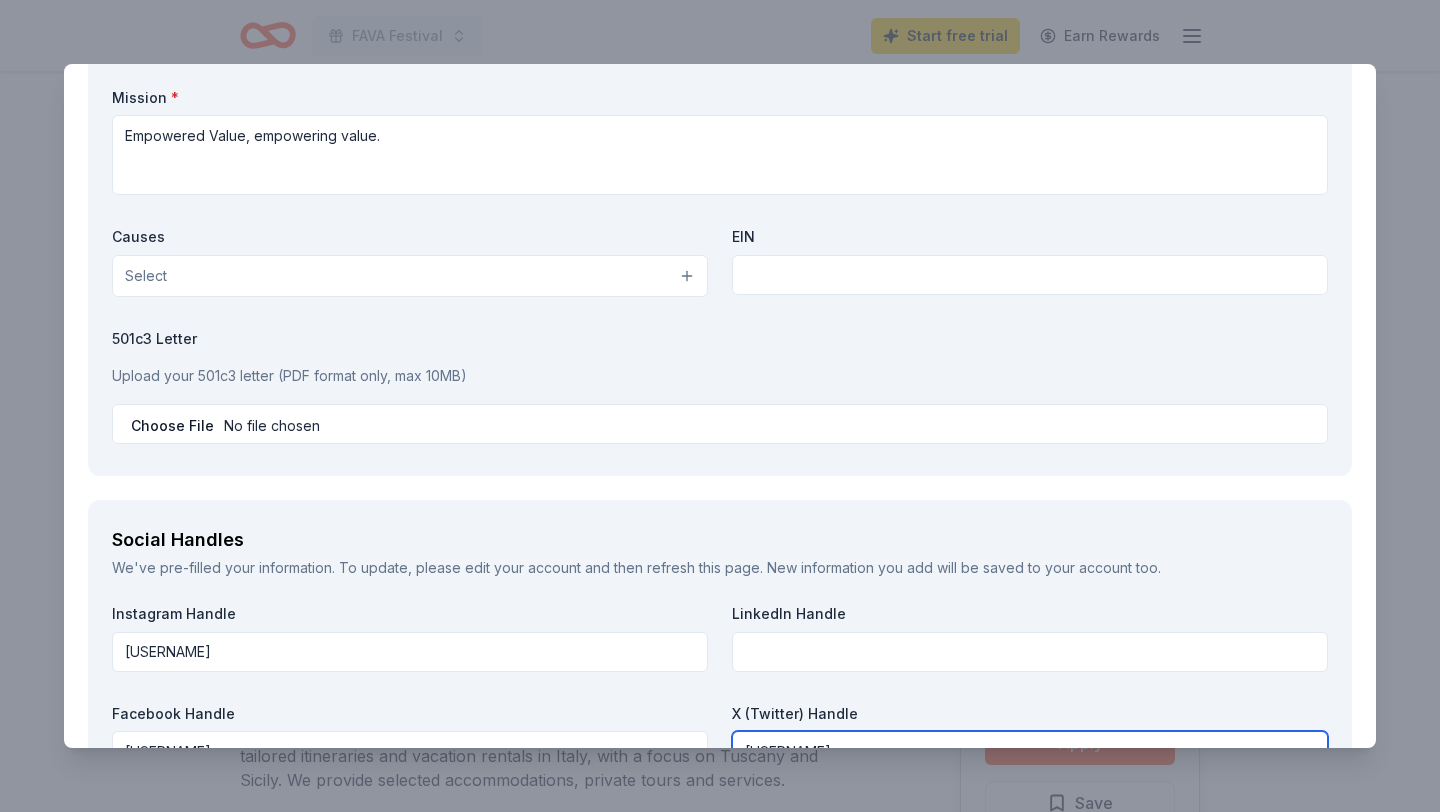 type on "[USERNAME]" 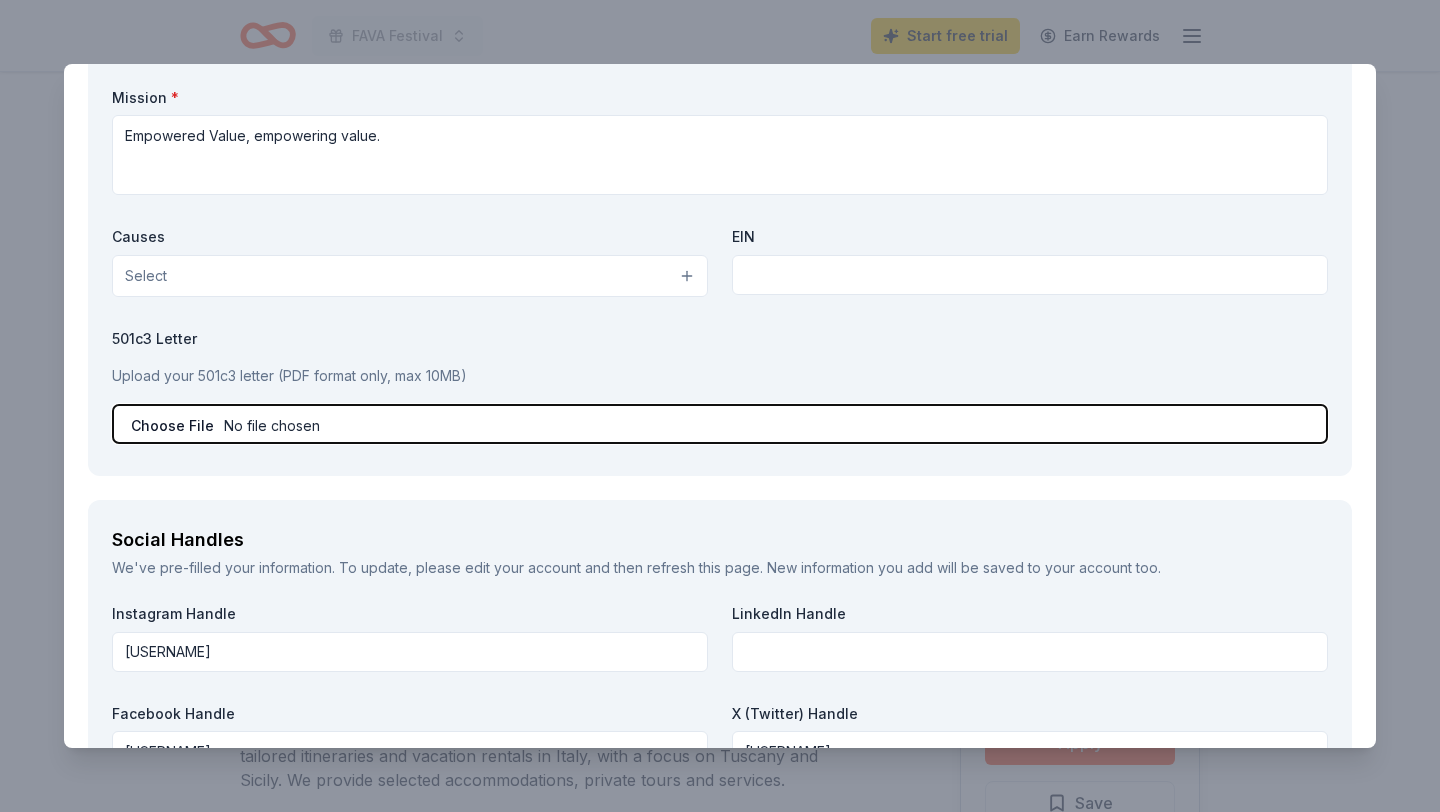 click at bounding box center [720, 424] 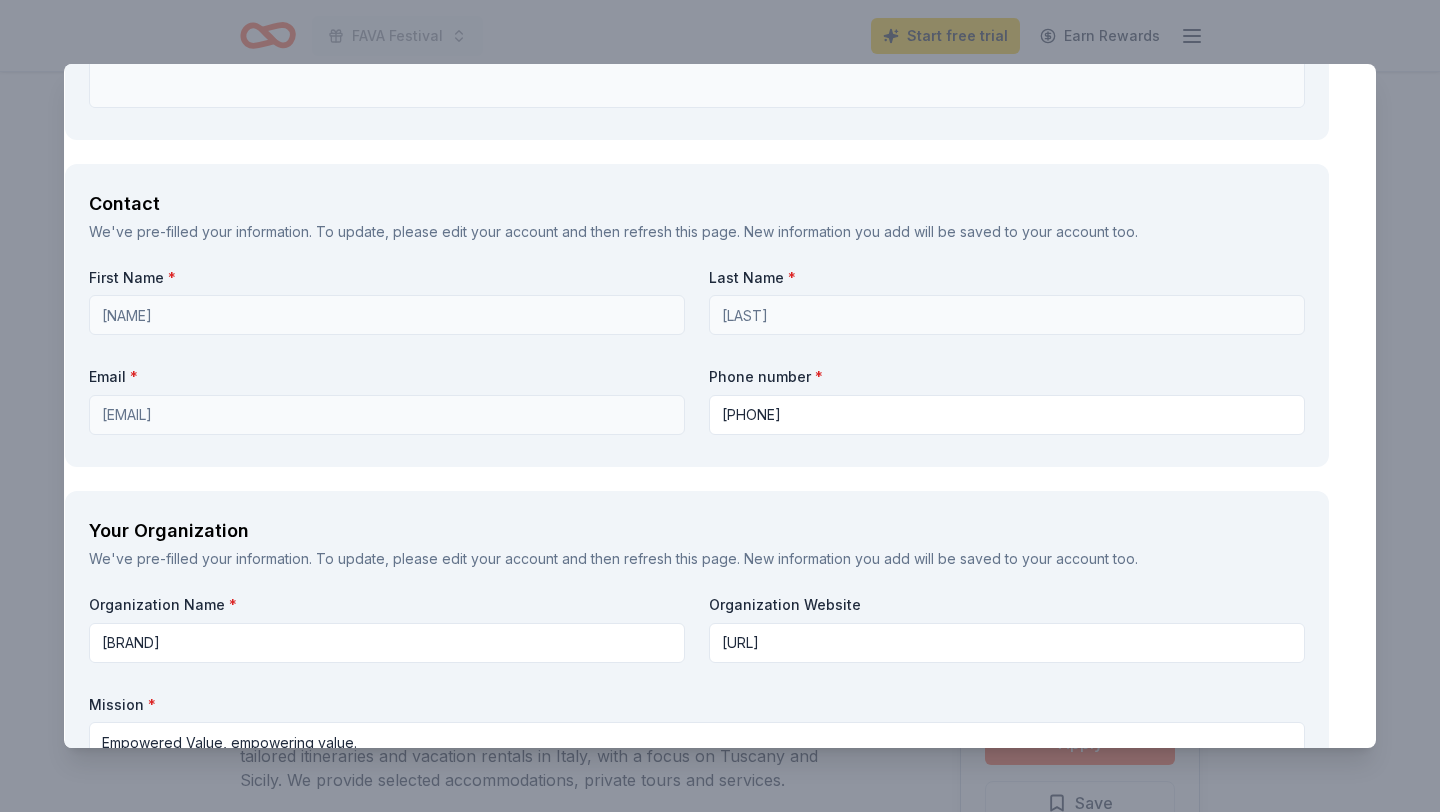 scroll, scrollTop: 1912, scrollLeft: 23, axis: both 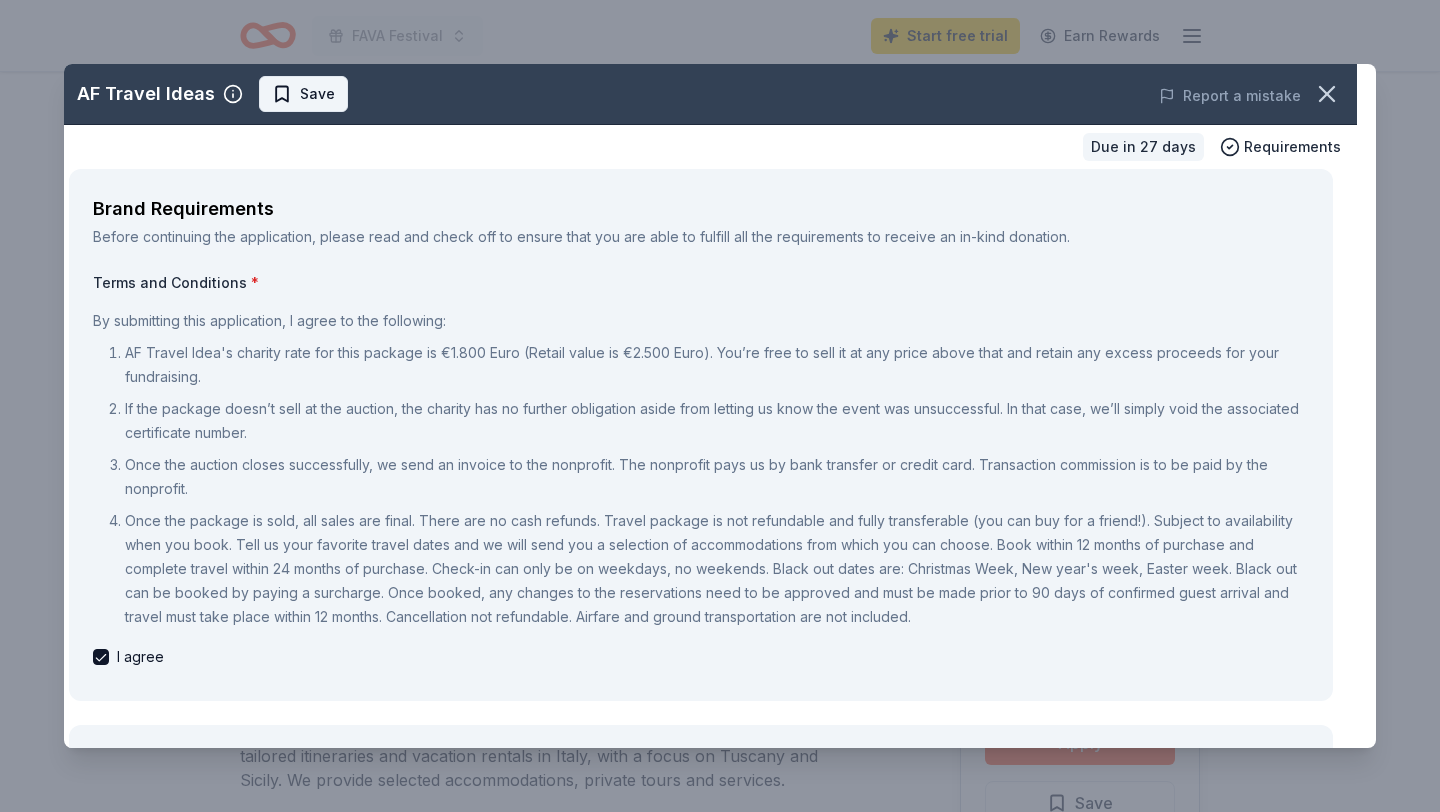 click on "Save" at bounding box center (317, 94) 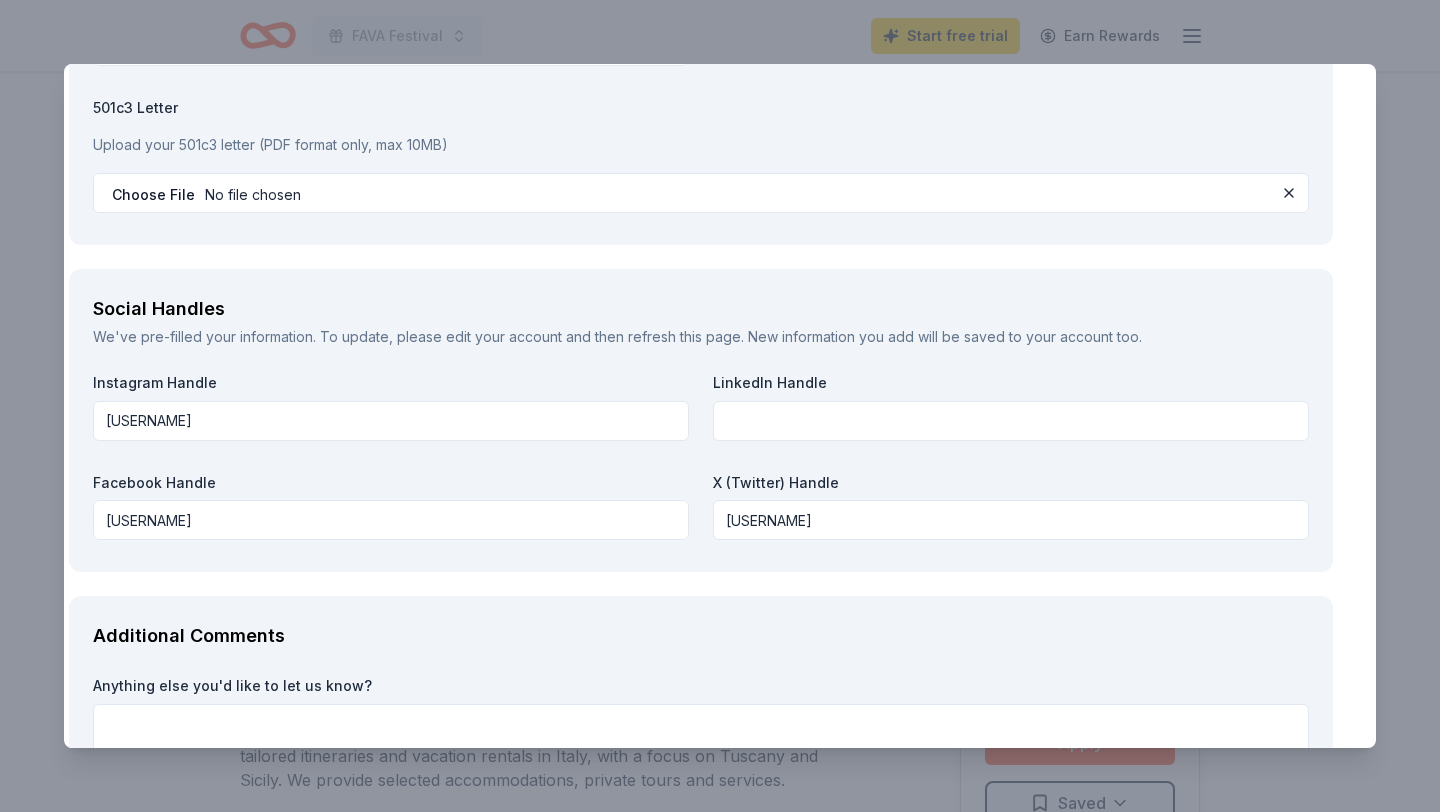 scroll, scrollTop: 2916, scrollLeft: 19, axis: both 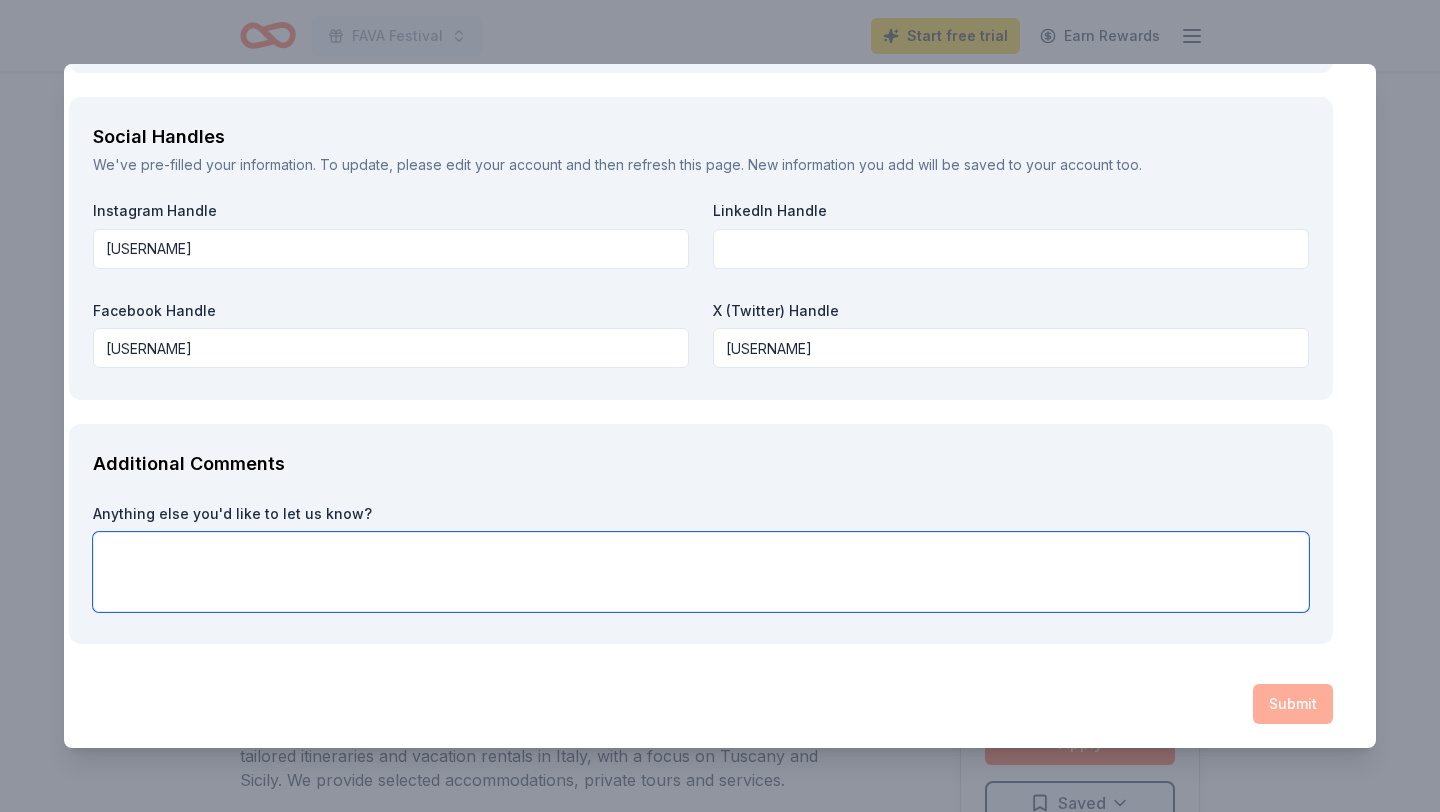 click at bounding box center [701, 572] 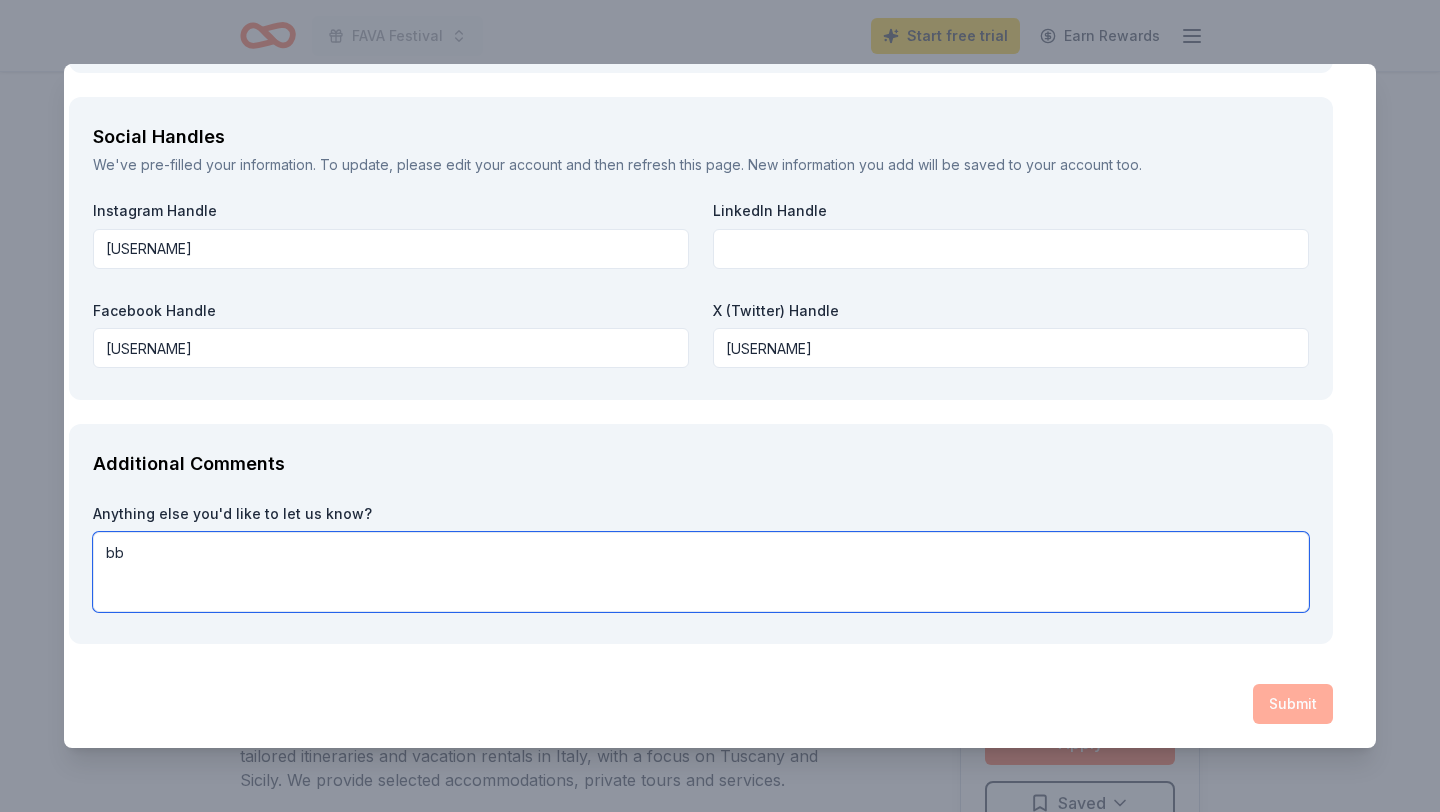 type on "b" 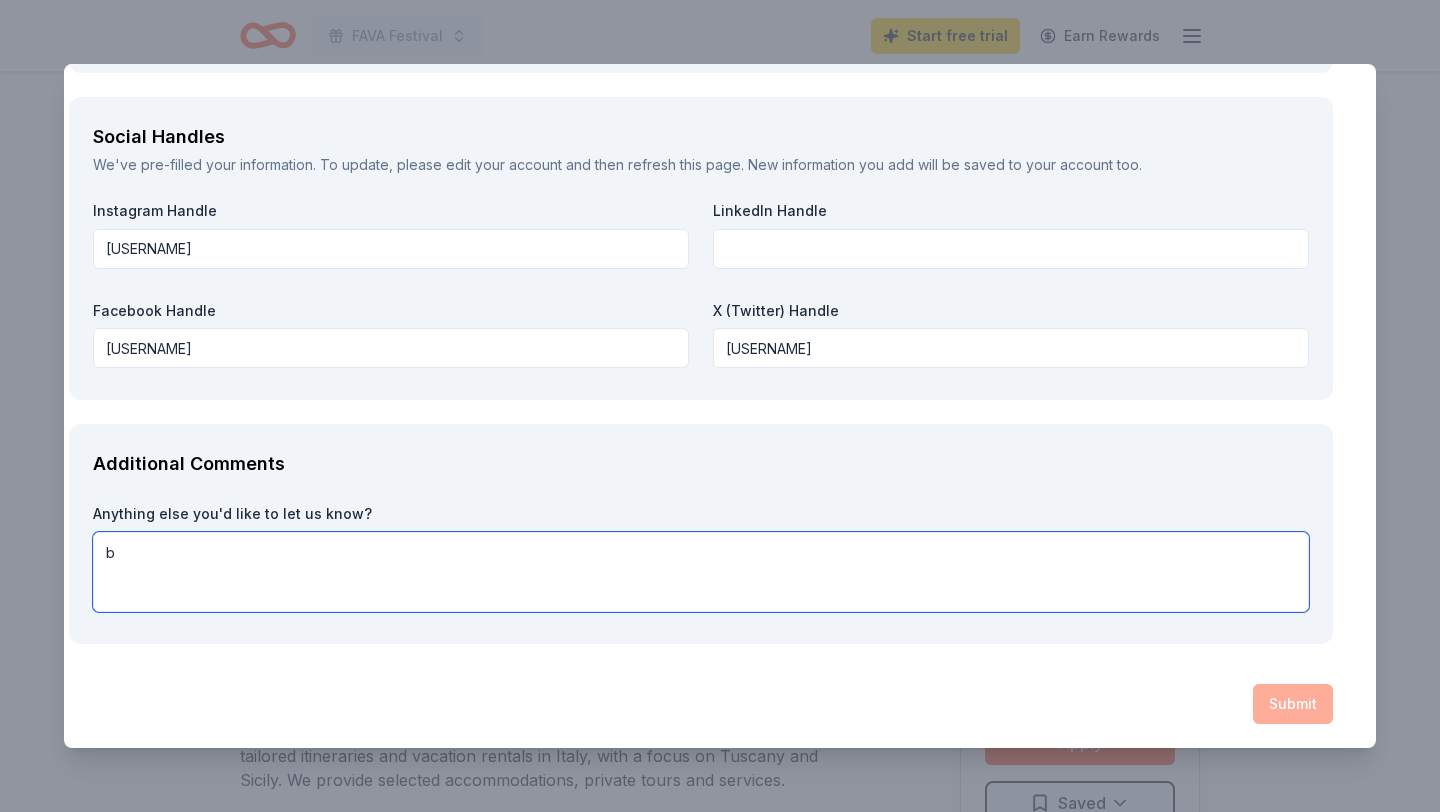 type 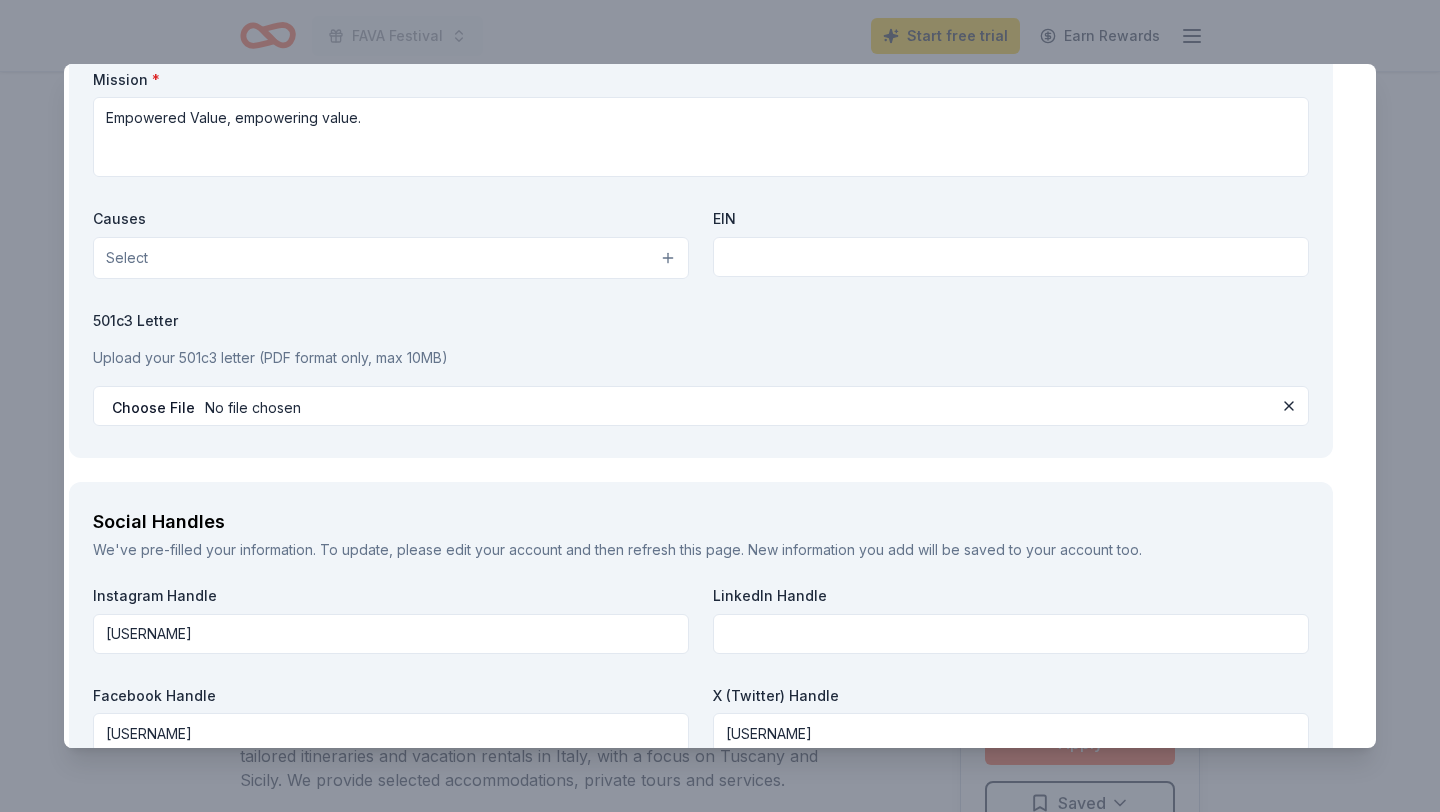 scroll, scrollTop: 2530, scrollLeft: 19, axis: both 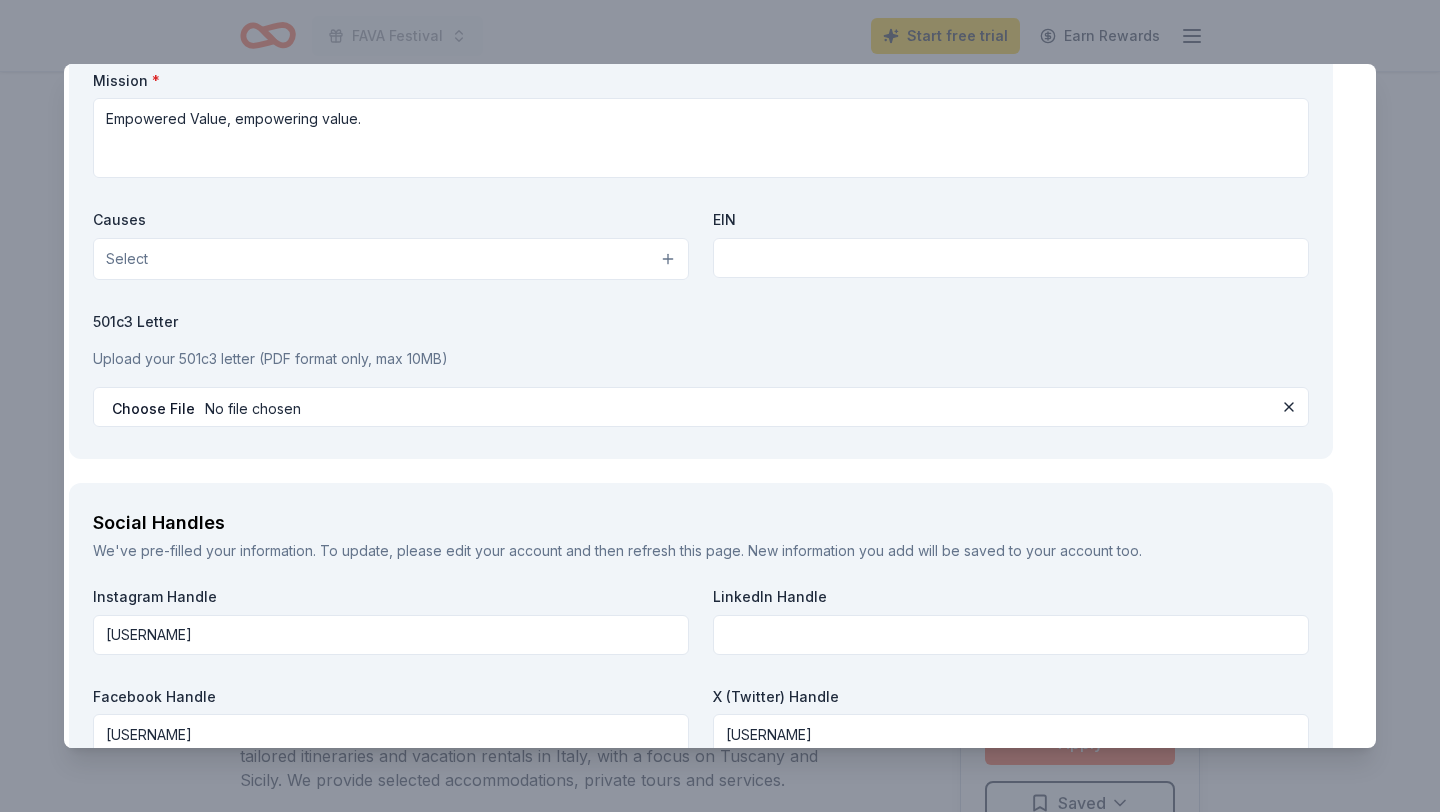 click on "Select" at bounding box center (391, 259) 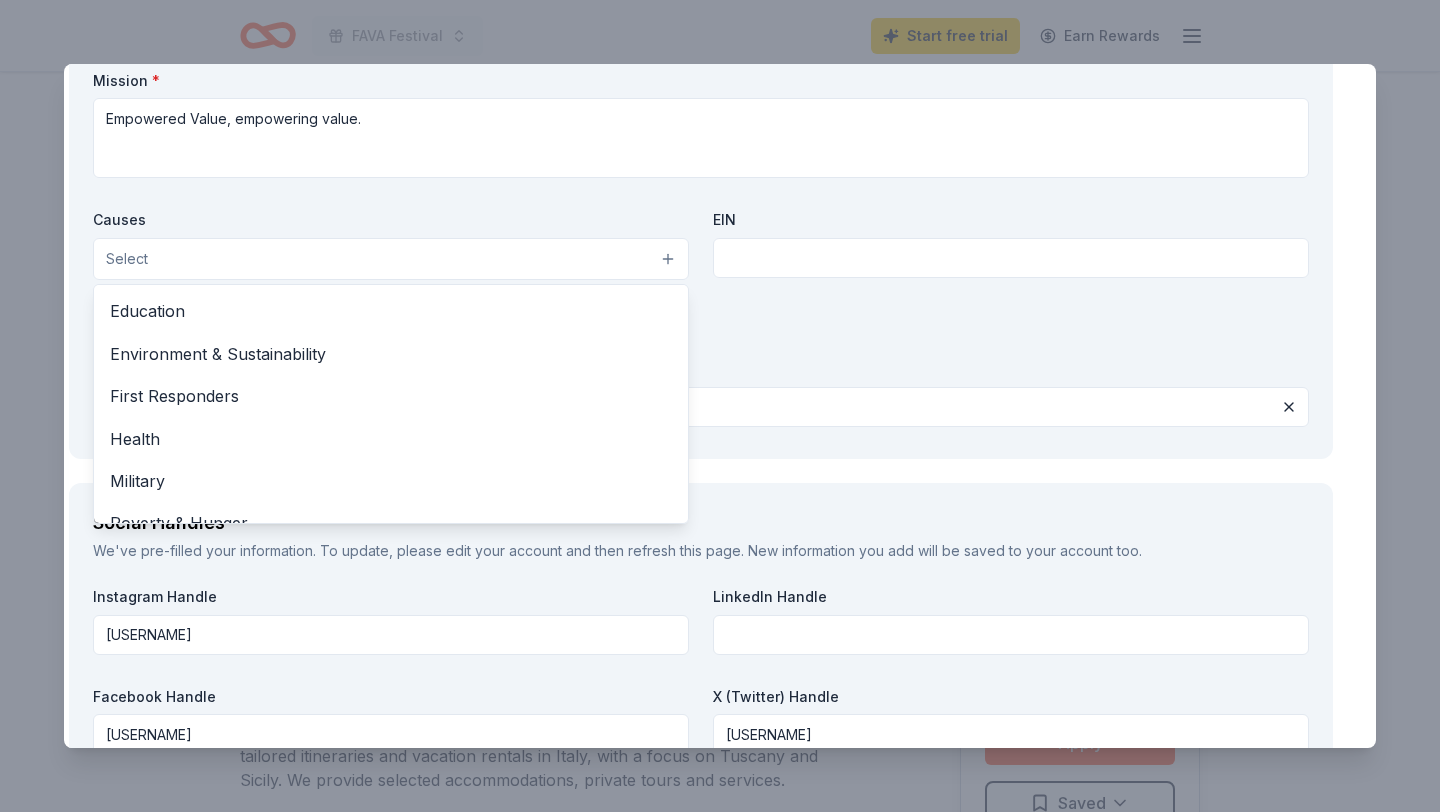 scroll, scrollTop: 169, scrollLeft: 0, axis: vertical 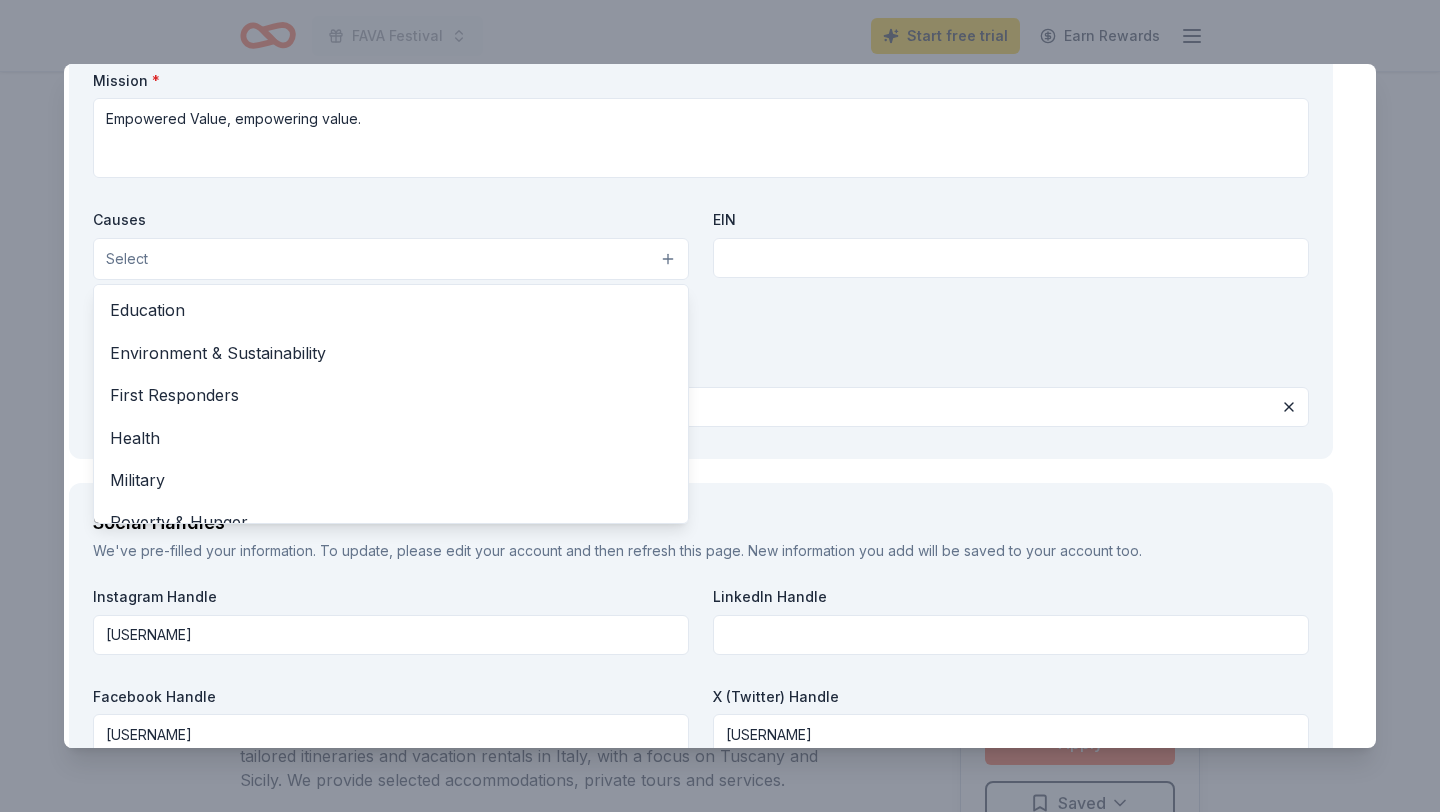 click on "Causes Select Animals Art & Culture Children Disaster Relief Education Environment & Sustainability First Responders Health Military Poverty & Hunger Social Justice Wellness & Fitness EIN" at bounding box center [701, 249] 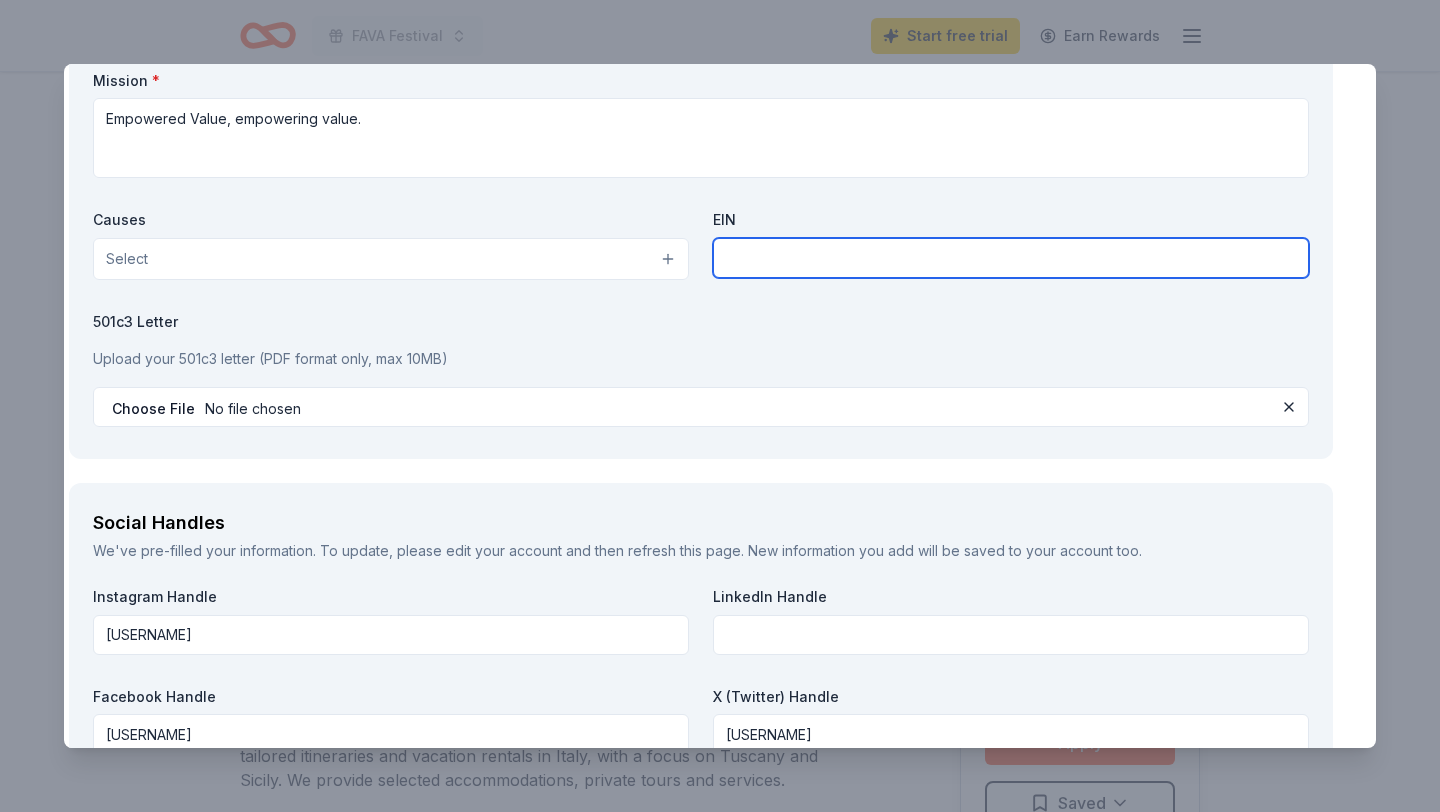 click at bounding box center [1011, 258] 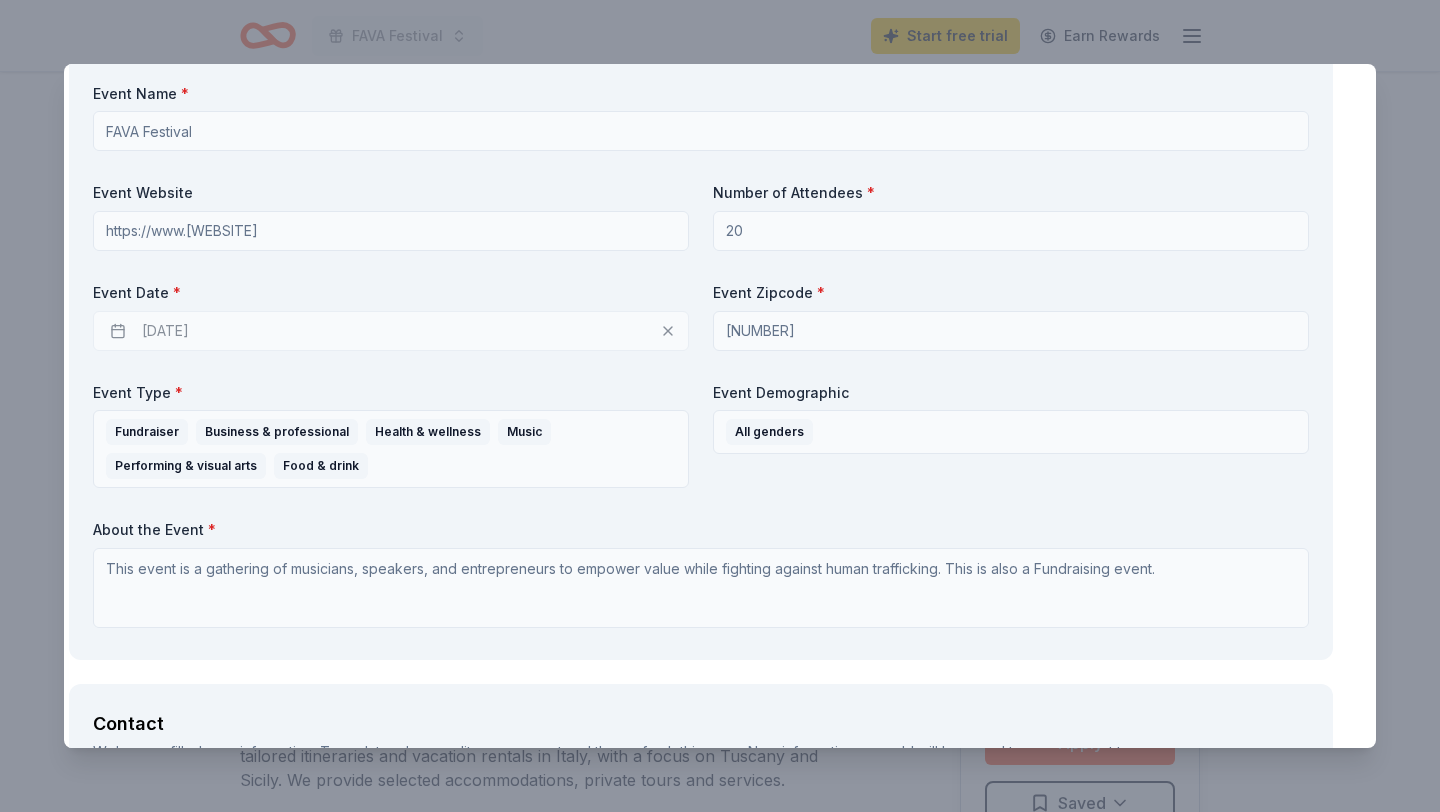 scroll, scrollTop: 1389, scrollLeft: 19, axis: both 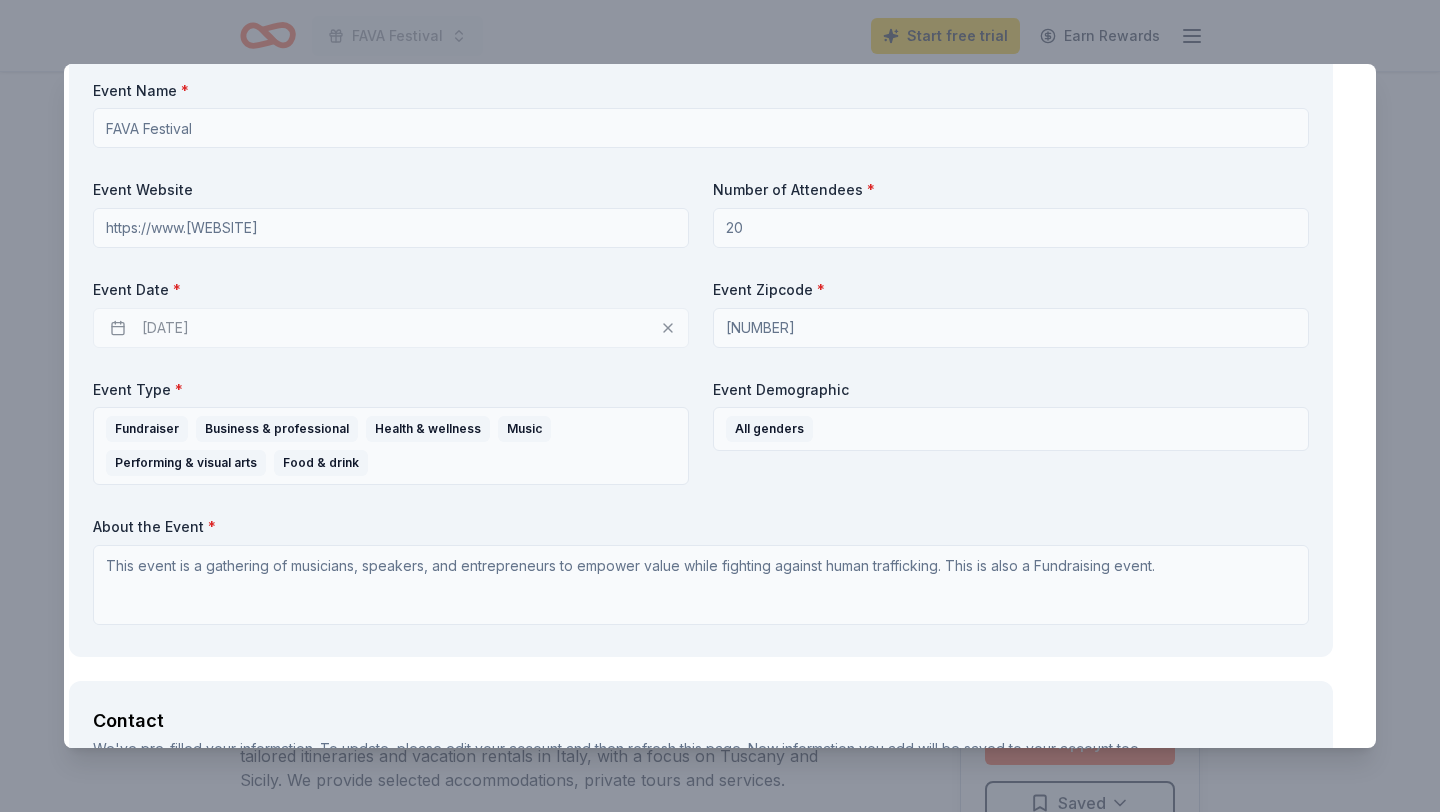click on "[DATE]" at bounding box center (391, 328) 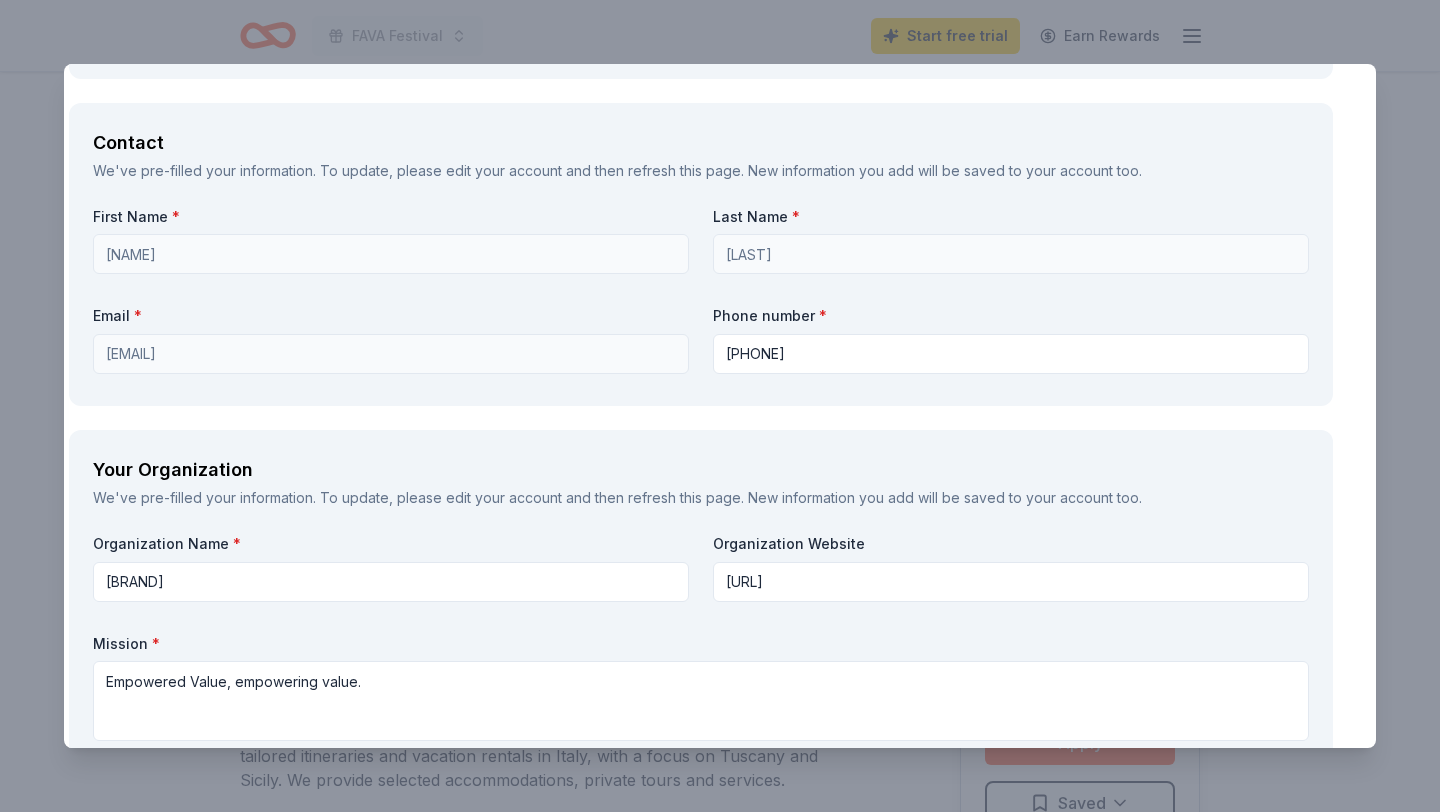 scroll, scrollTop: 2130, scrollLeft: 19, axis: both 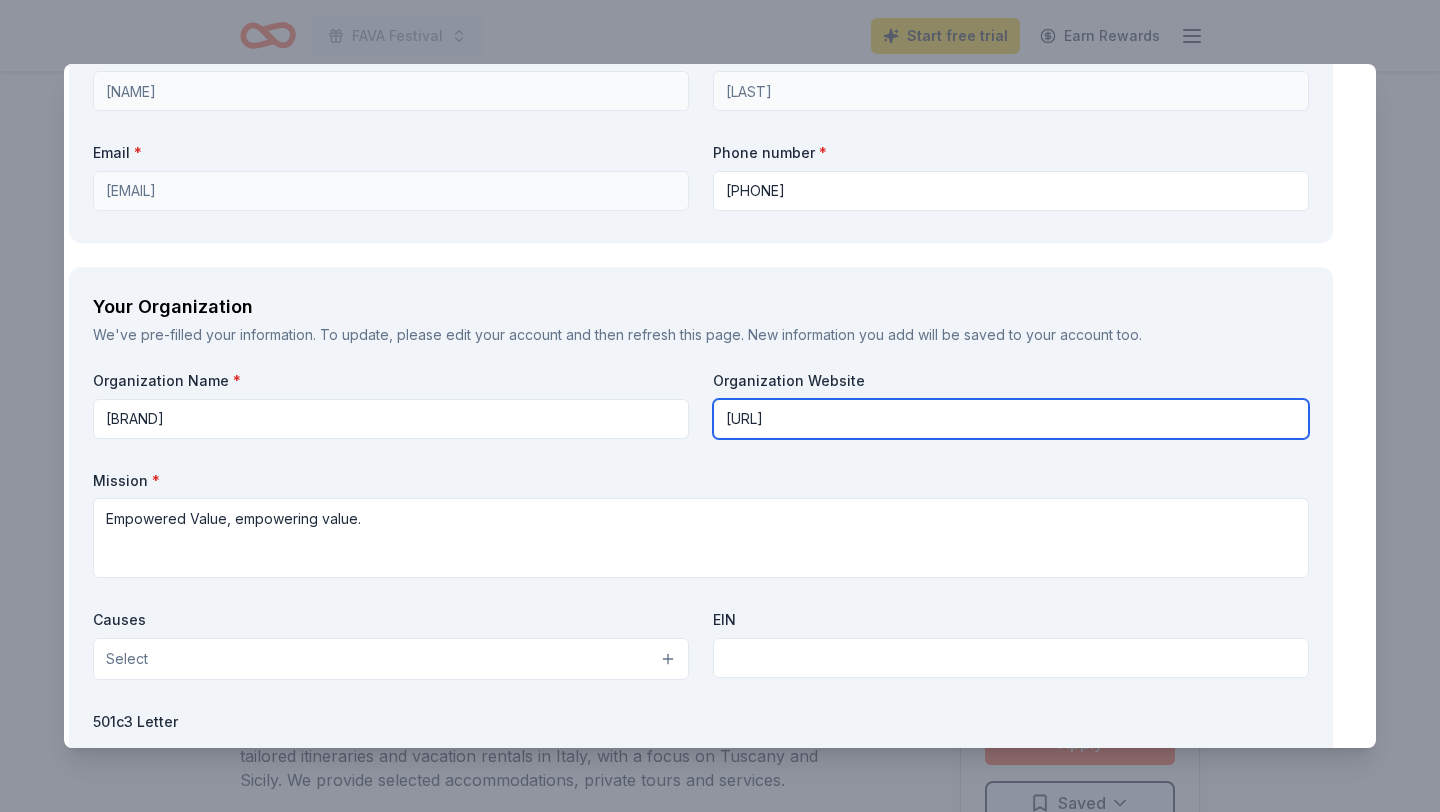 click on "www.favorofagreatgod.com" at bounding box center (1011, 419) 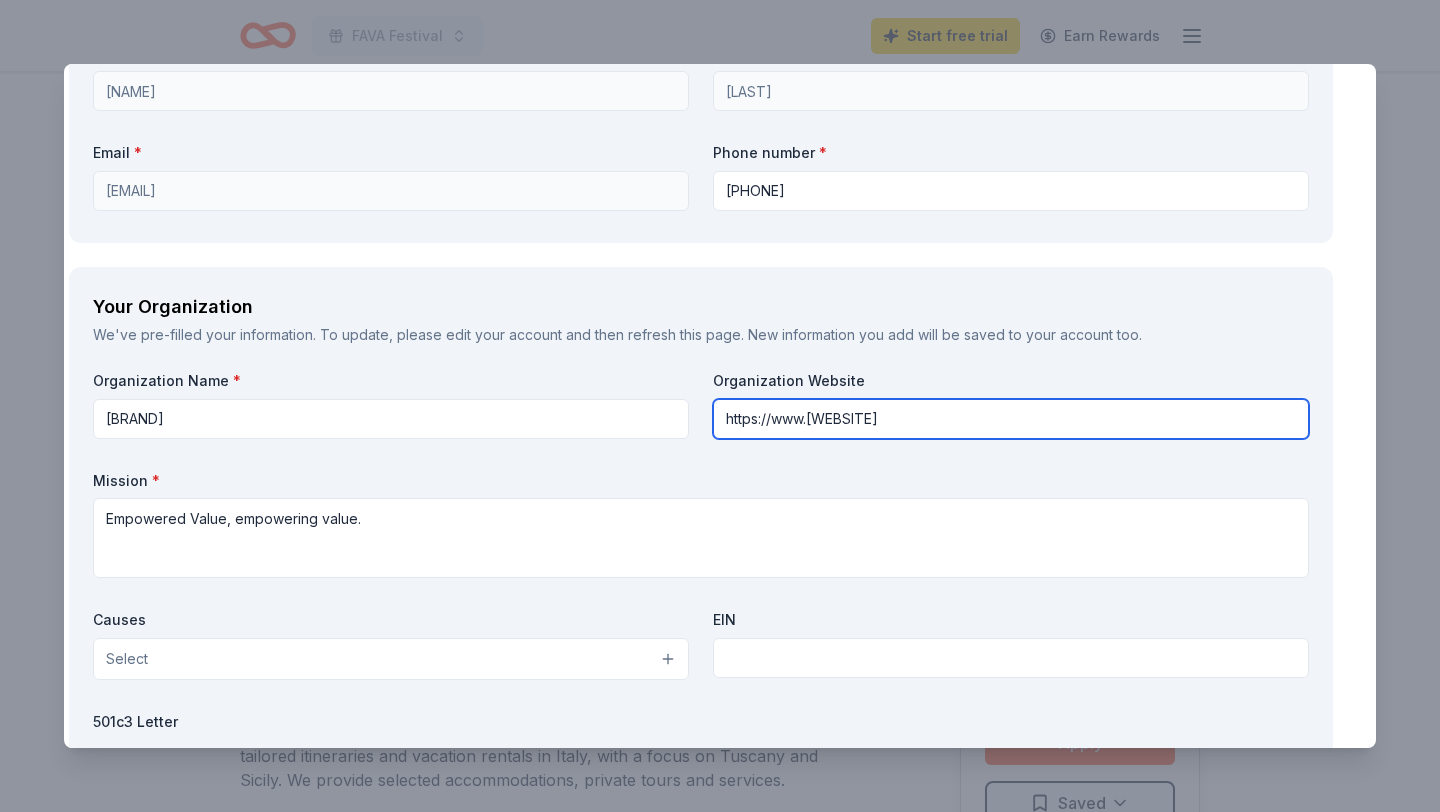 type on "[URL]" 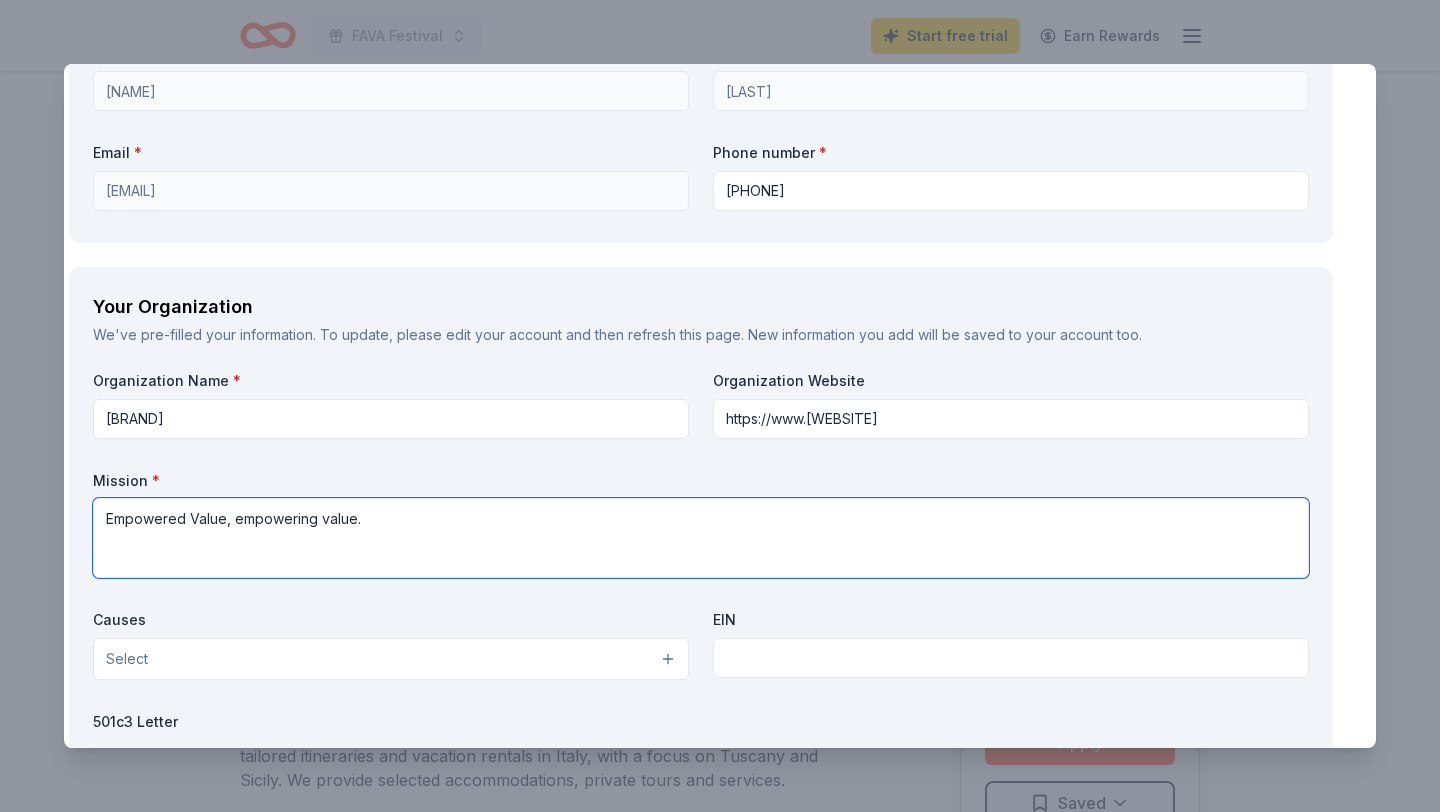 click on "Empowered Value, empowering value." at bounding box center (701, 538) 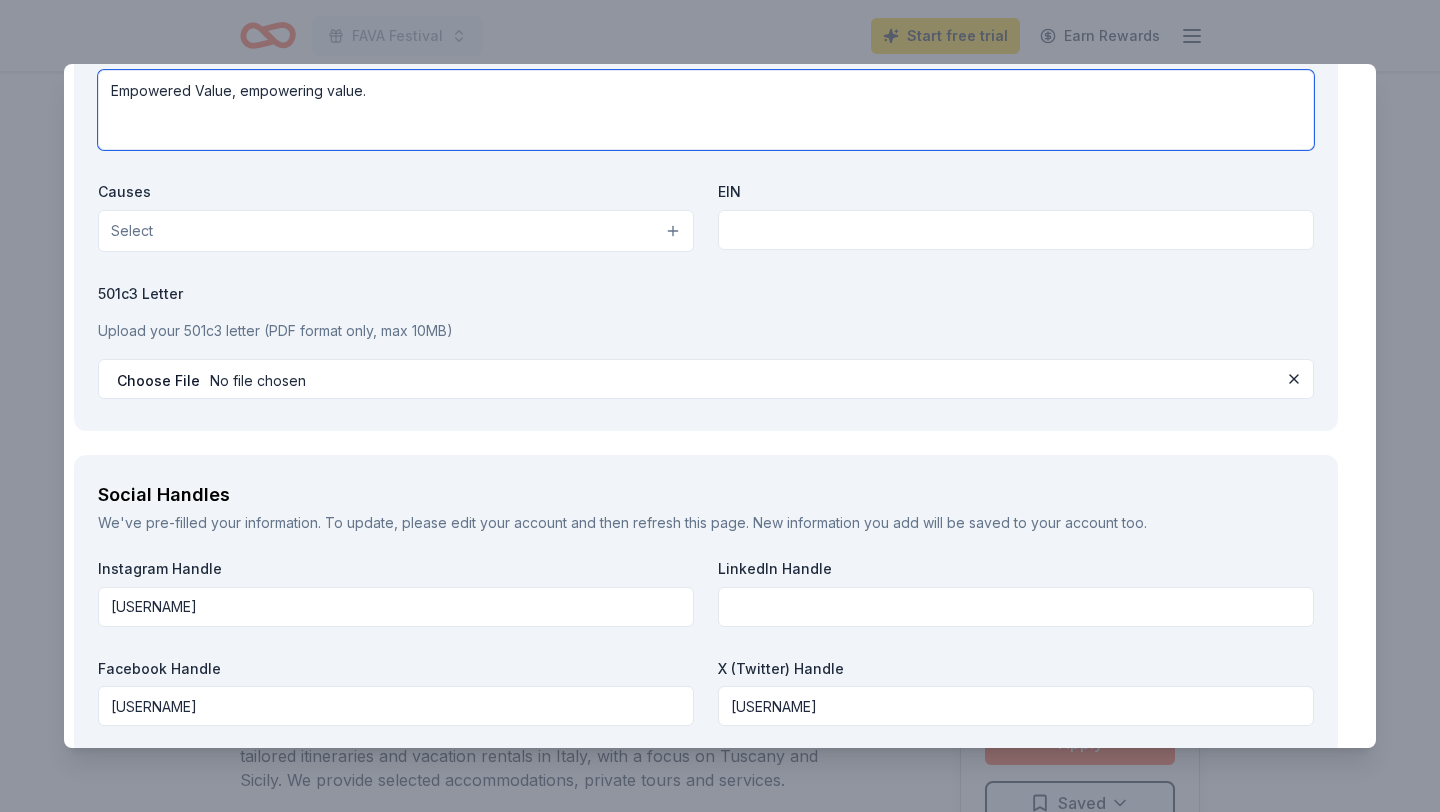scroll, scrollTop: 2562, scrollLeft: 14, axis: both 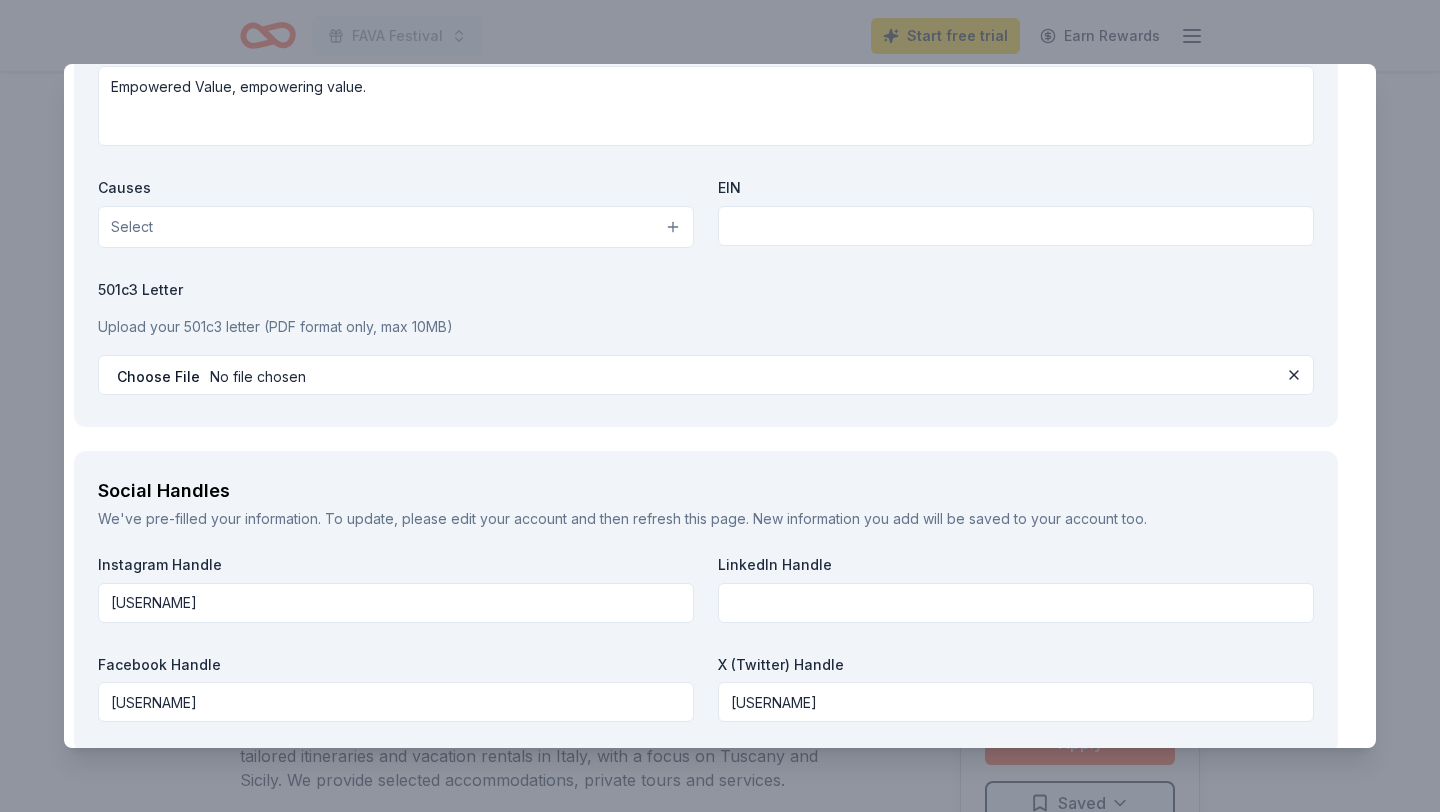 click on "Select" at bounding box center [396, 227] 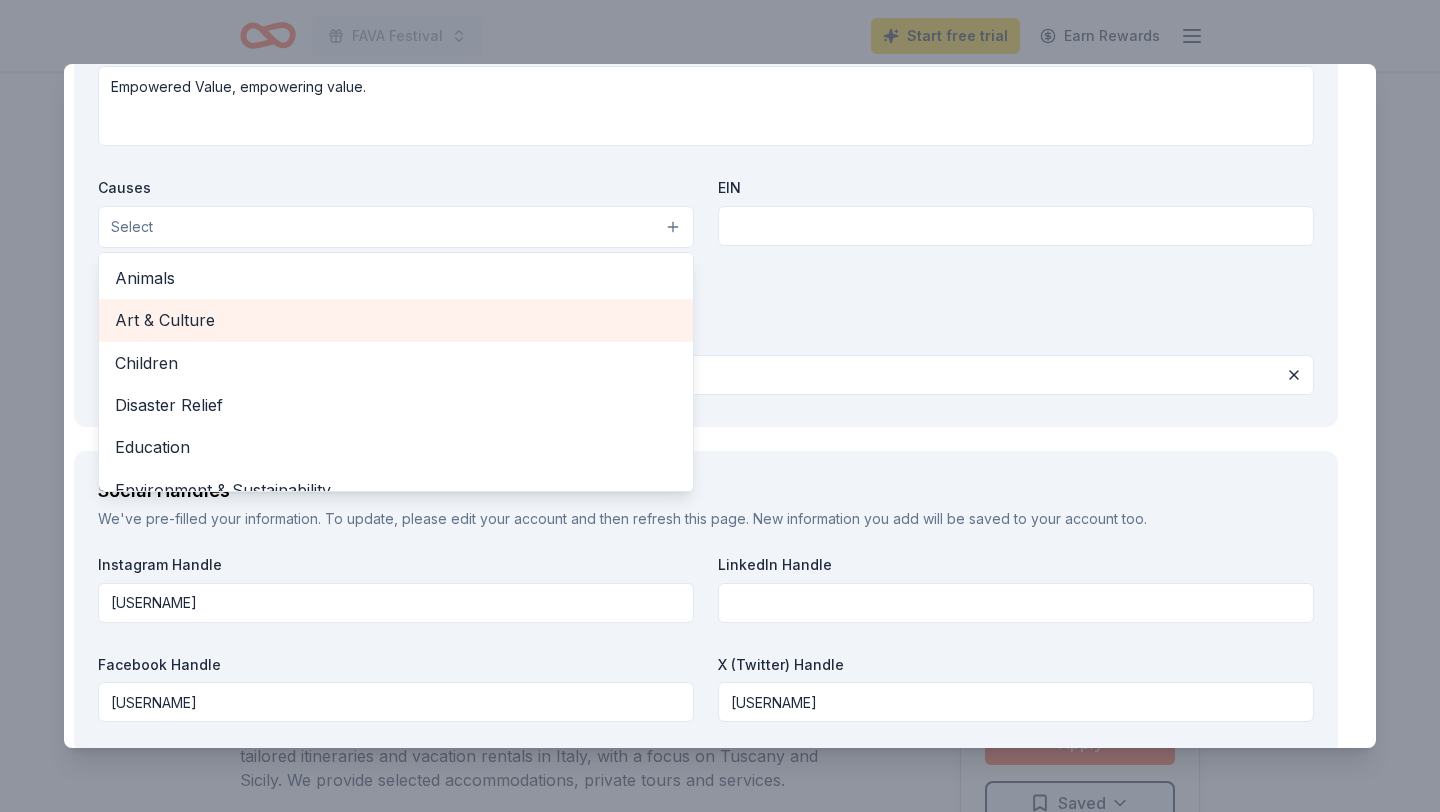 click on "Art & Culture" at bounding box center (396, 320) 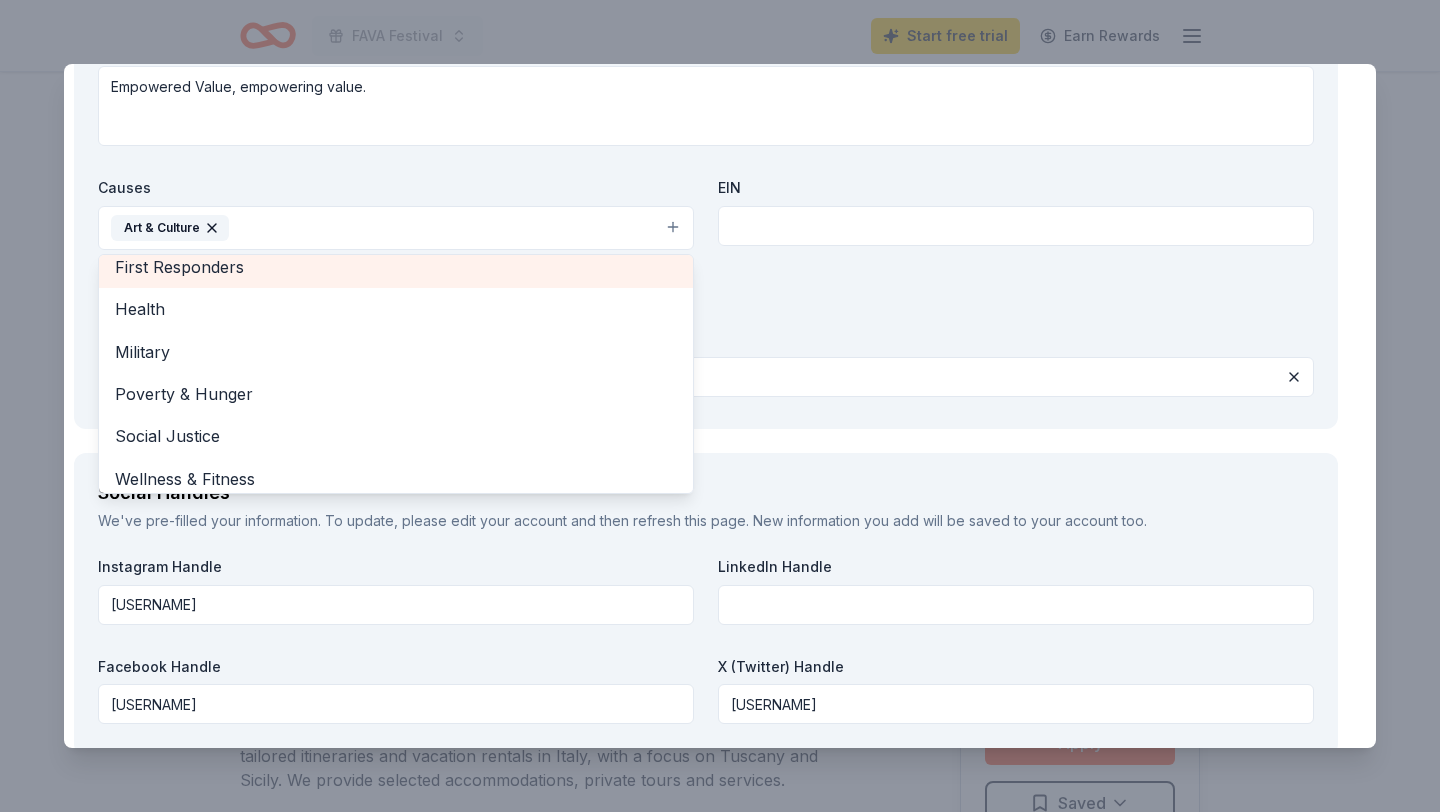scroll, scrollTop: 236, scrollLeft: 0, axis: vertical 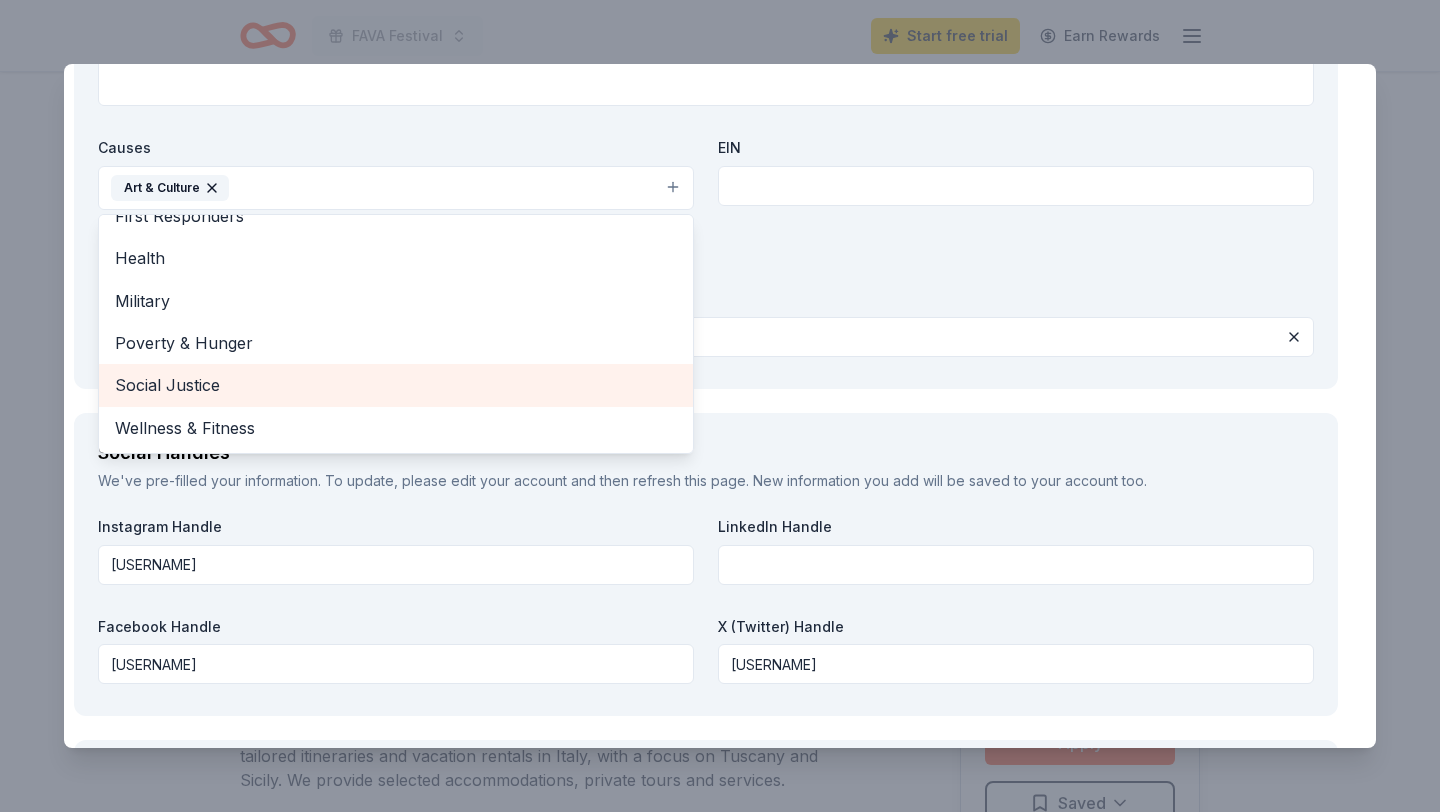 click on "Social Justice" at bounding box center (396, 385) 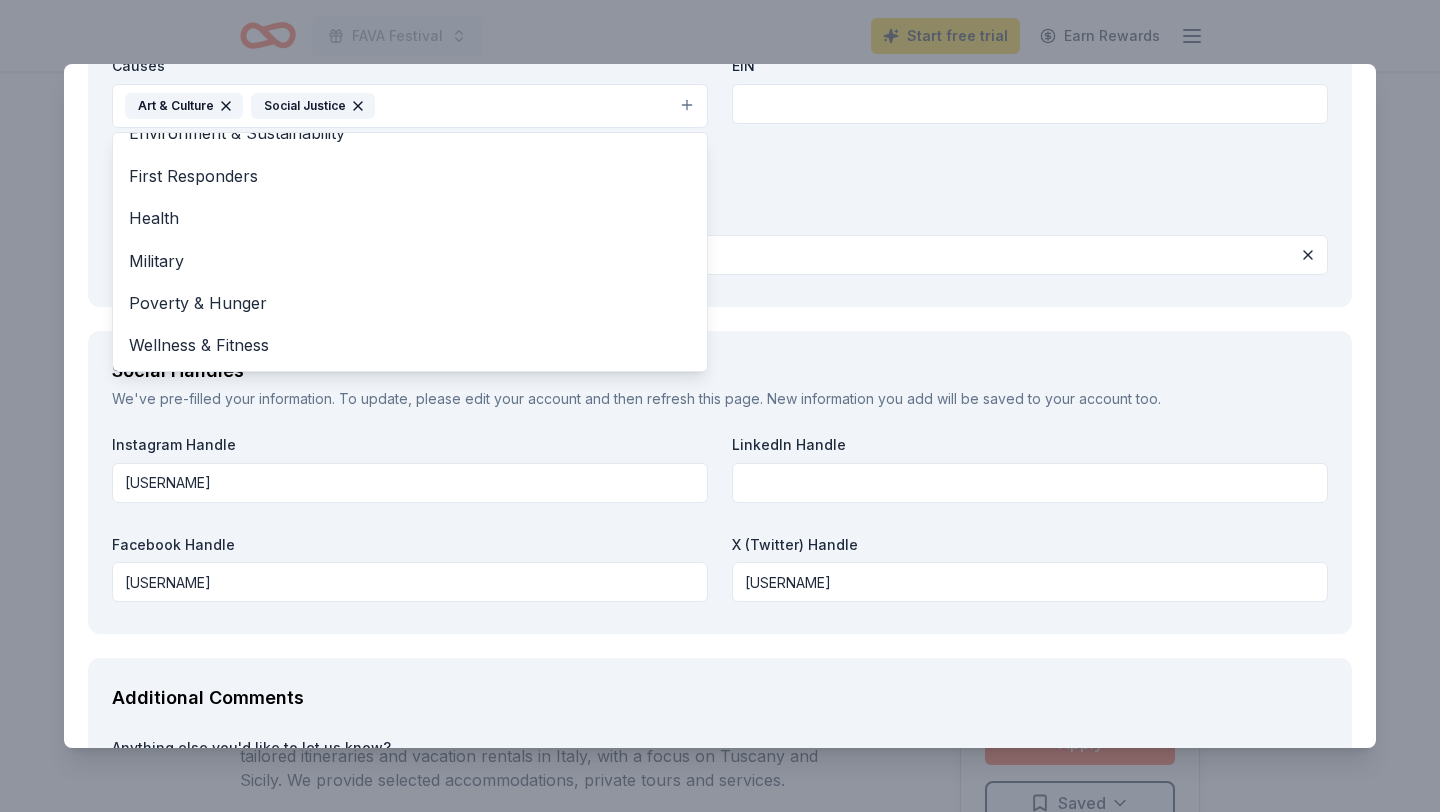 scroll, scrollTop: 2688, scrollLeft: 0, axis: vertical 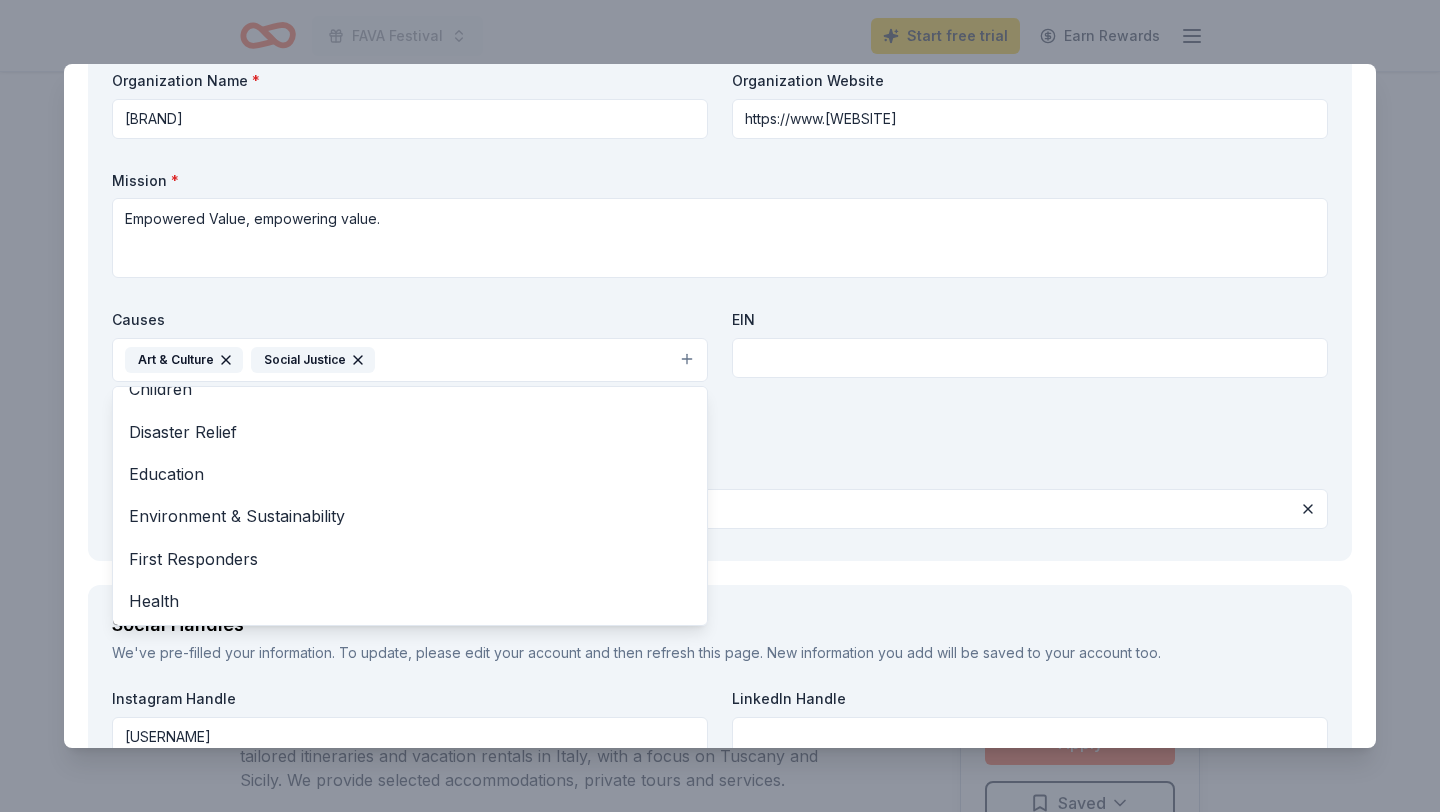 click on "Causes Art & Culture Social Justice Animals Children Disaster Relief Education Environment & Sustainability First Responders Health Military Poverty & Hunger Wellness & Fitness EIN" at bounding box center (720, 350) 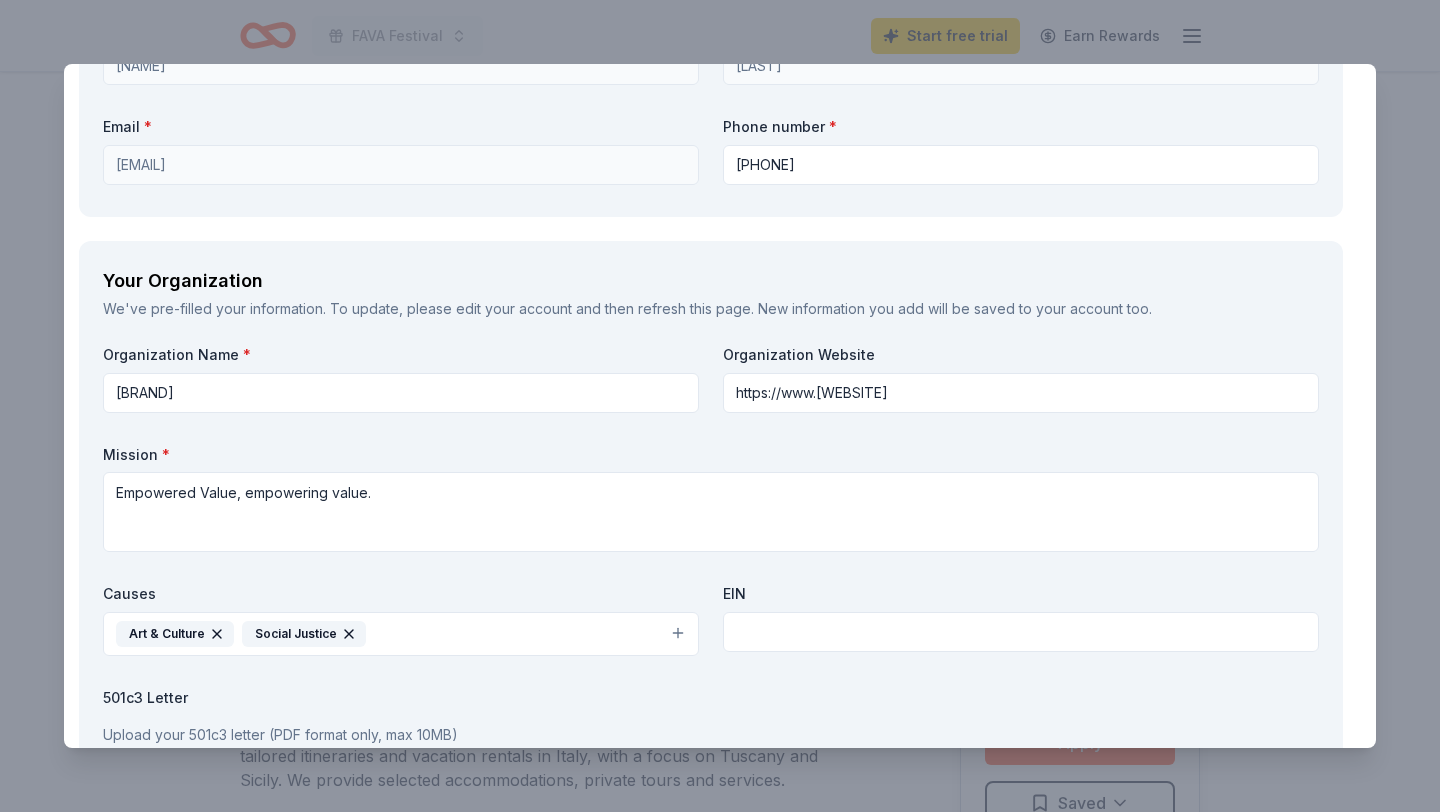 scroll, scrollTop: 2132, scrollLeft: 9, axis: both 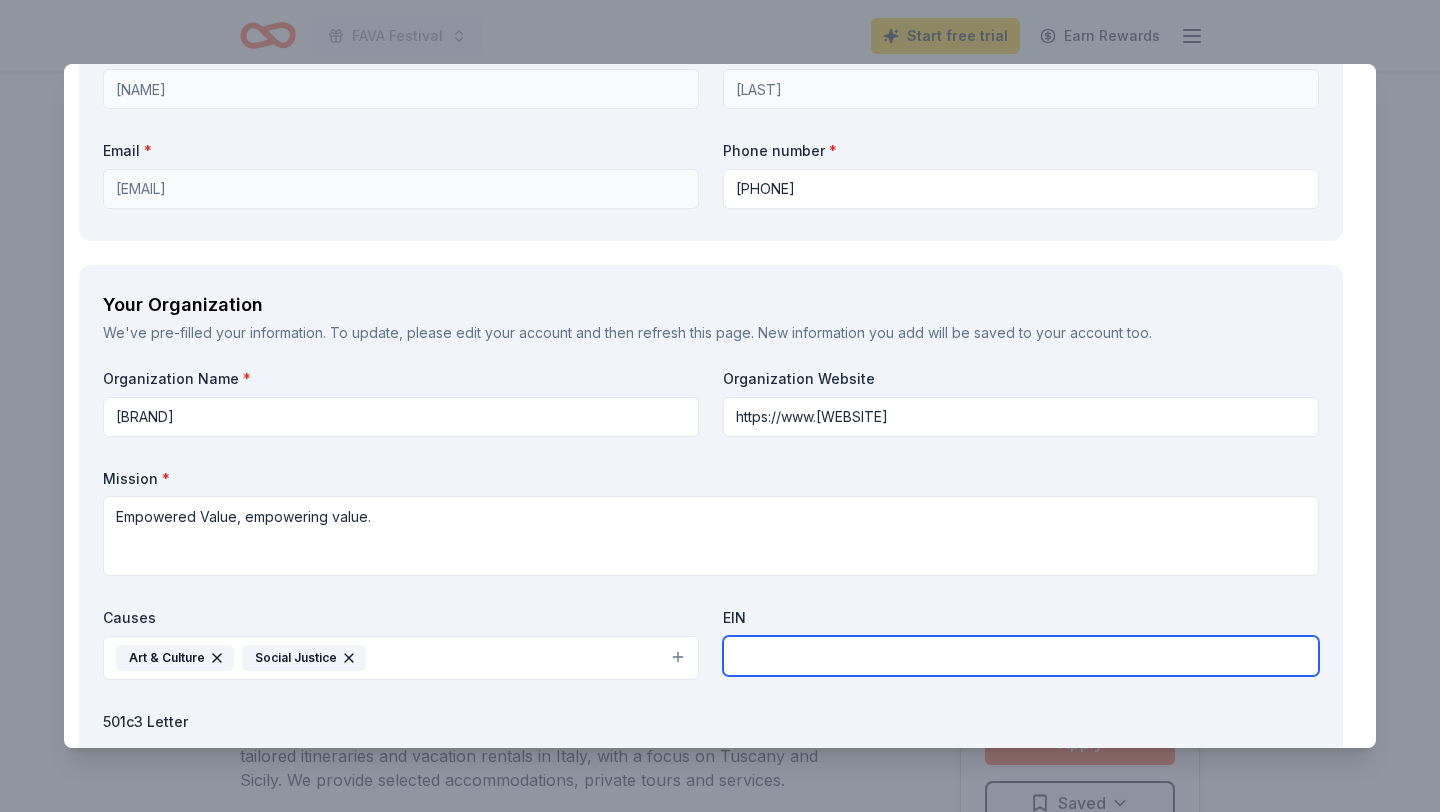 click at bounding box center (1021, 656) 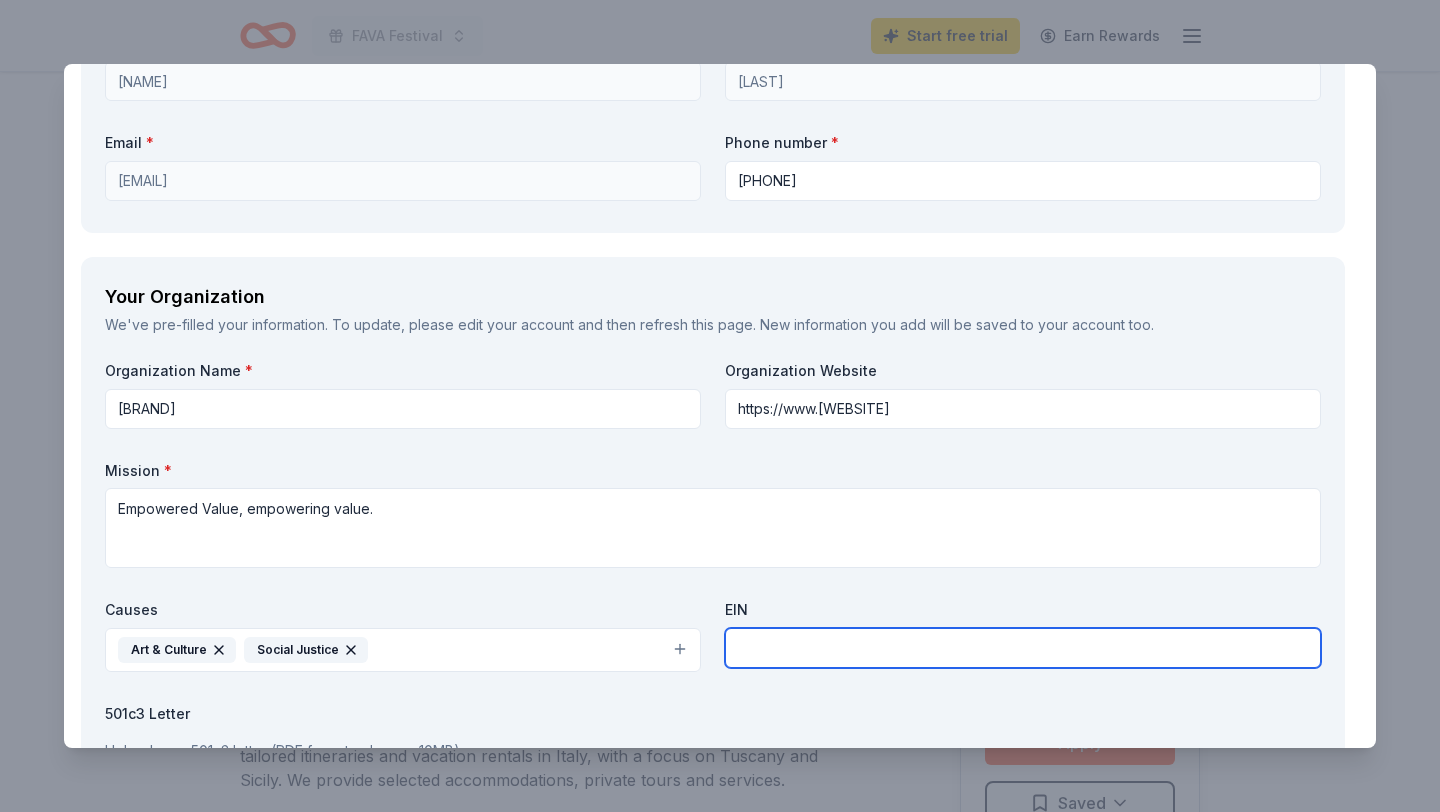 scroll, scrollTop: 2142, scrollLeft: 7, axis: both 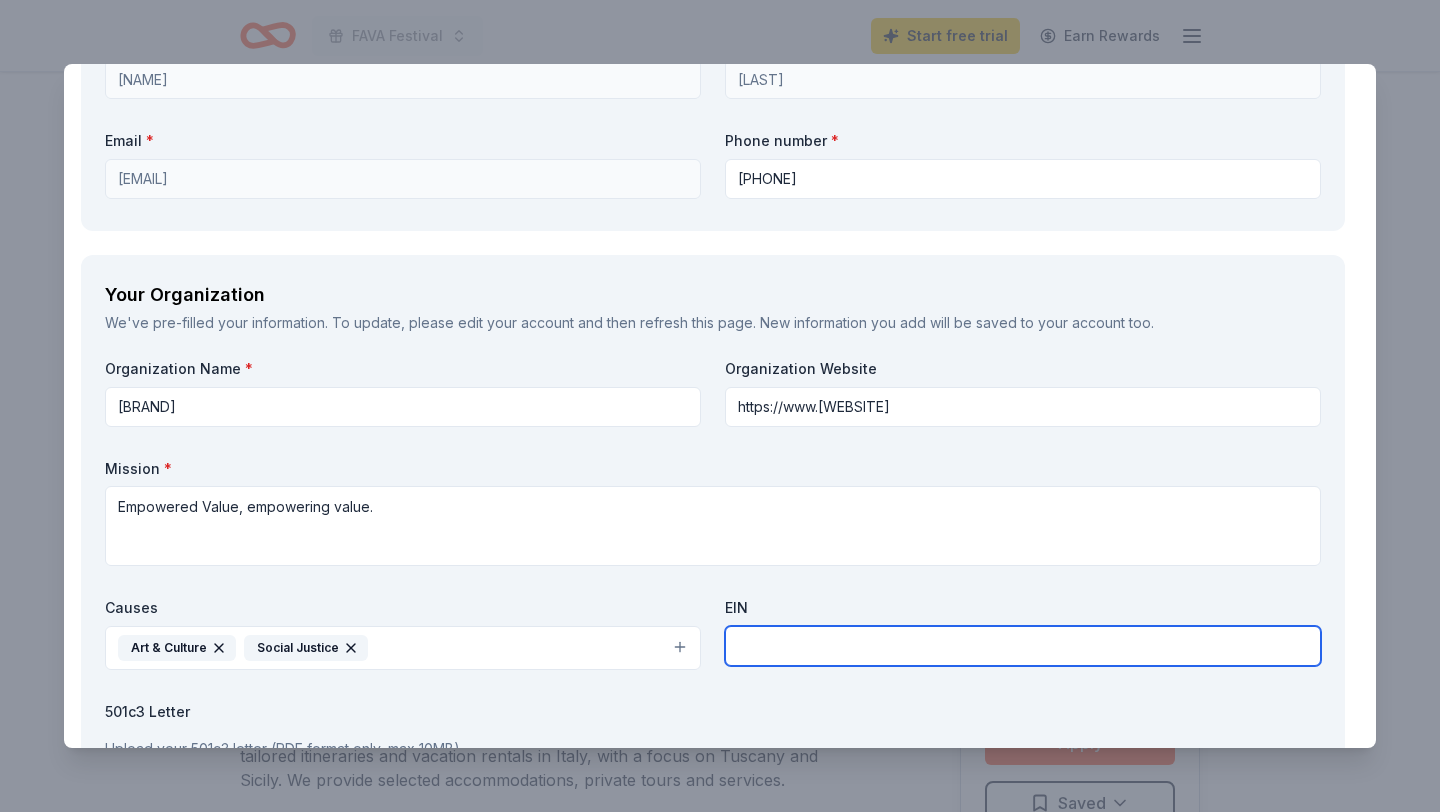 click at bounding box center (1023, 646) 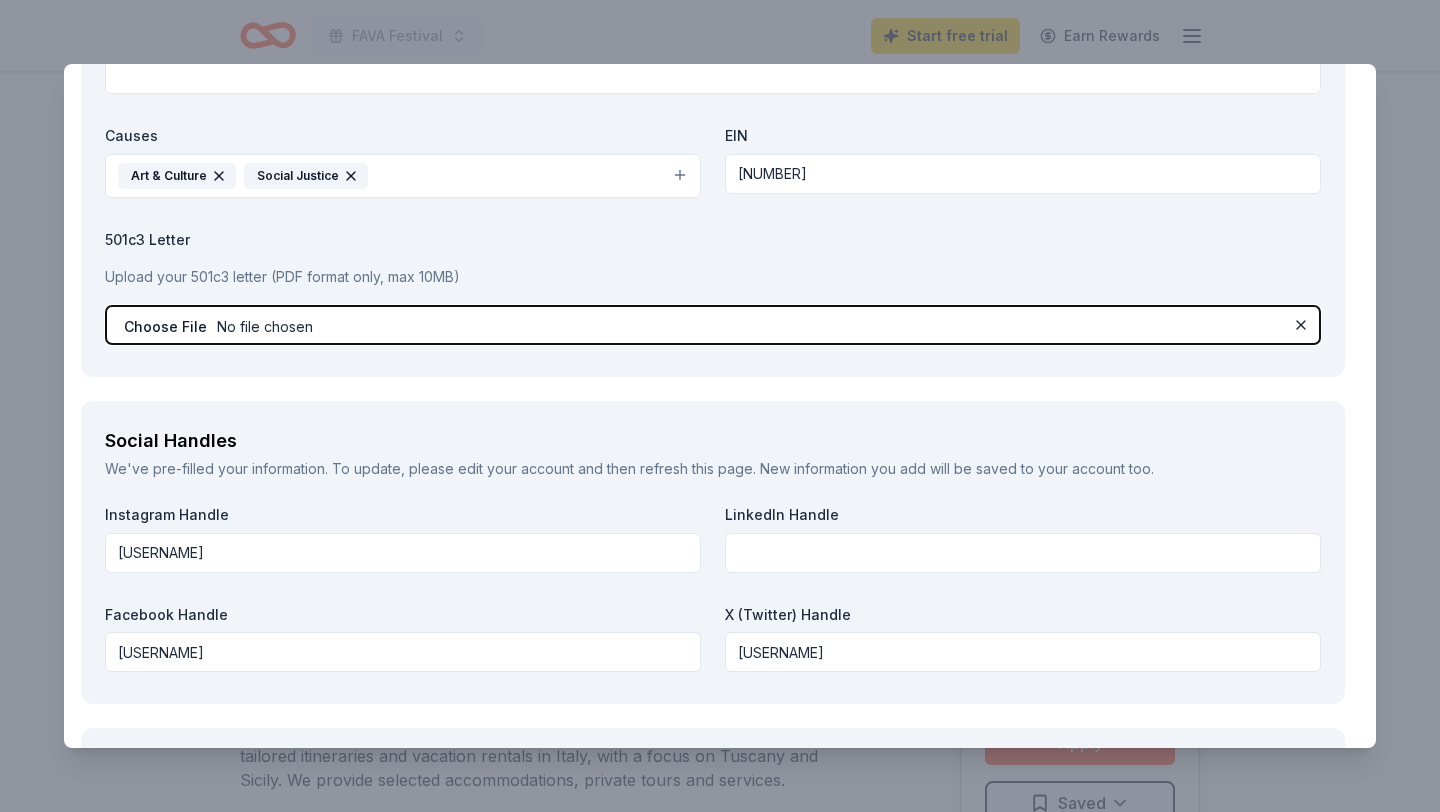 scroll, scrollTop: 2564, scrollLeft: 7, axis: both 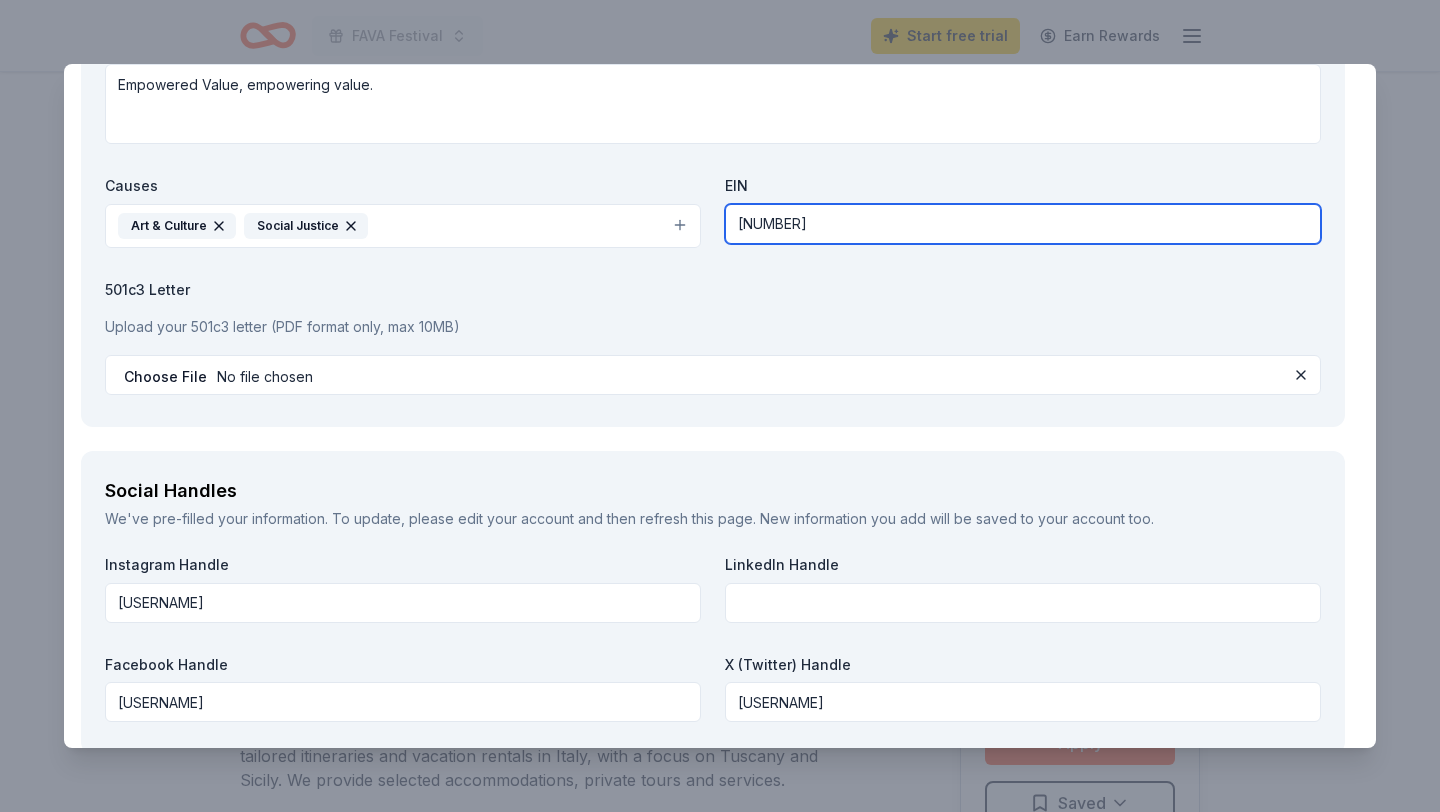 click on "883234170" at bounding box center (1023, 224) 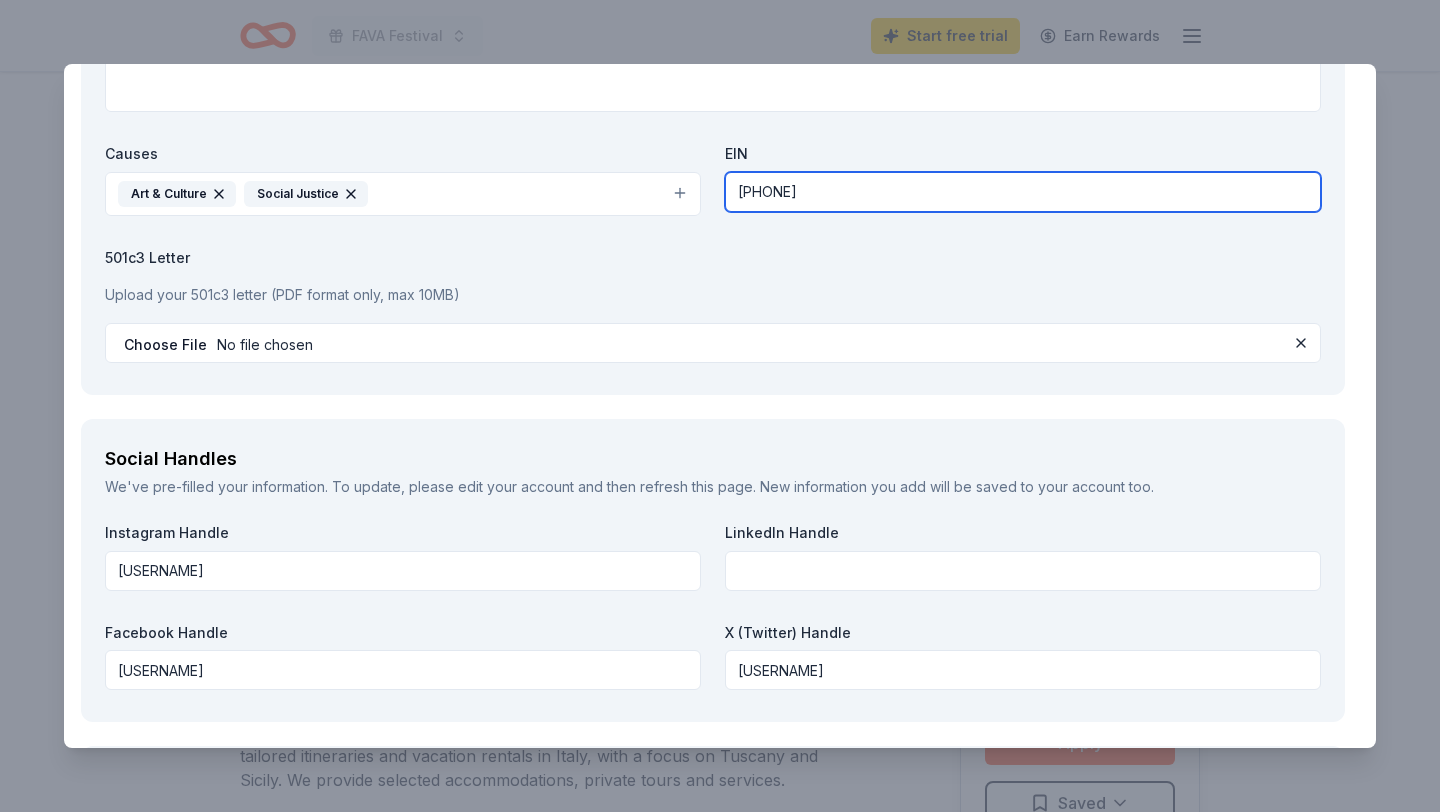 scroll, scrollTop: 2600, scrollLeft: 7, axis: both 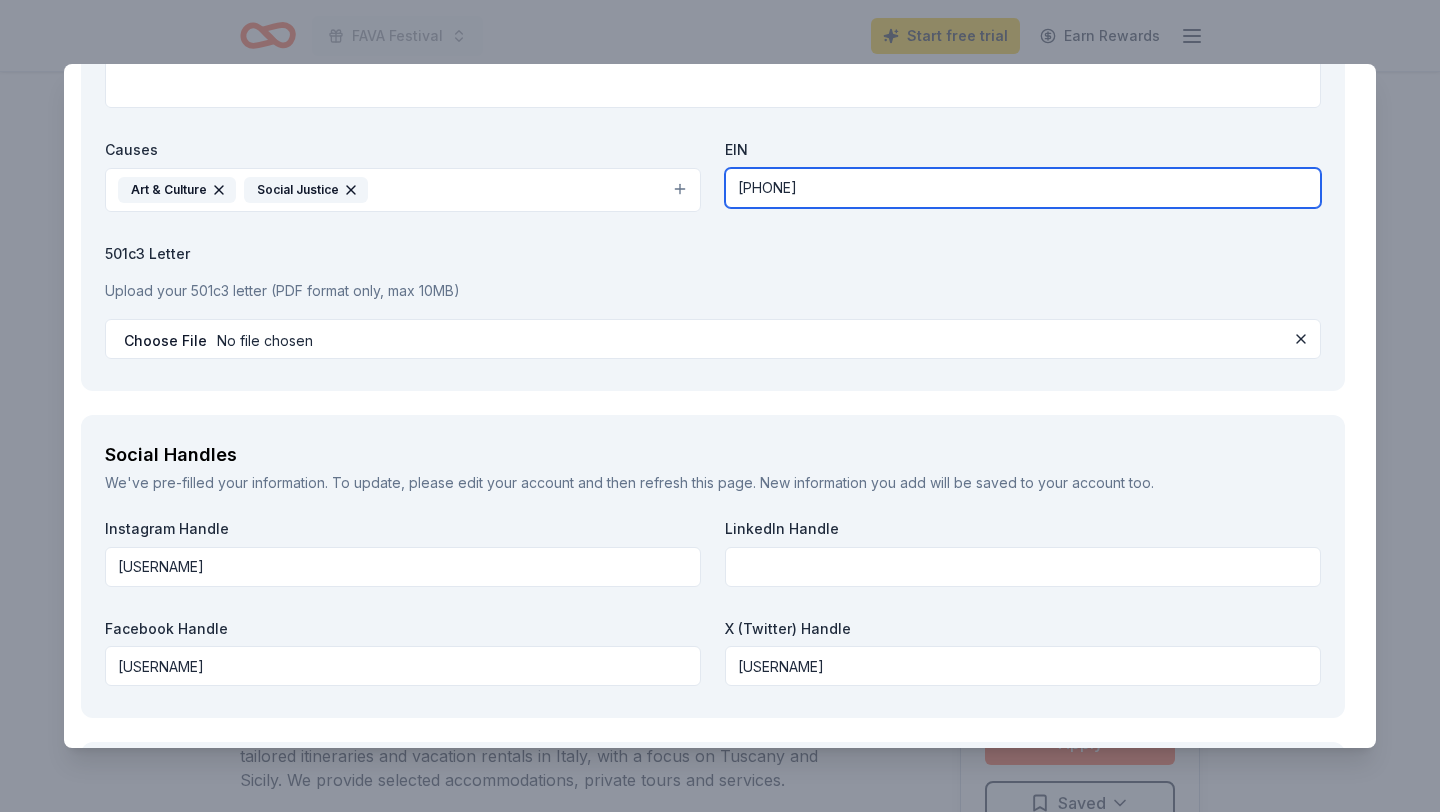 type on "88-3234170" 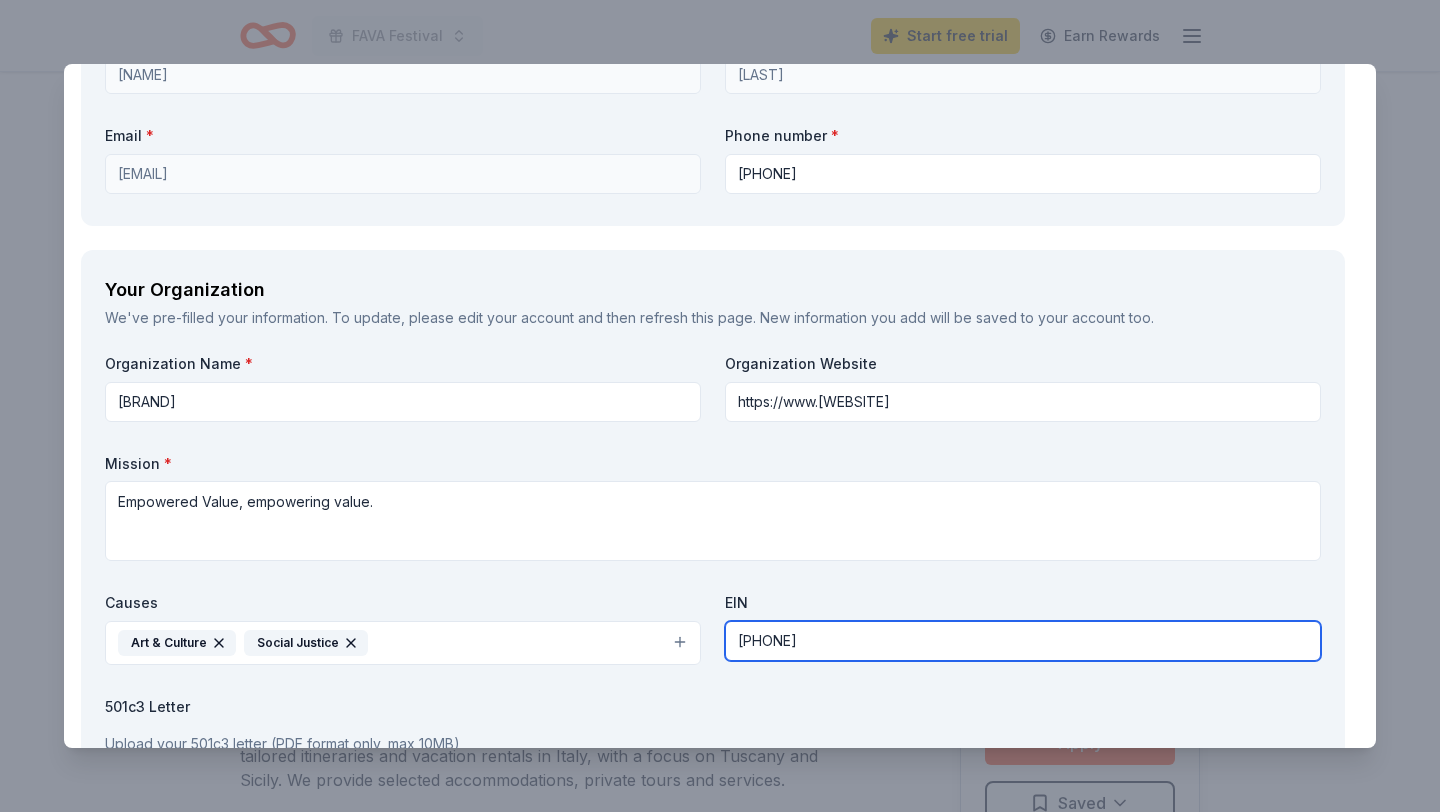 scroll, scrollTop: 2072, scrollLeft: 7, axis: both 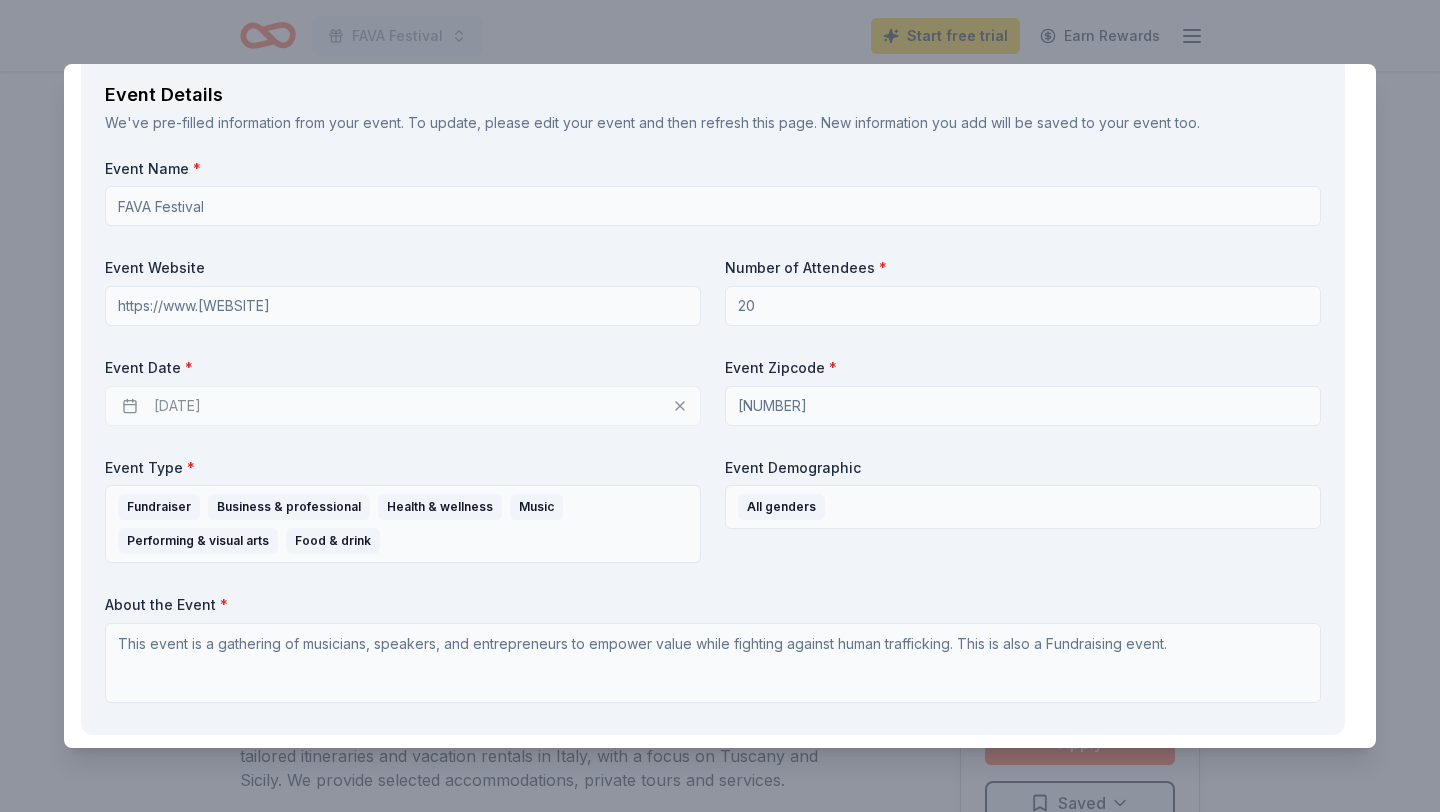 click on "[DATE]" at bounding box center [403, 406] 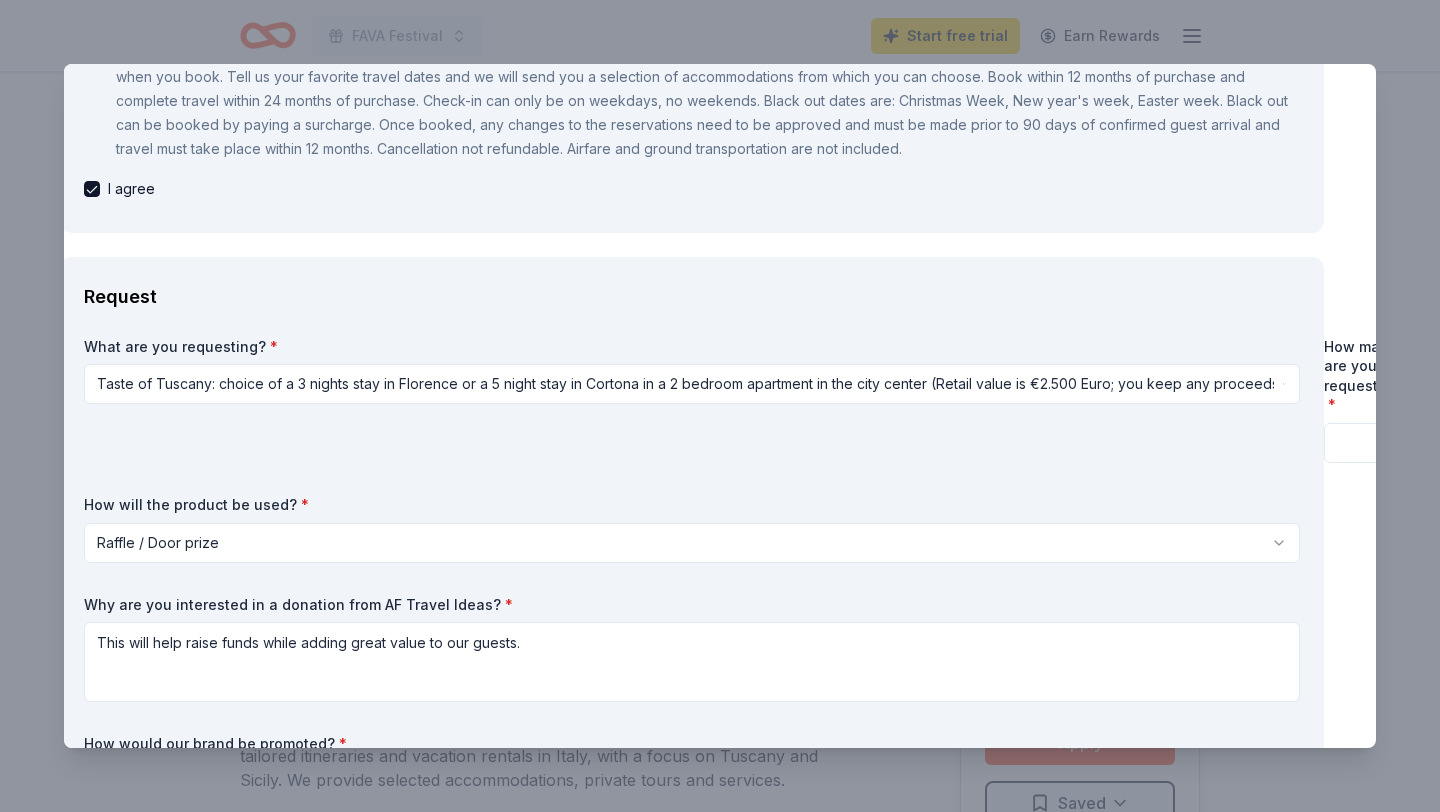 scroll, scrollTop: 469, scrollLeft: 55, axis: both 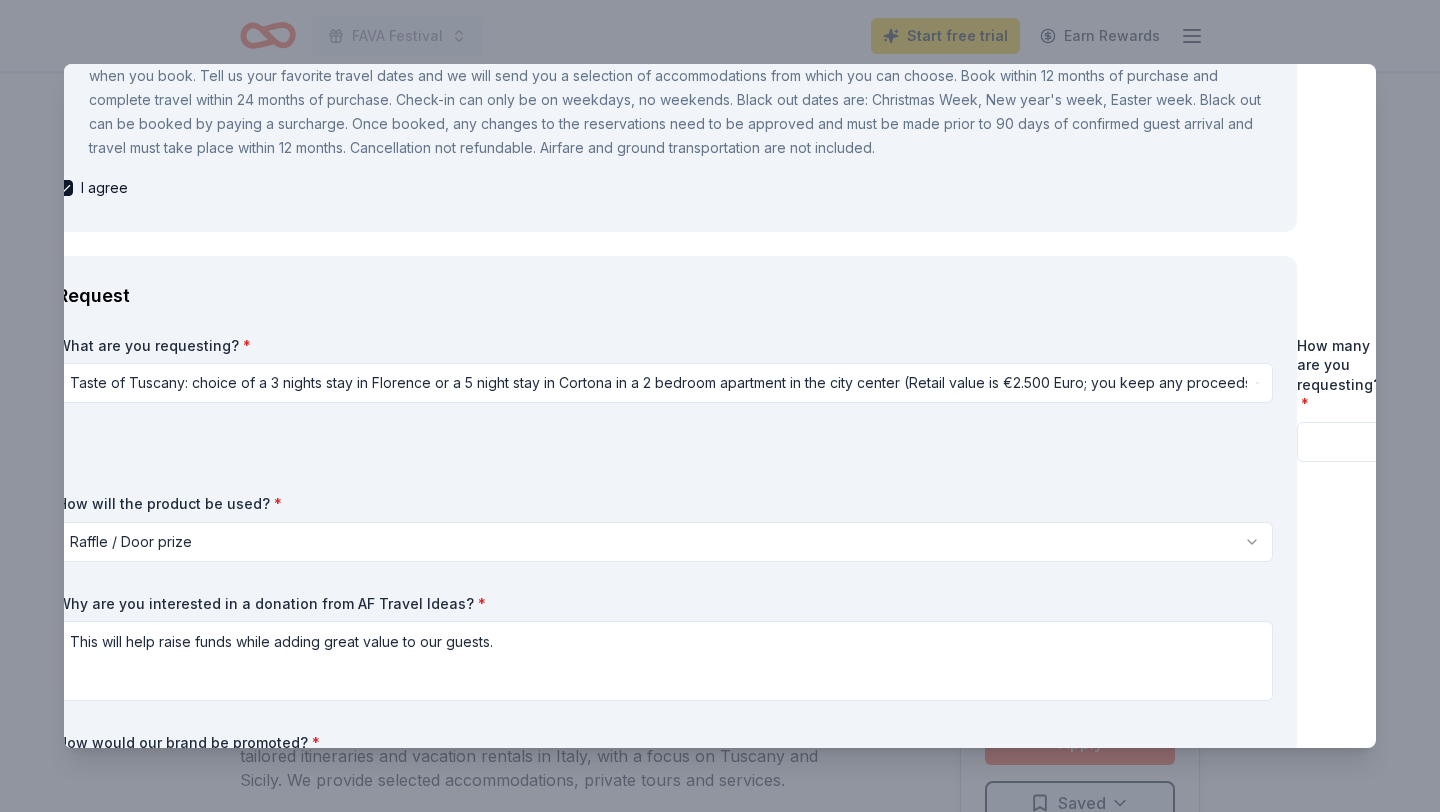 click at bounding box center (1339, 442) 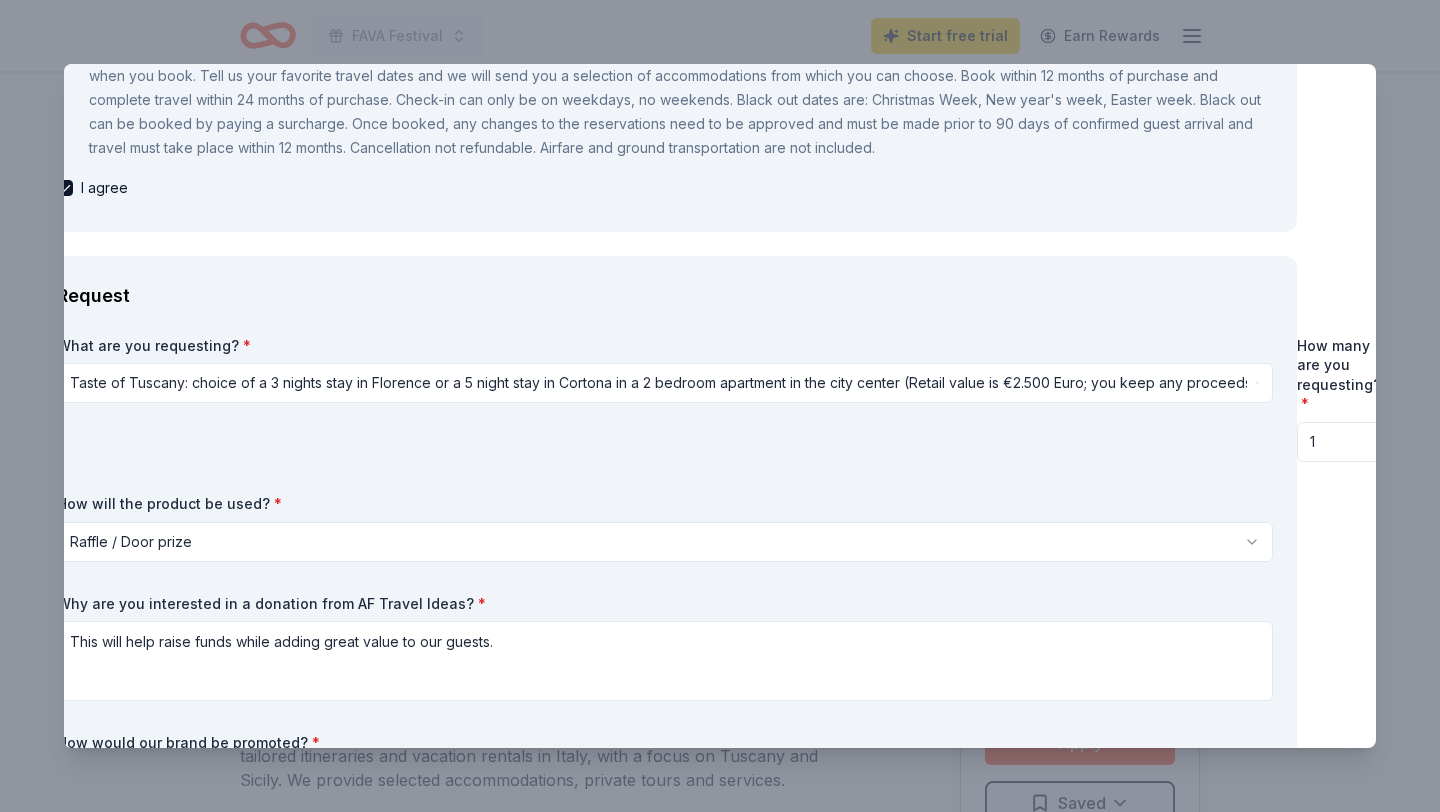 type on "1" 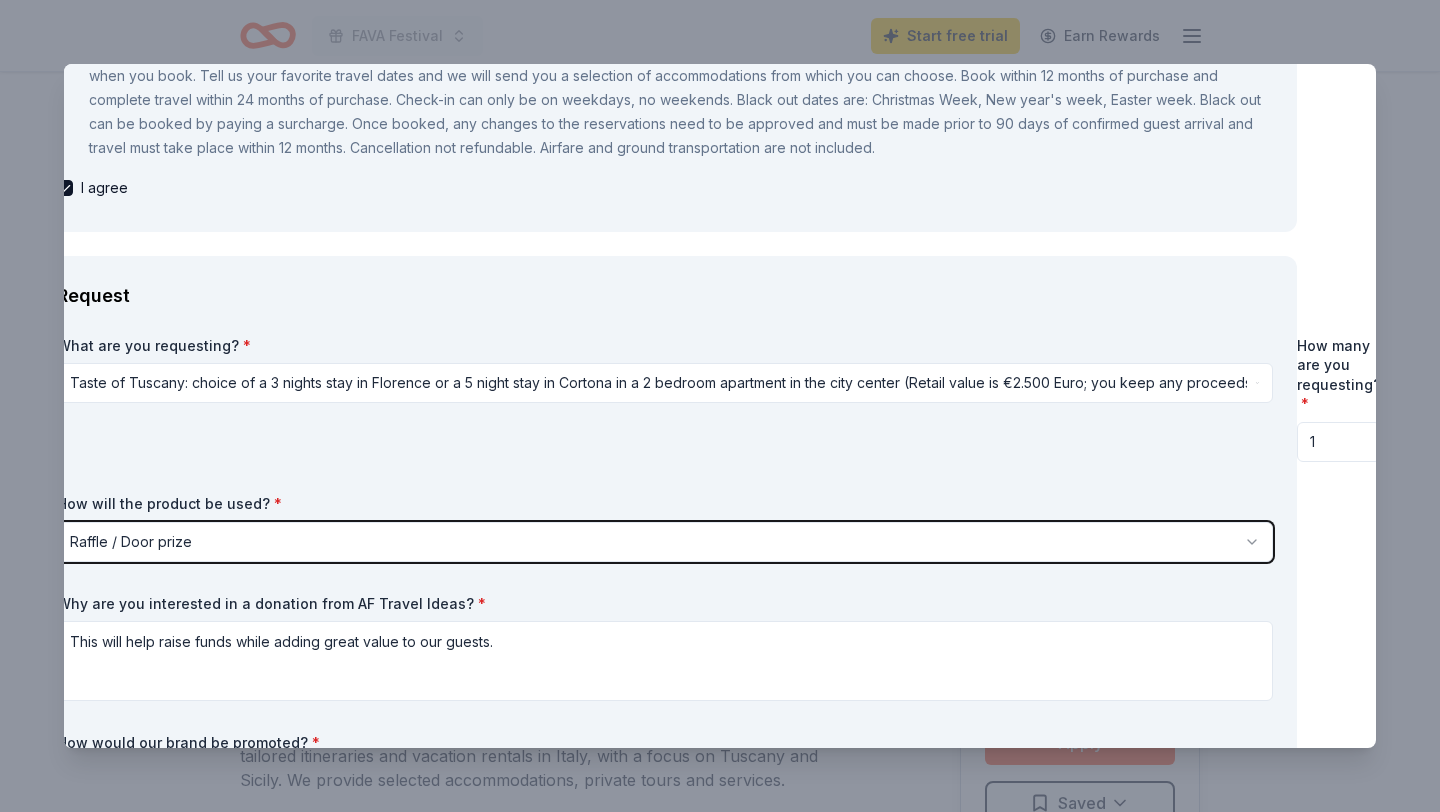 type 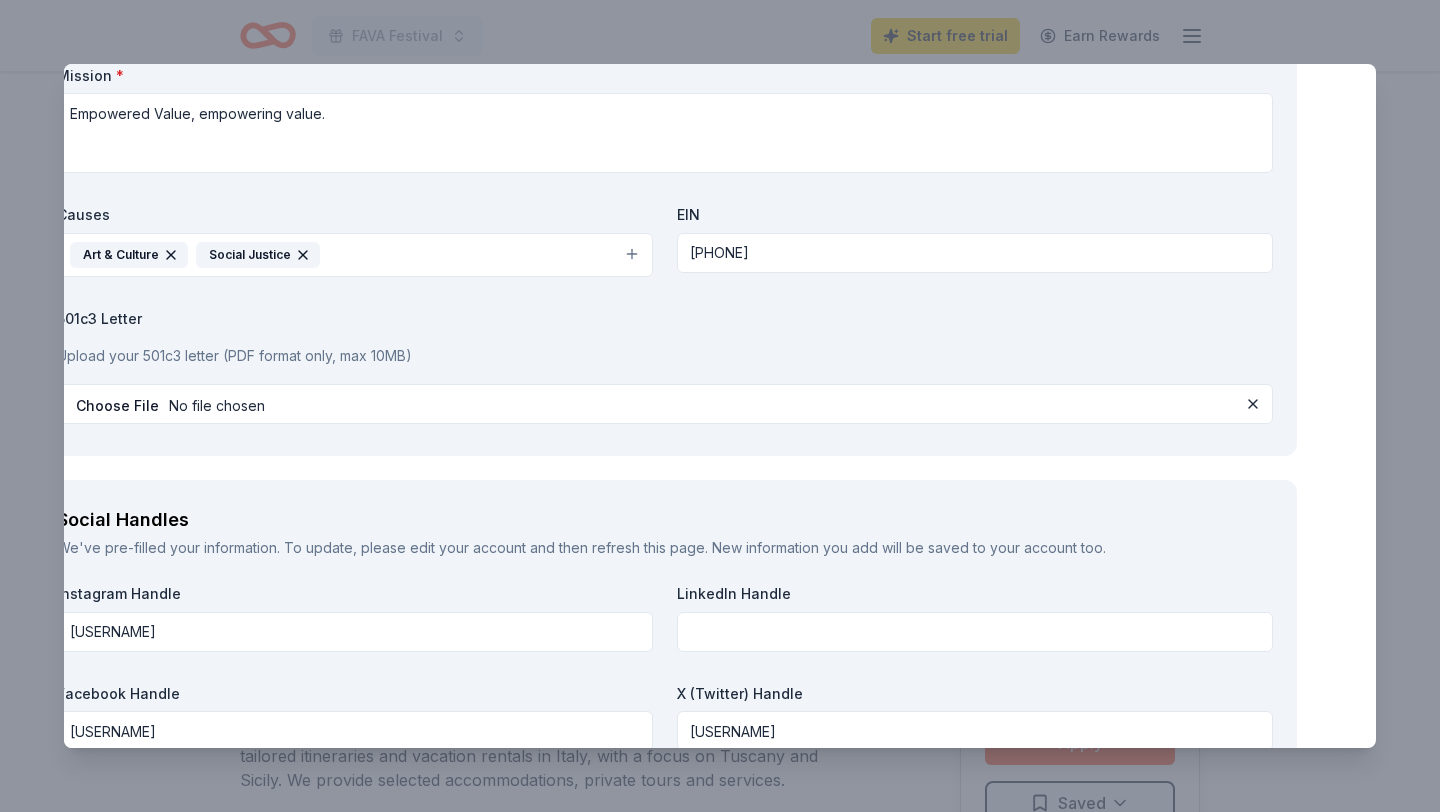 scroll, scrollTop: 2437, scrollLeft: 55, axis: both 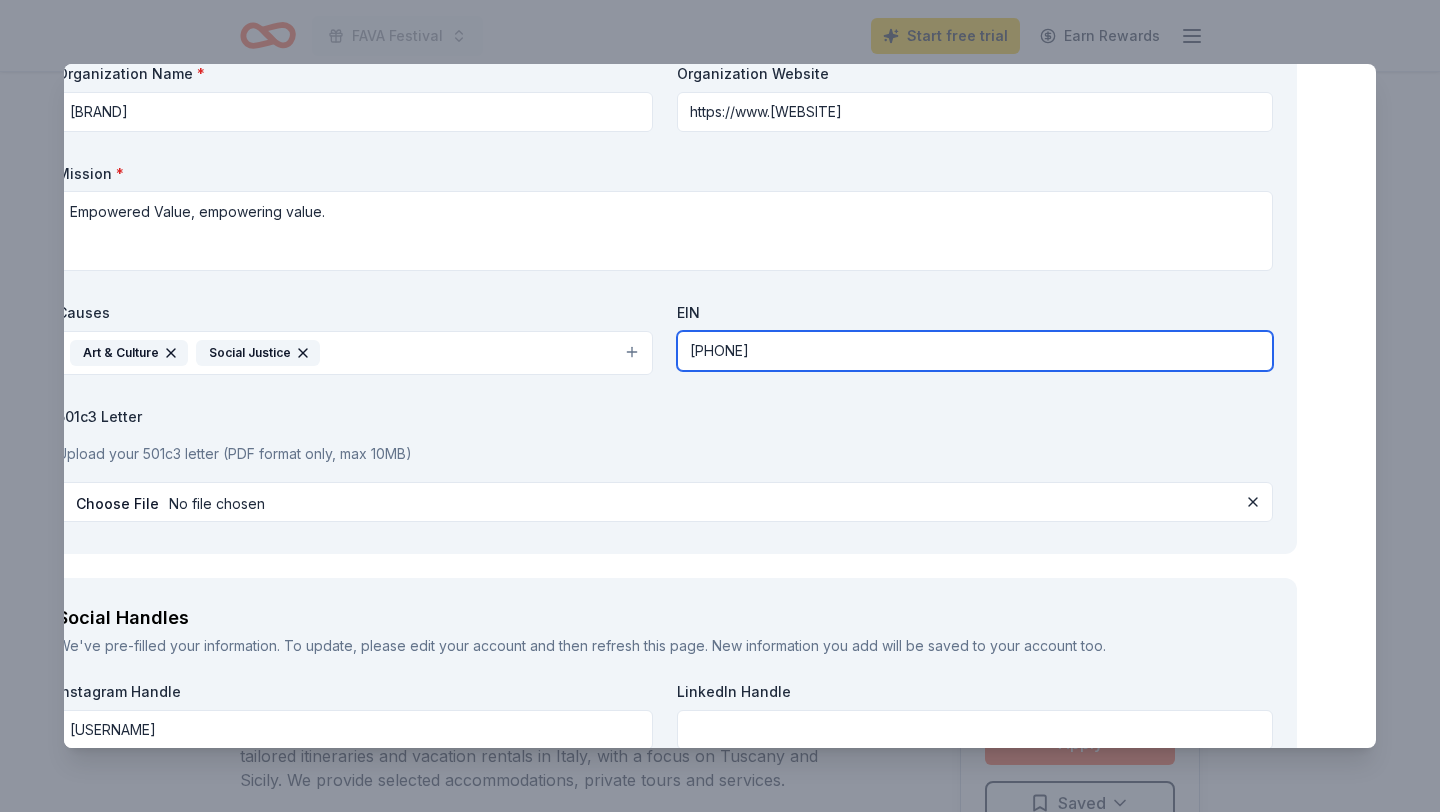 drag, startPoint x: 788, startPoint y: 351, endPoint x: 657, endPoint y: 351, distance: 131 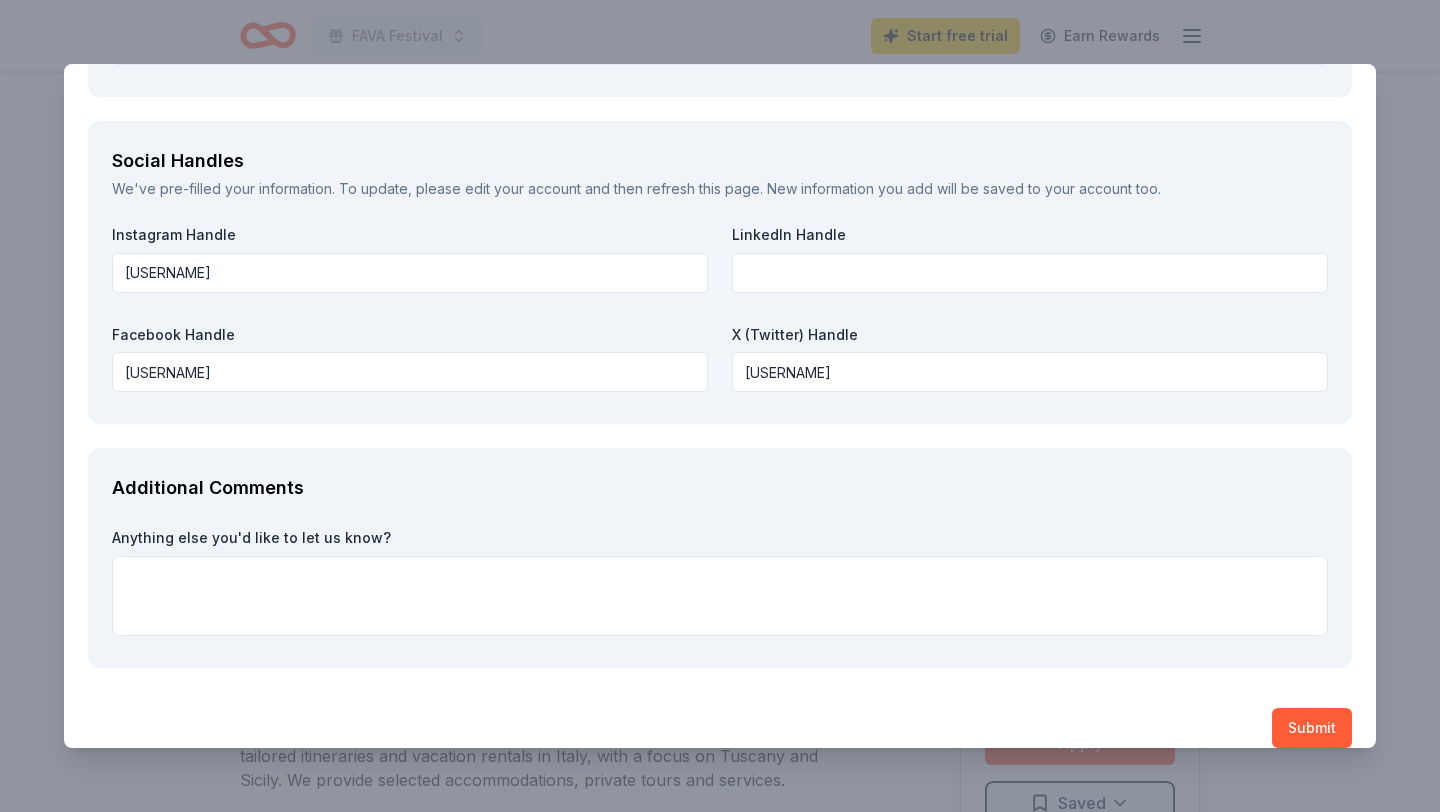 scroll, scrollTop: 2918, scrollLeft: 0, axis: vertical 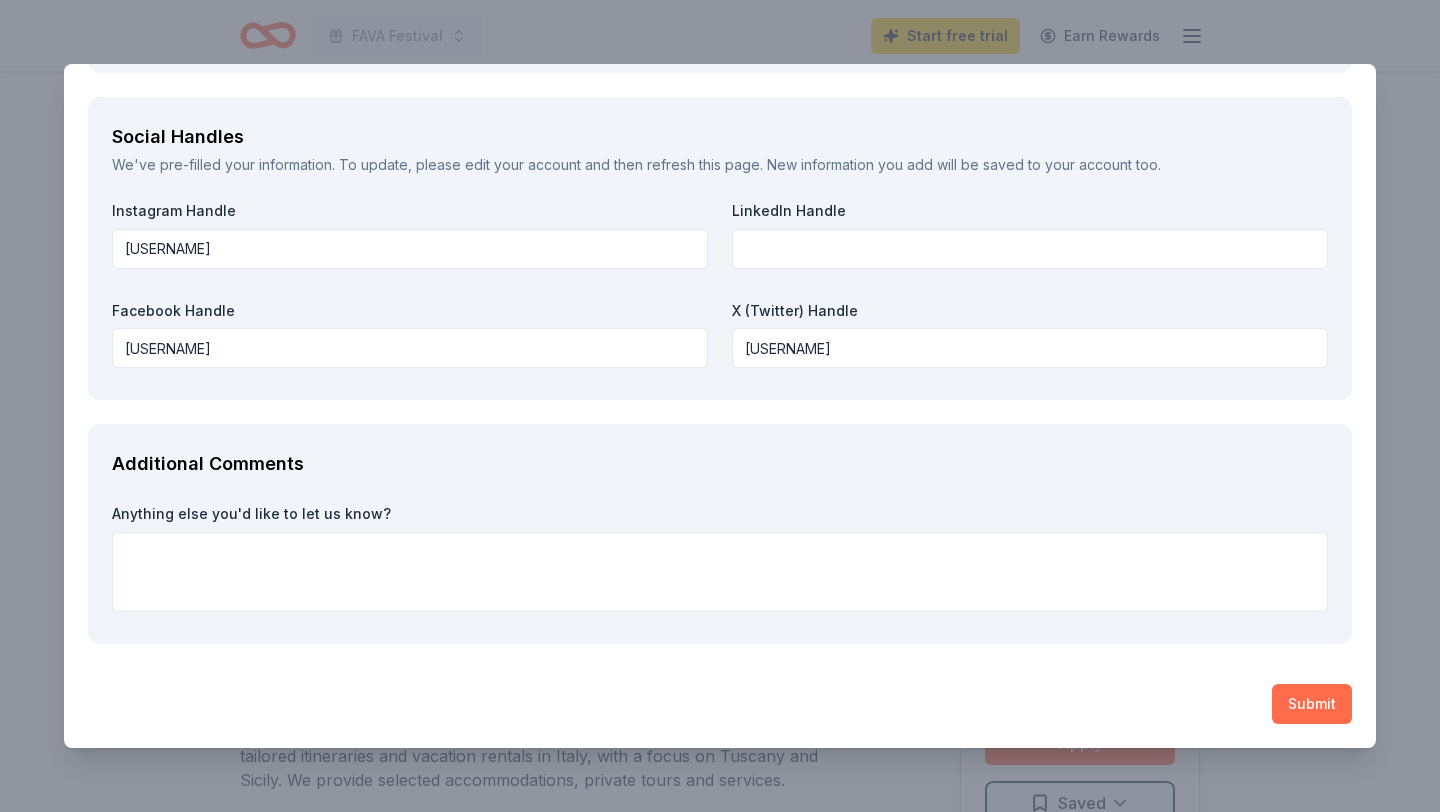 type 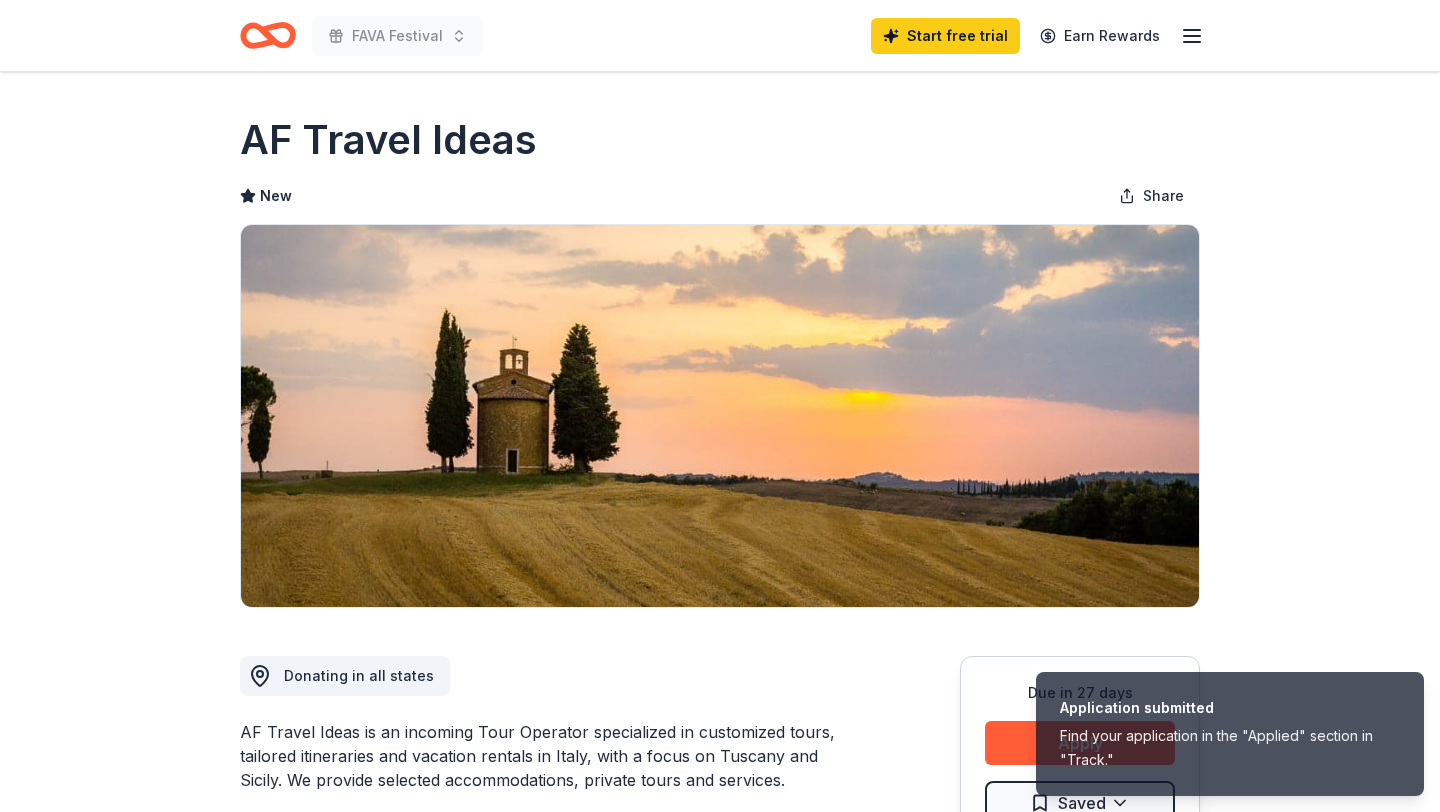 scroll, scrollTop: 0, scrollLeft: 0, axis: both 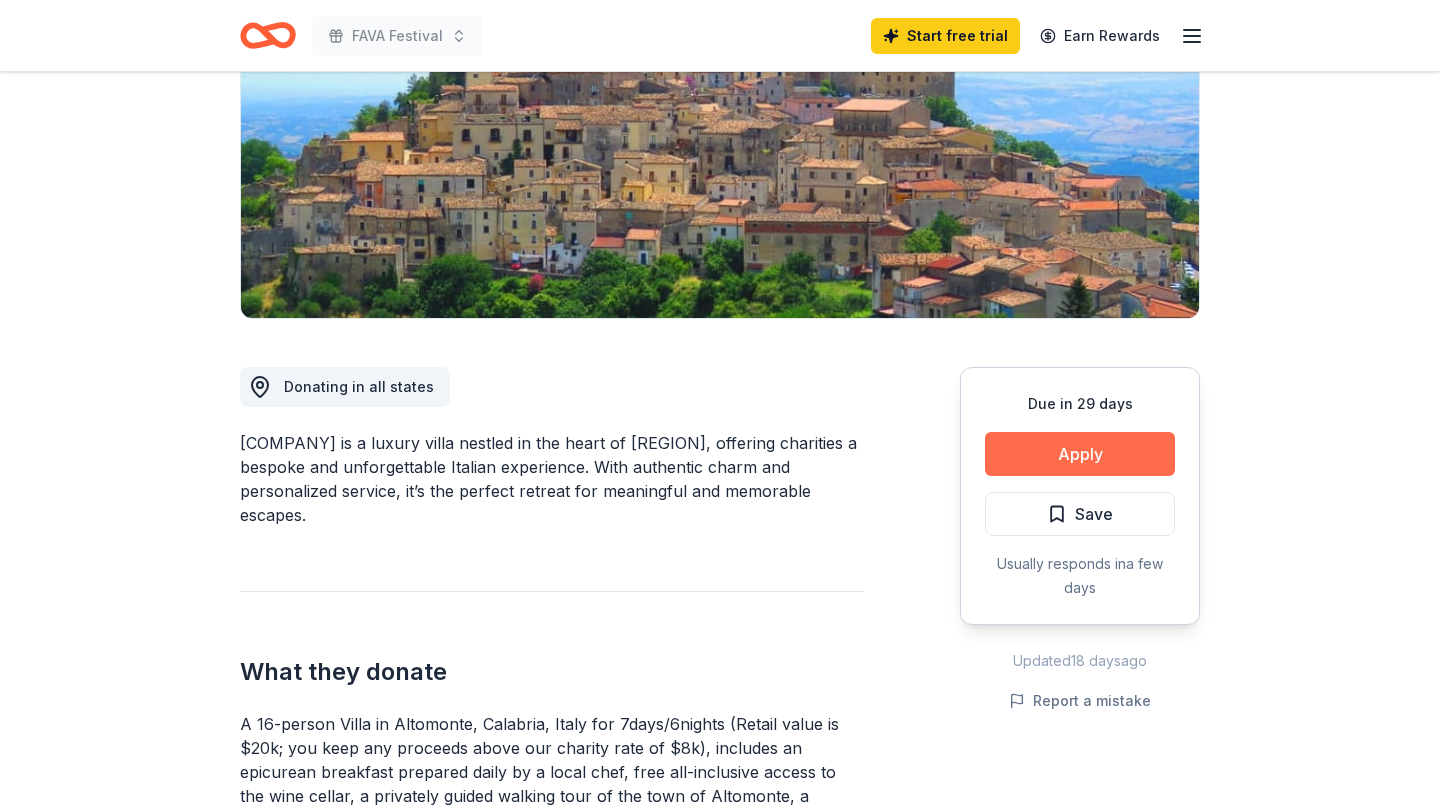 click on "Apply" at bounding box center (1080, 454) 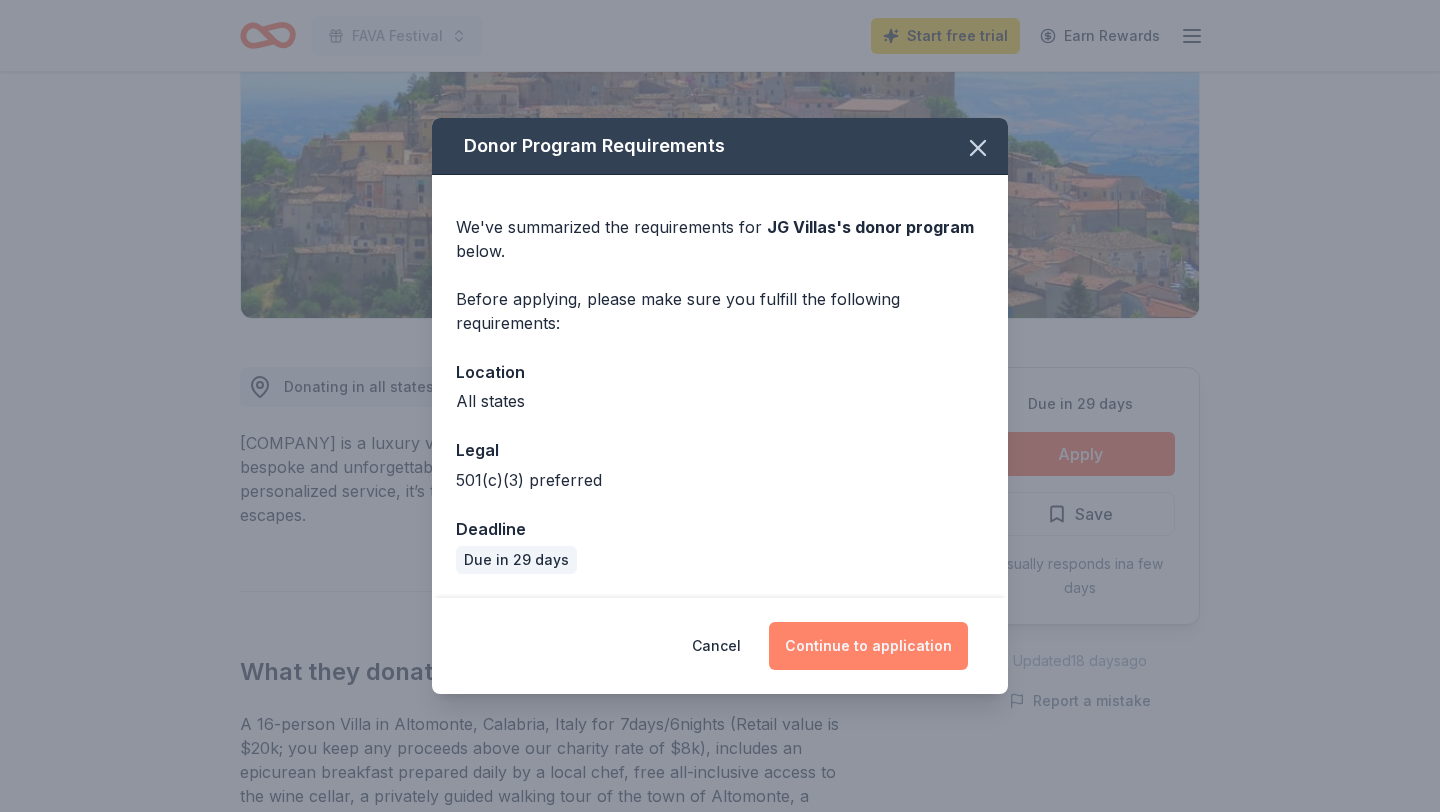 click on "Continue to application" at bounding box center [868, 646] 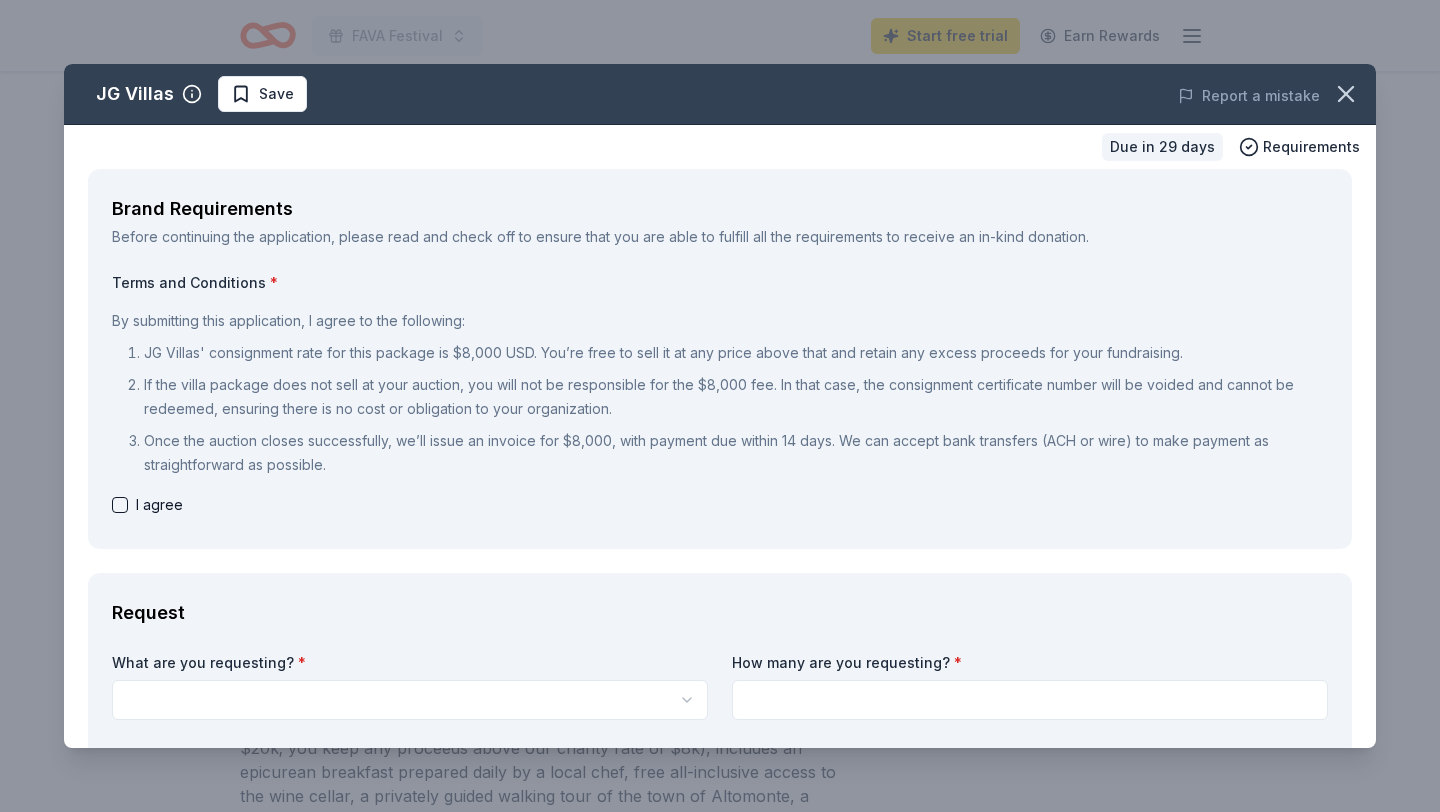click at bounding box center (120, 505) 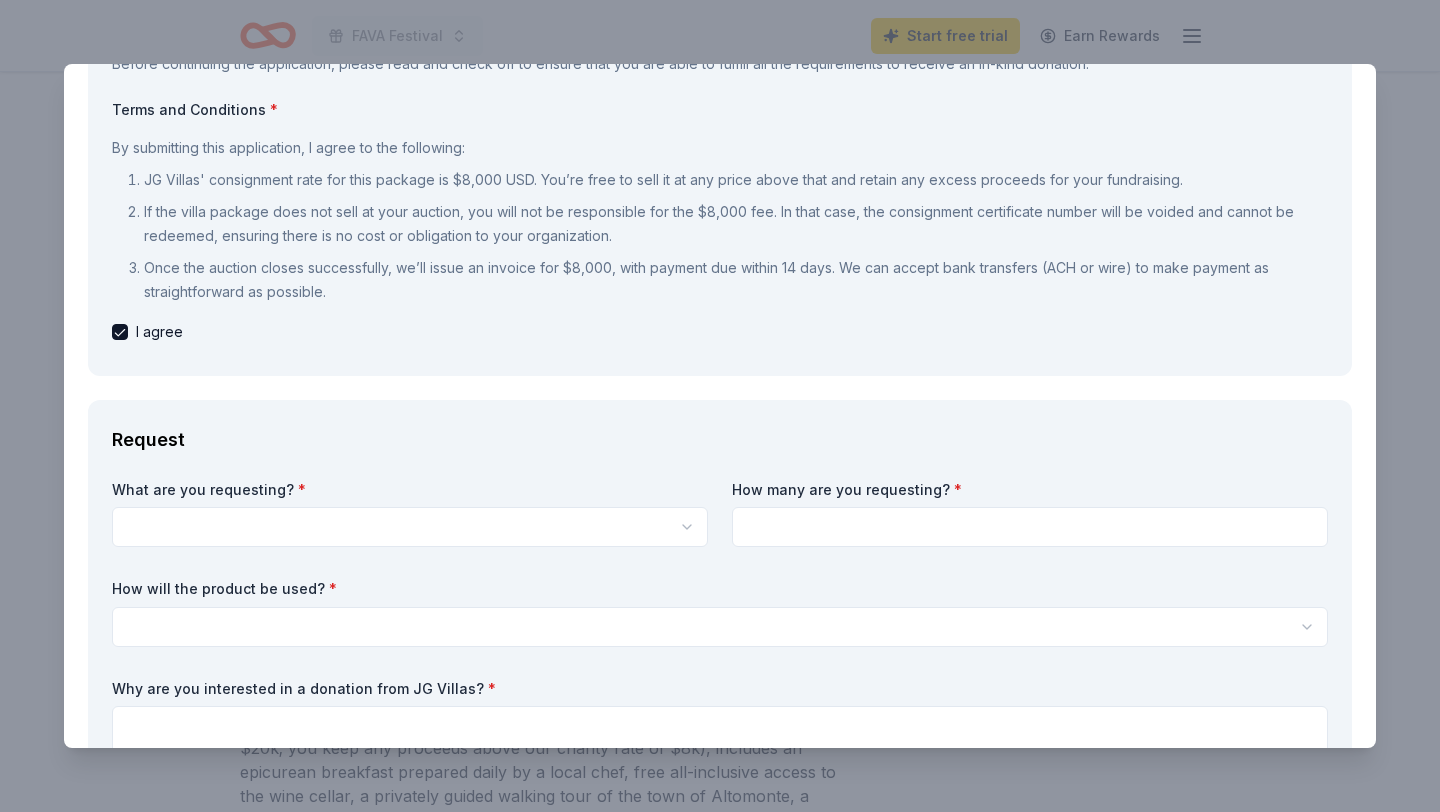 scroll, scrollTop: 158, scrollLeft: 0, axis: vertical 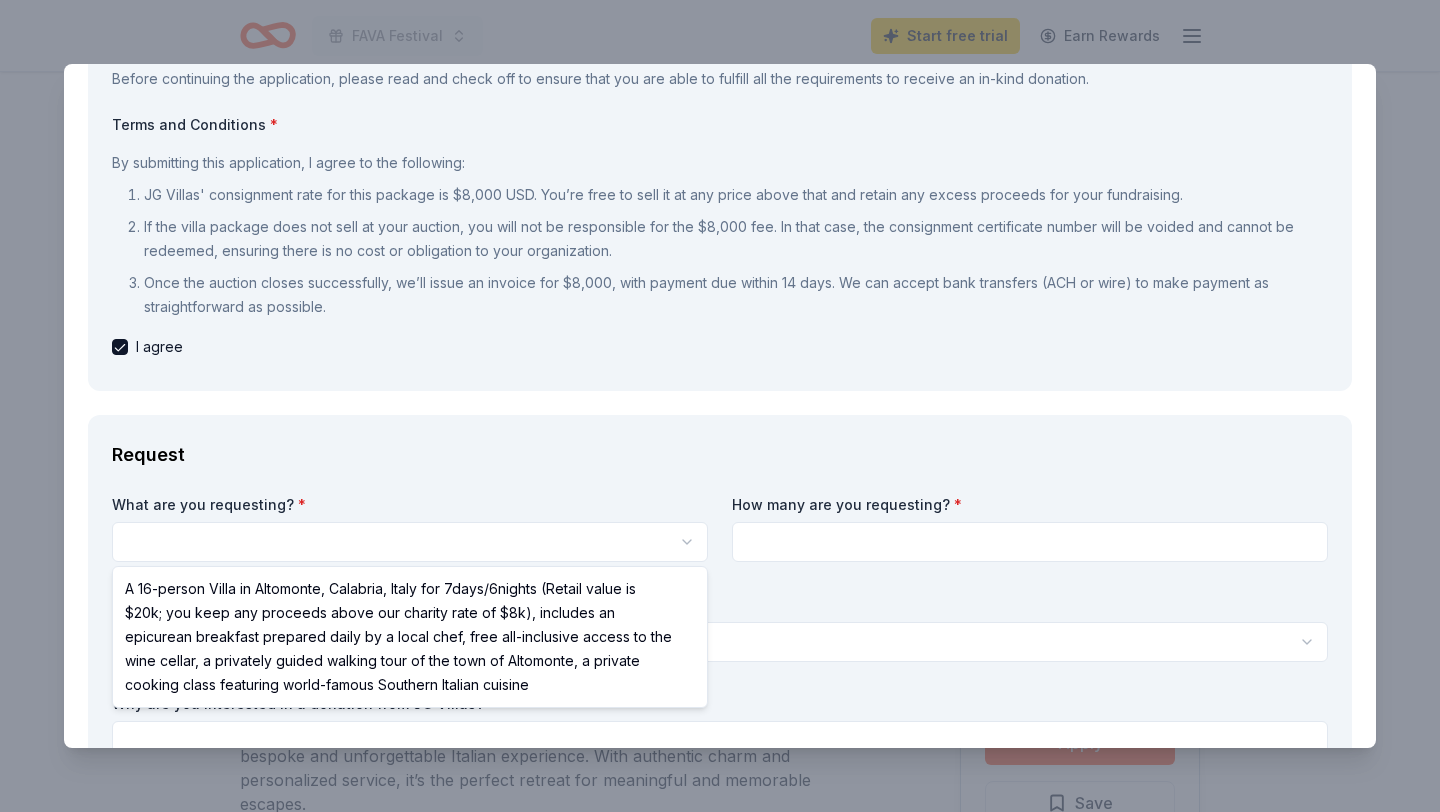 click on "FAVA Festival Start free trial Earn Rewards Due in 29 days Share JG Villas New Share Donating in all states JG Villas is a luxury villa nestled in the heart of Calabria, offering charities a bespoke and unforgettable Italian experience. With authentic charm and personalized service, it’s the perfect retreat for meaningful and memorable escapes. What they donate A 16-person Villa in Altomonte, Calabria, Italy for 7days/6nights (Retail value is $20k; you keep any proceeds above our charity rate of $8k), includes an epicurean breakfast prepared daily by a local chef, free all-inclusive access to the wine cellar, a privately guided walking tour of the town of Altomonte, a private cooking class featuring world-famous Southern Italian cuisine Auction & raffle Donation is small & easy to send to guests Who they donate to Preferred 501(c)(3) preferred Start free Pro trial to view approval rates and average donation values Due in 29 days Apply Save Usually responds in a few days Updated 18 days ago New 3 6 4" at bounding box center (720, 406) 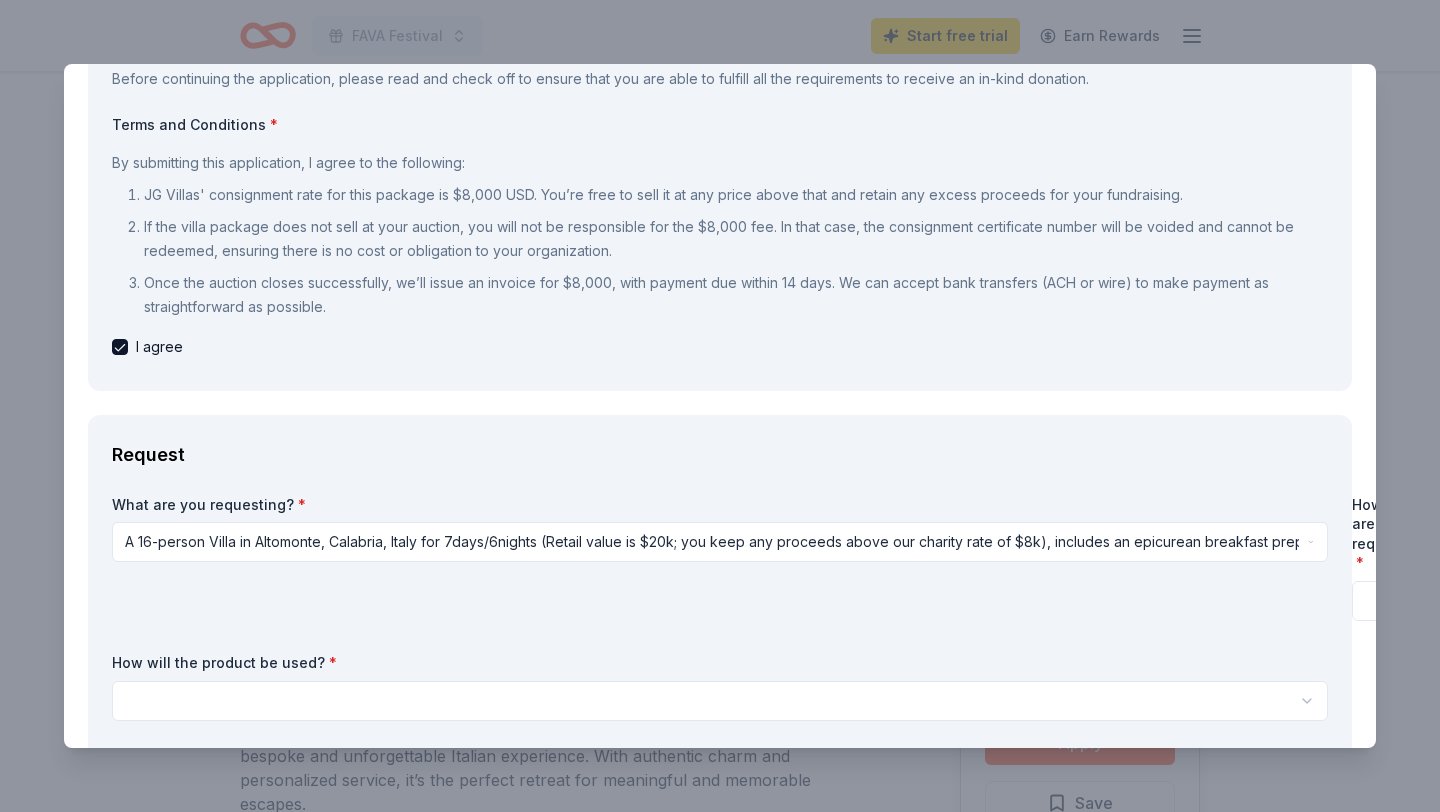 click at bounding box center (1394, 601) 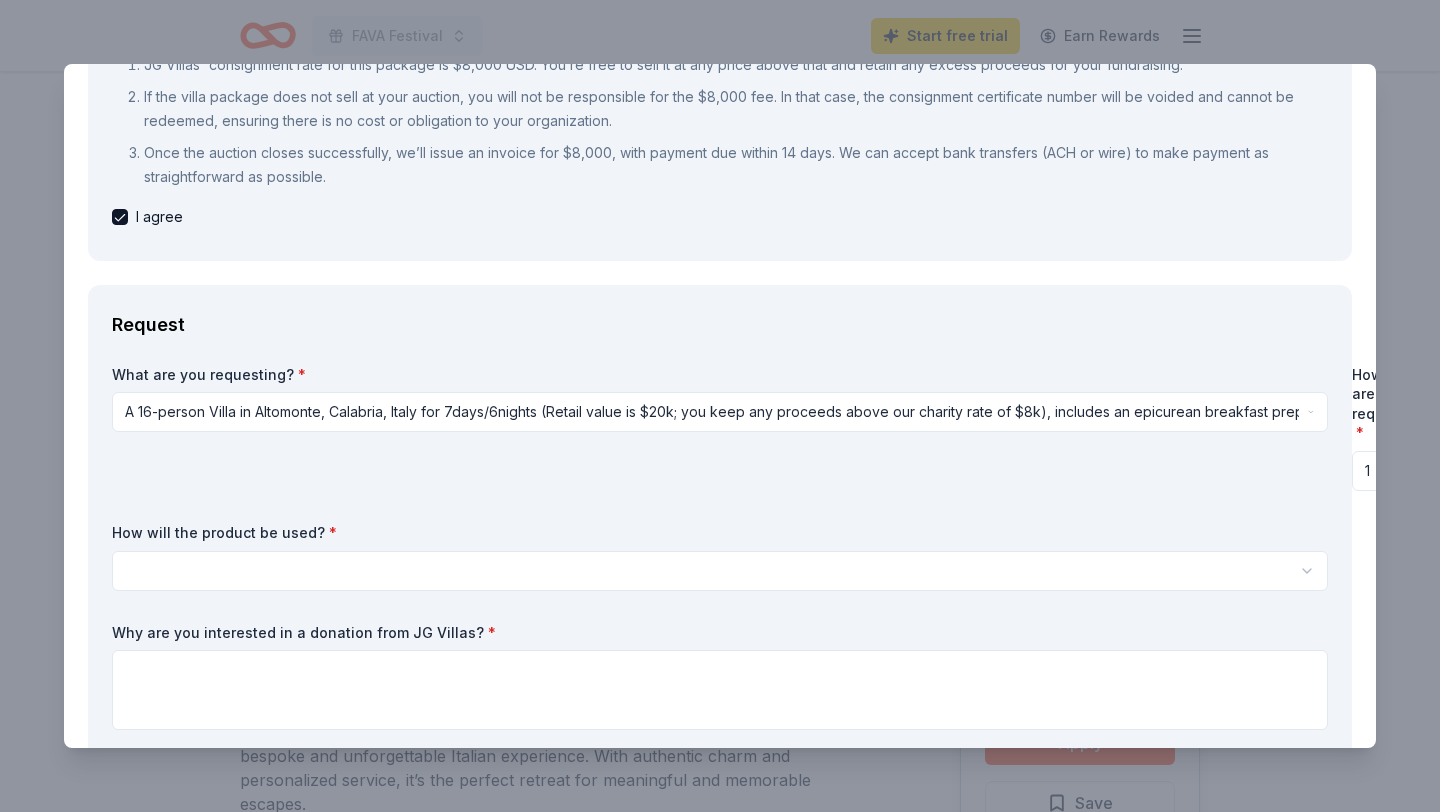 scroll, scrollTop: 329, scrollLeft: 0, axis: vertical 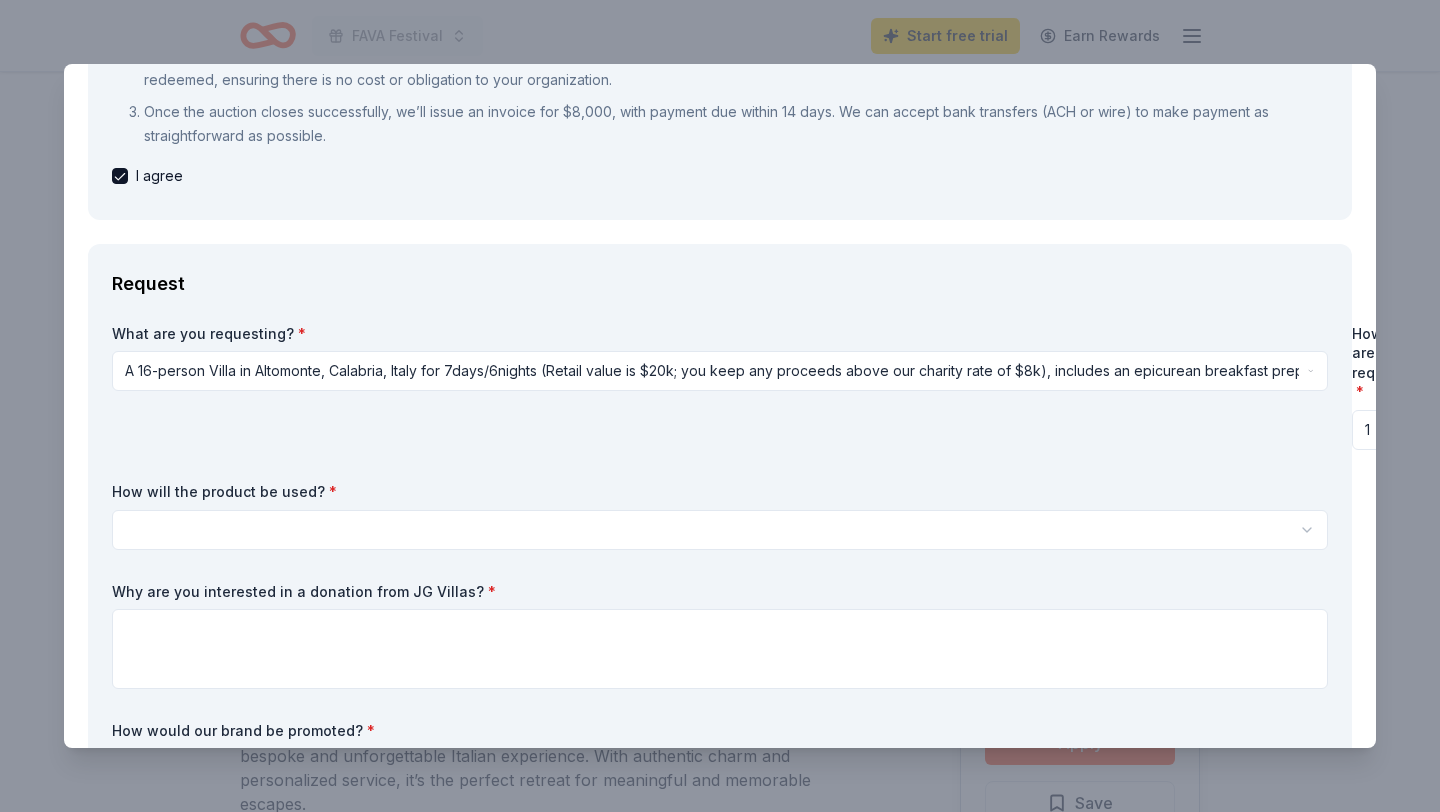 type on "1" 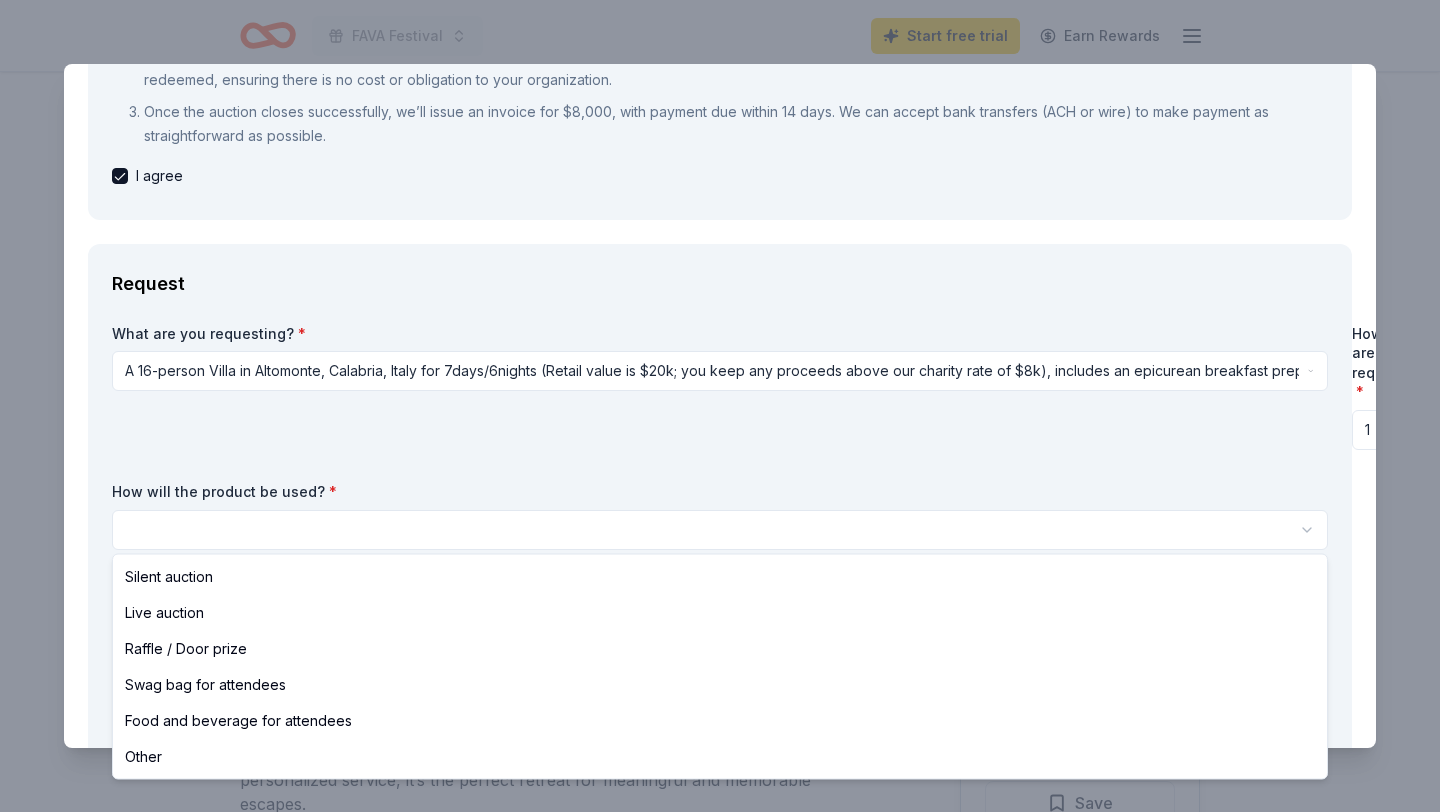 select on "raffleDoorPrize" 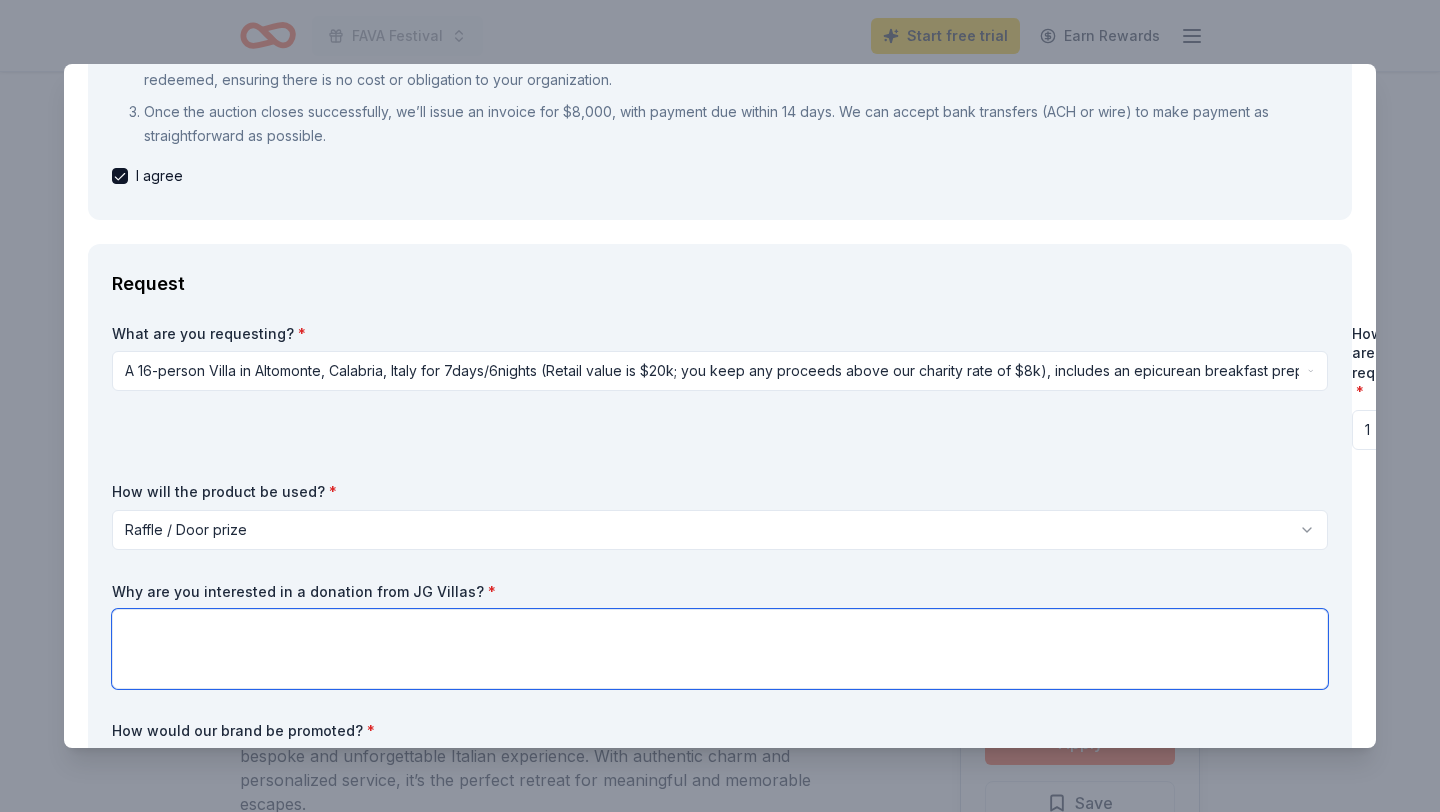 click at bounding box center [720, 649] 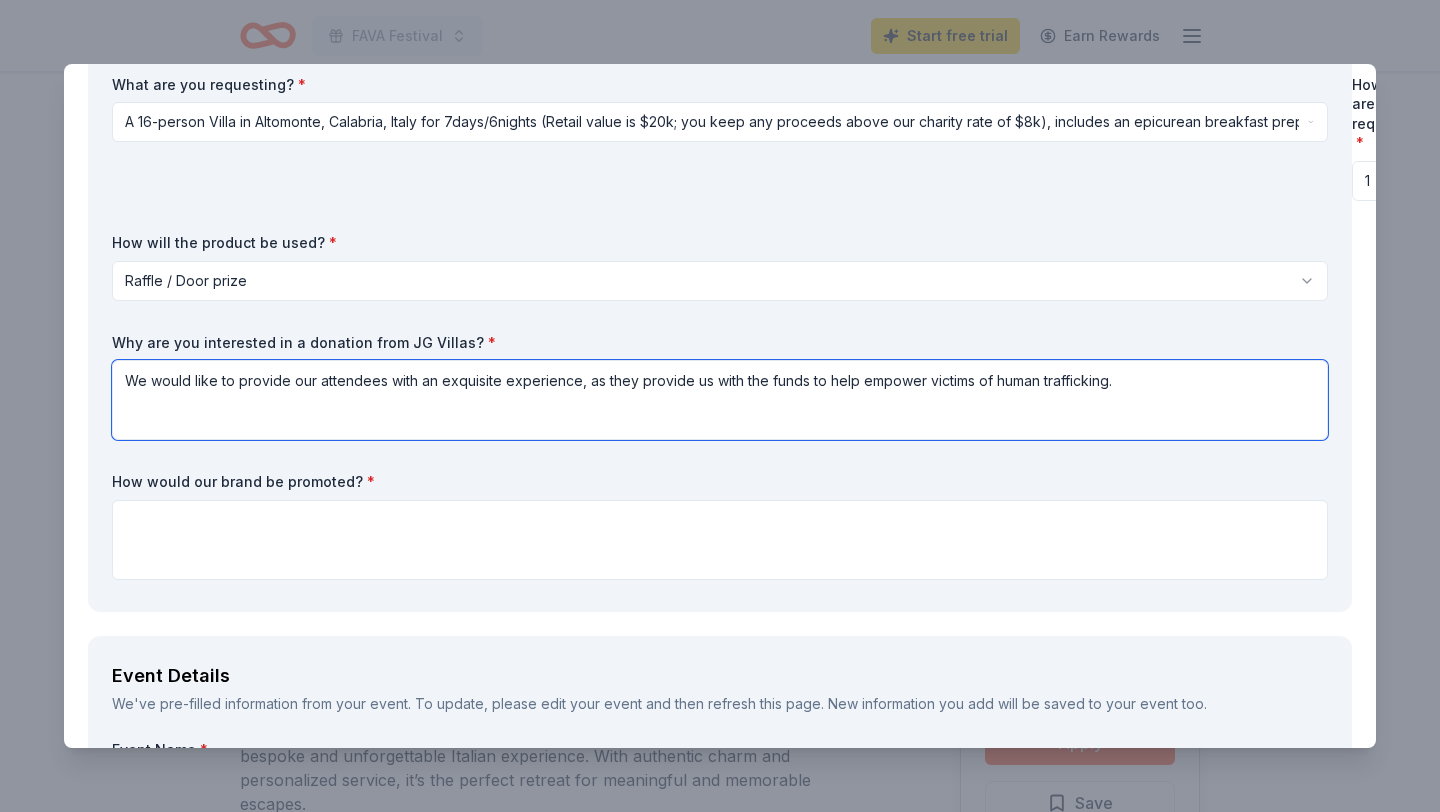 scroll, scrollTop: 682, scrollLeft: 0, axis: vertical 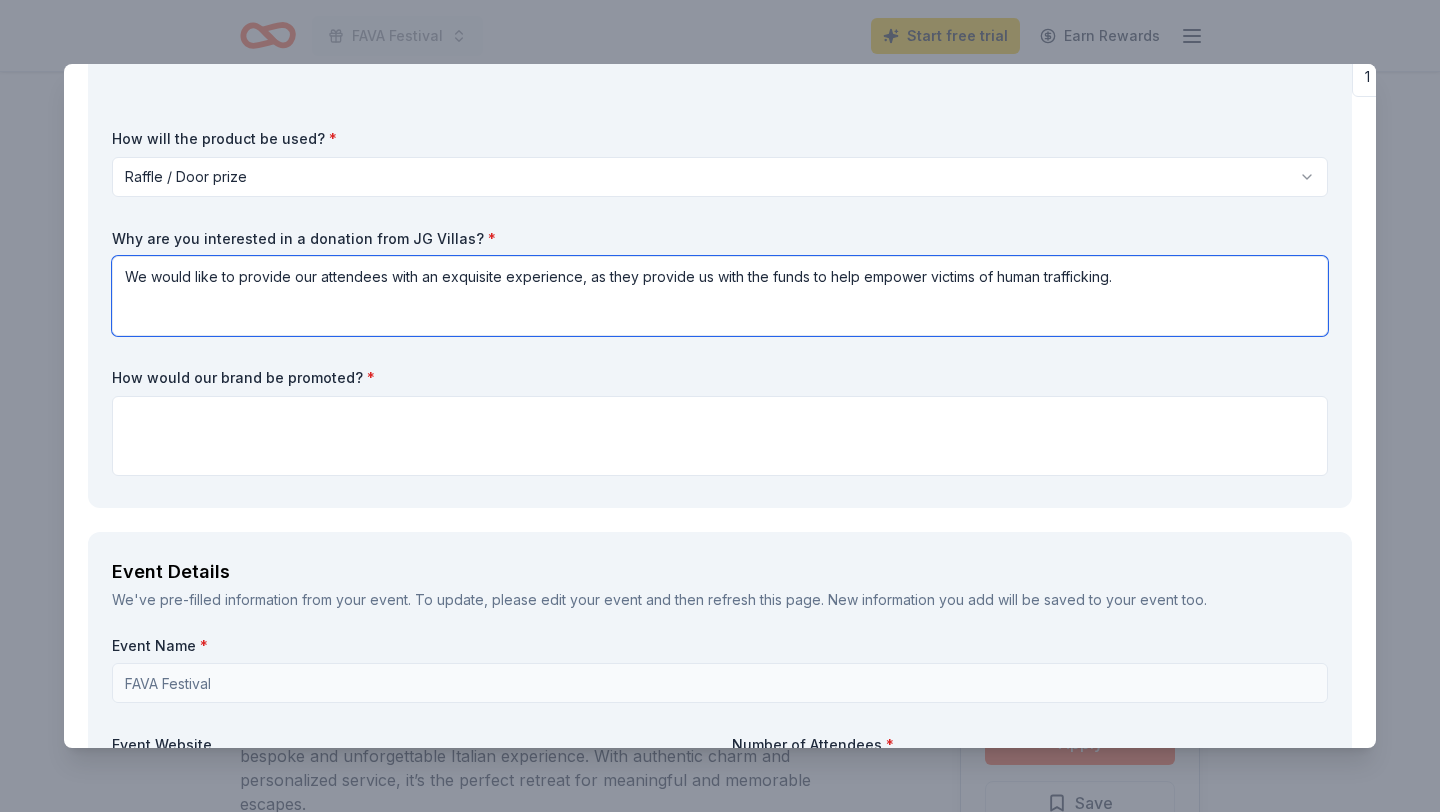 type on "We would like to provide our attendees with an exquisite experience, as they provide us with the funds to help empower victims of human trafficking." 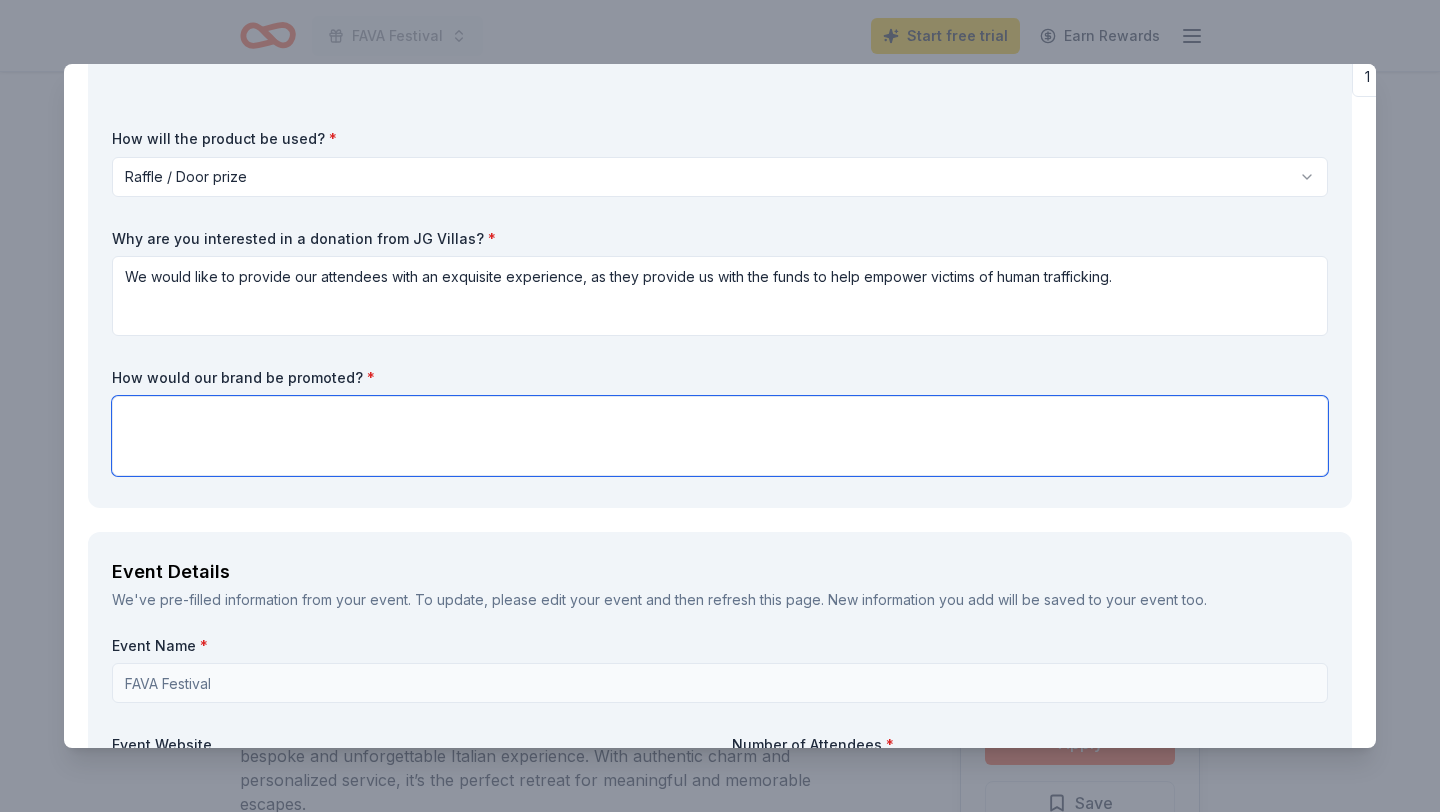 click at bounding box center (720, 436) 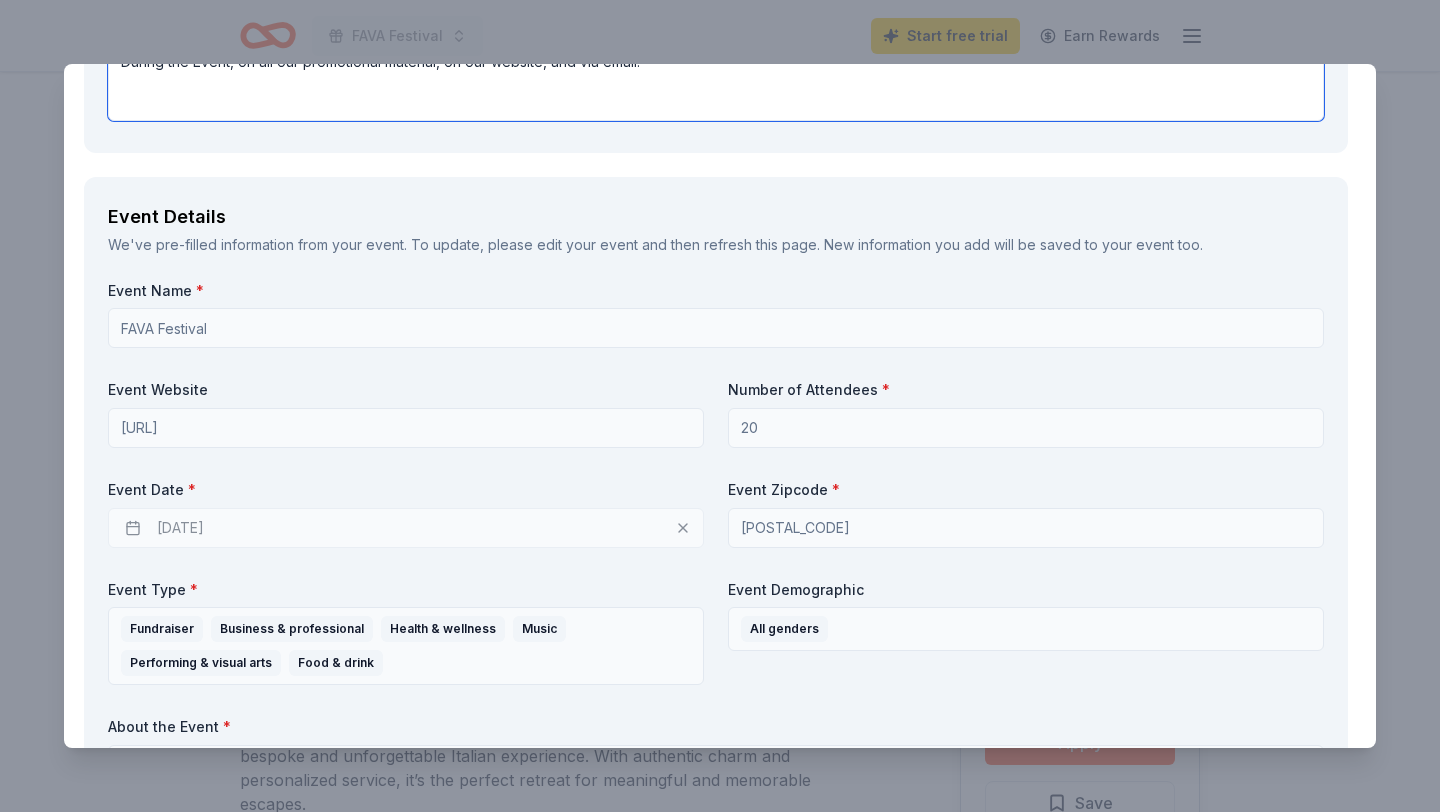 scroll, scrollTop: 1057, scrollLeft: 4, axis: both 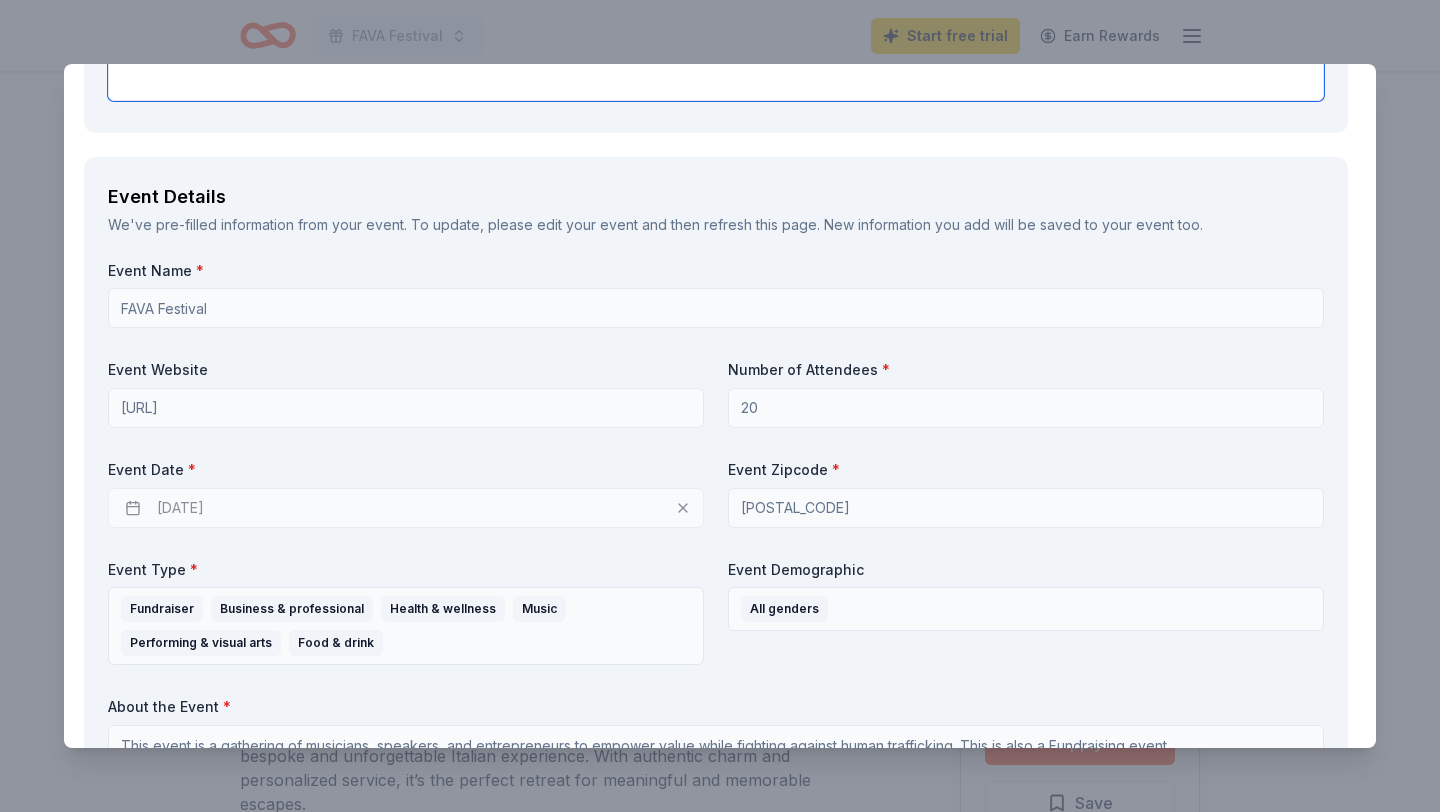 type on "During the Event, on all our promotional material, on our website, and via email." 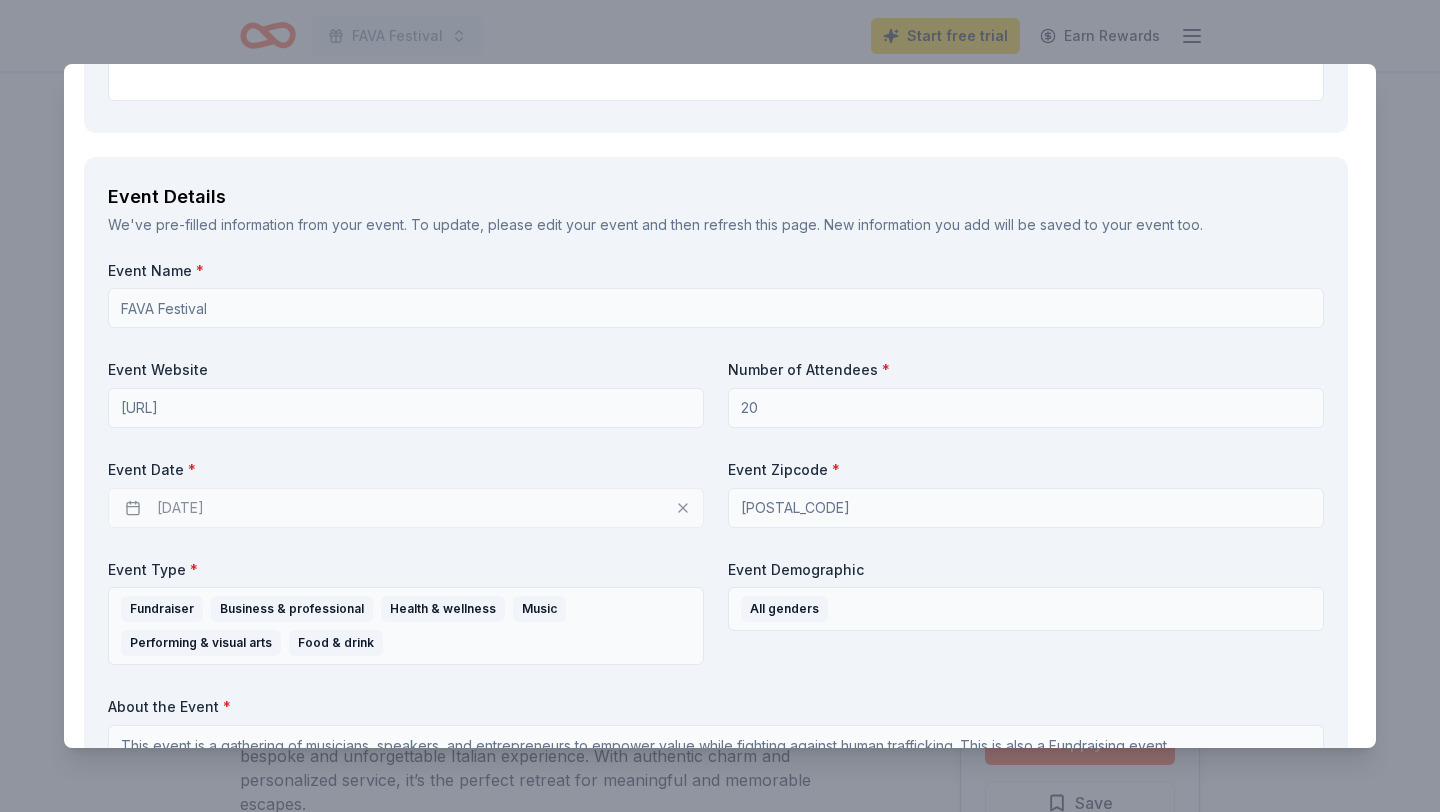 click on "[DATE]" at bounding box center (406, 508) 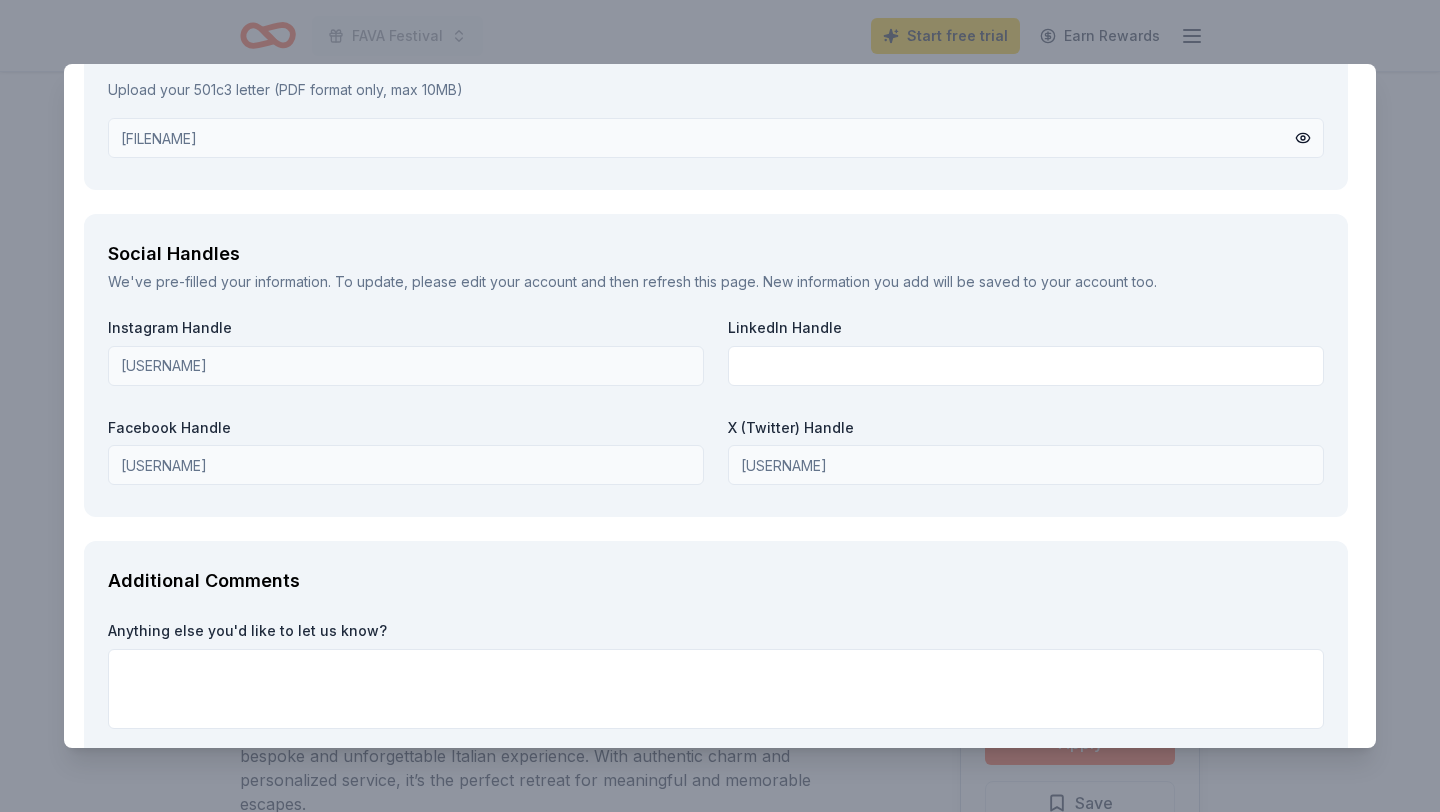 scroll, scrollTop: 2764, scrollLeft: 4, axis: both 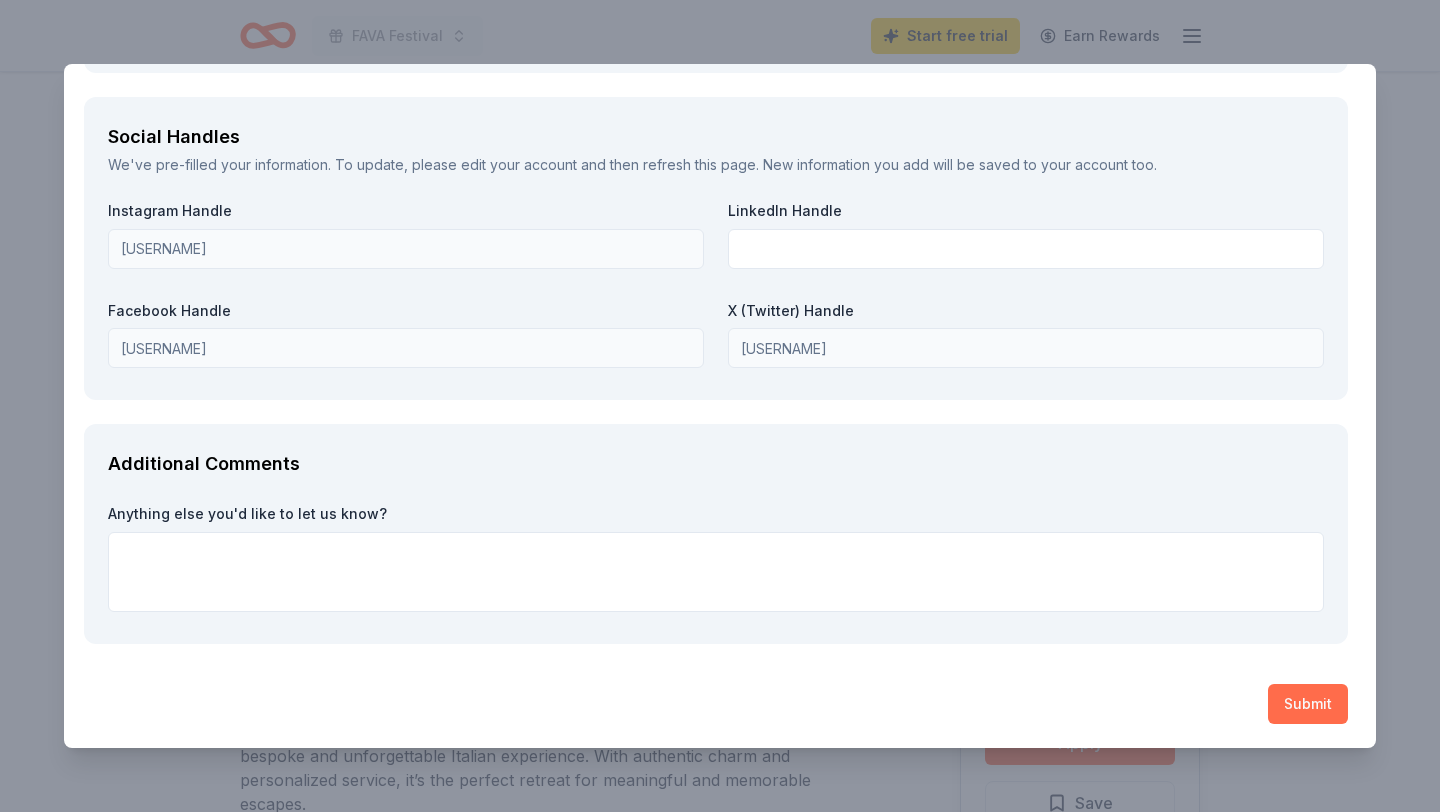 click on "Submit" at bounding box center (1308, 704) 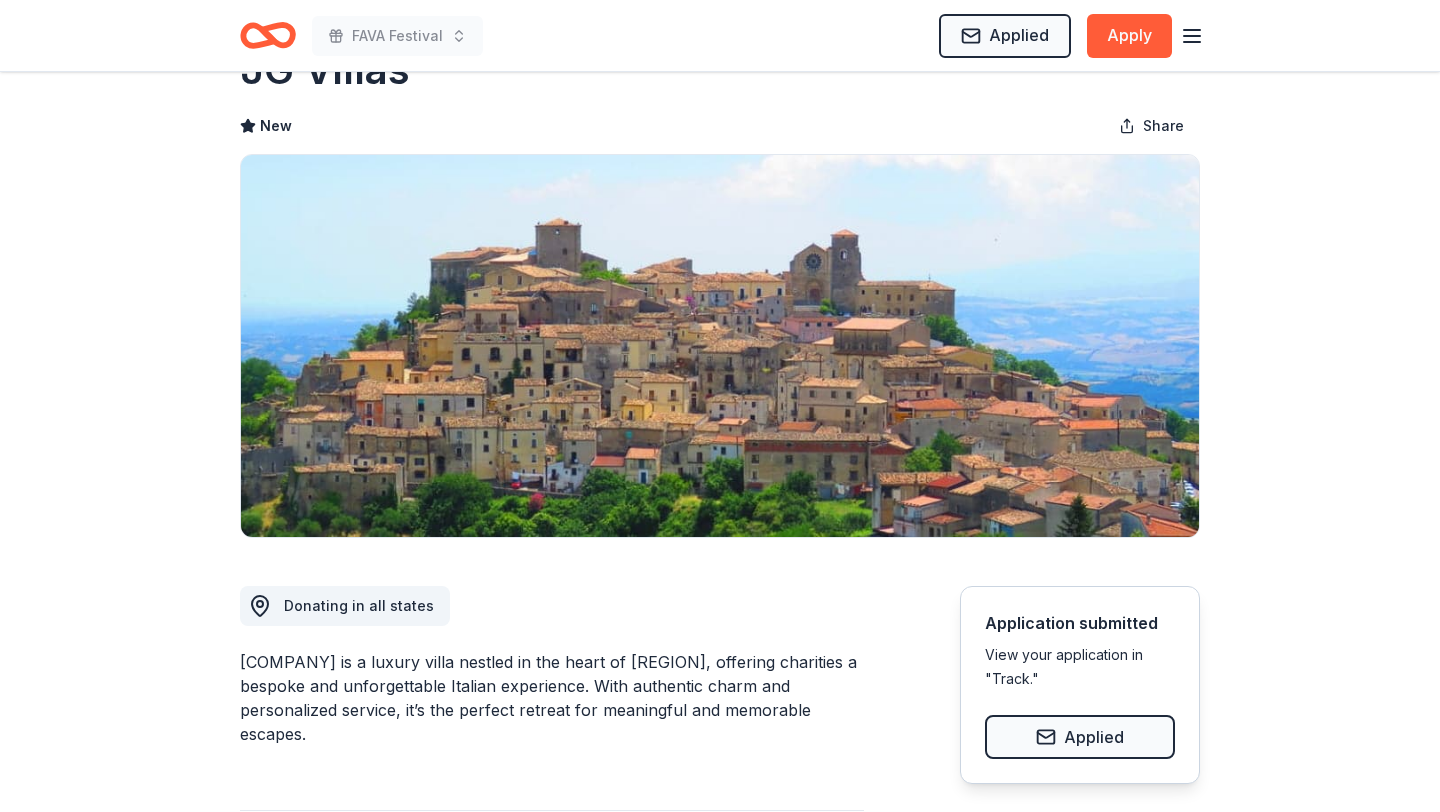 scroll, scrollTop: 0, scrollLeft: 0, axis: both 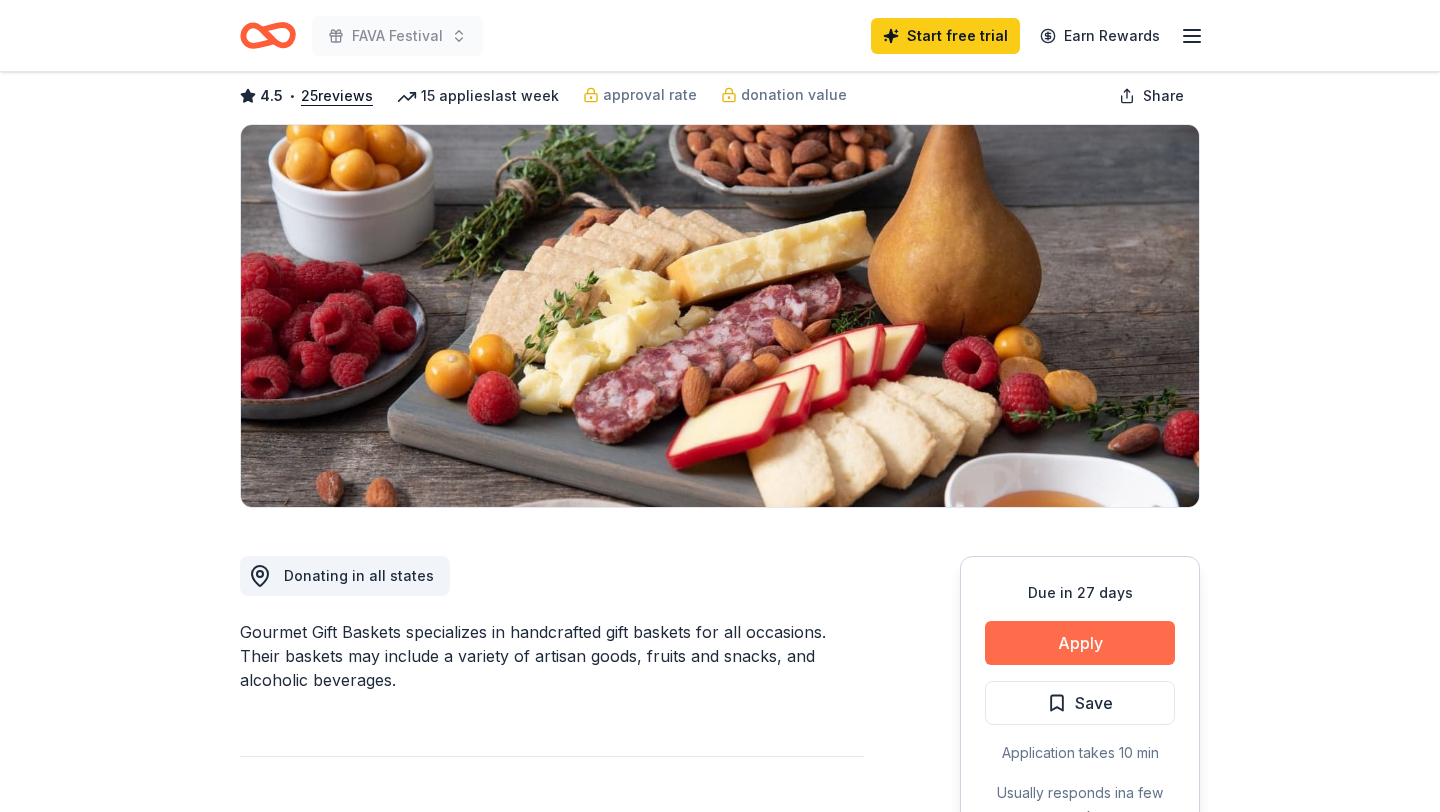 click on "Apply" at bounding box center [1080, 643] 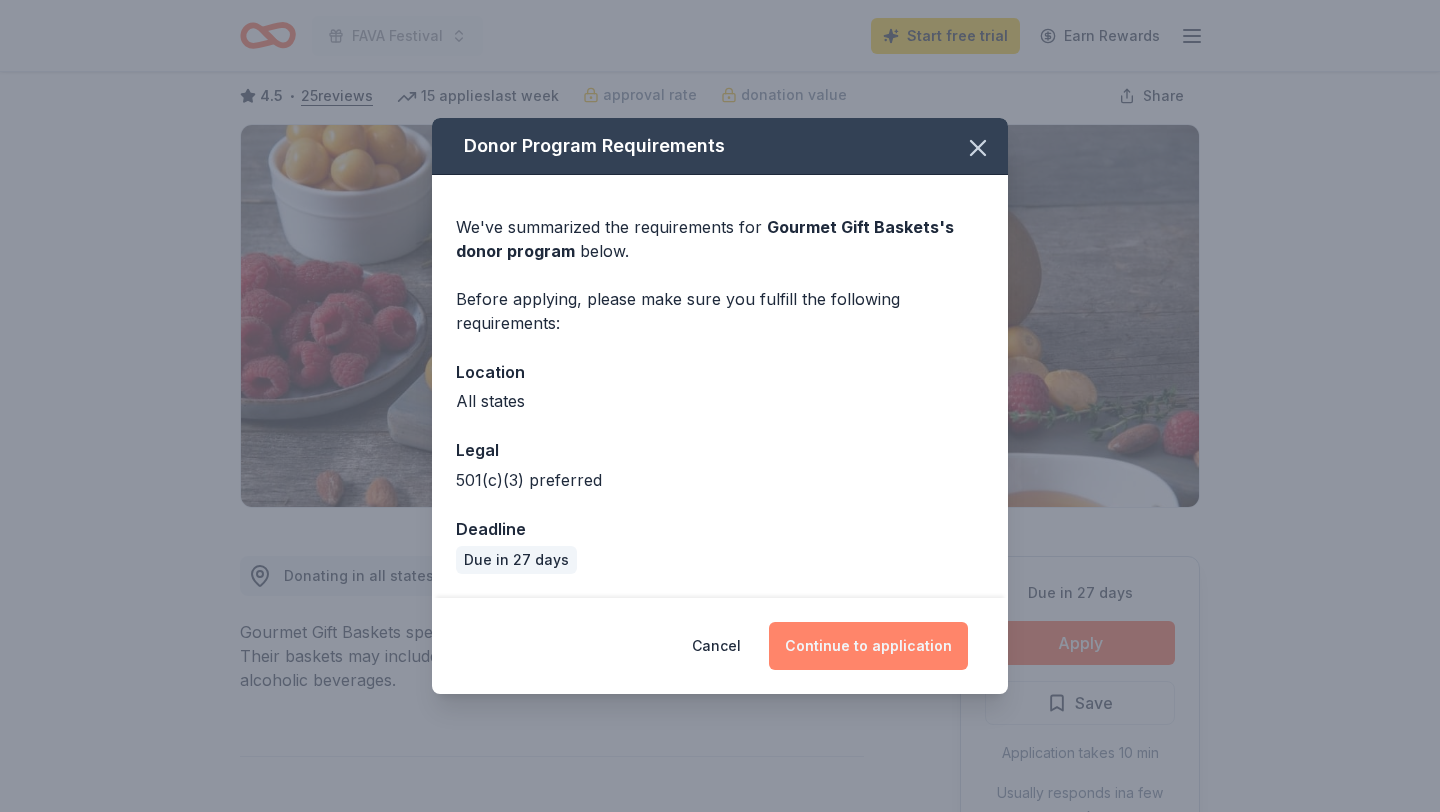 click on "Continue to application" at bounding box center (868, 646) 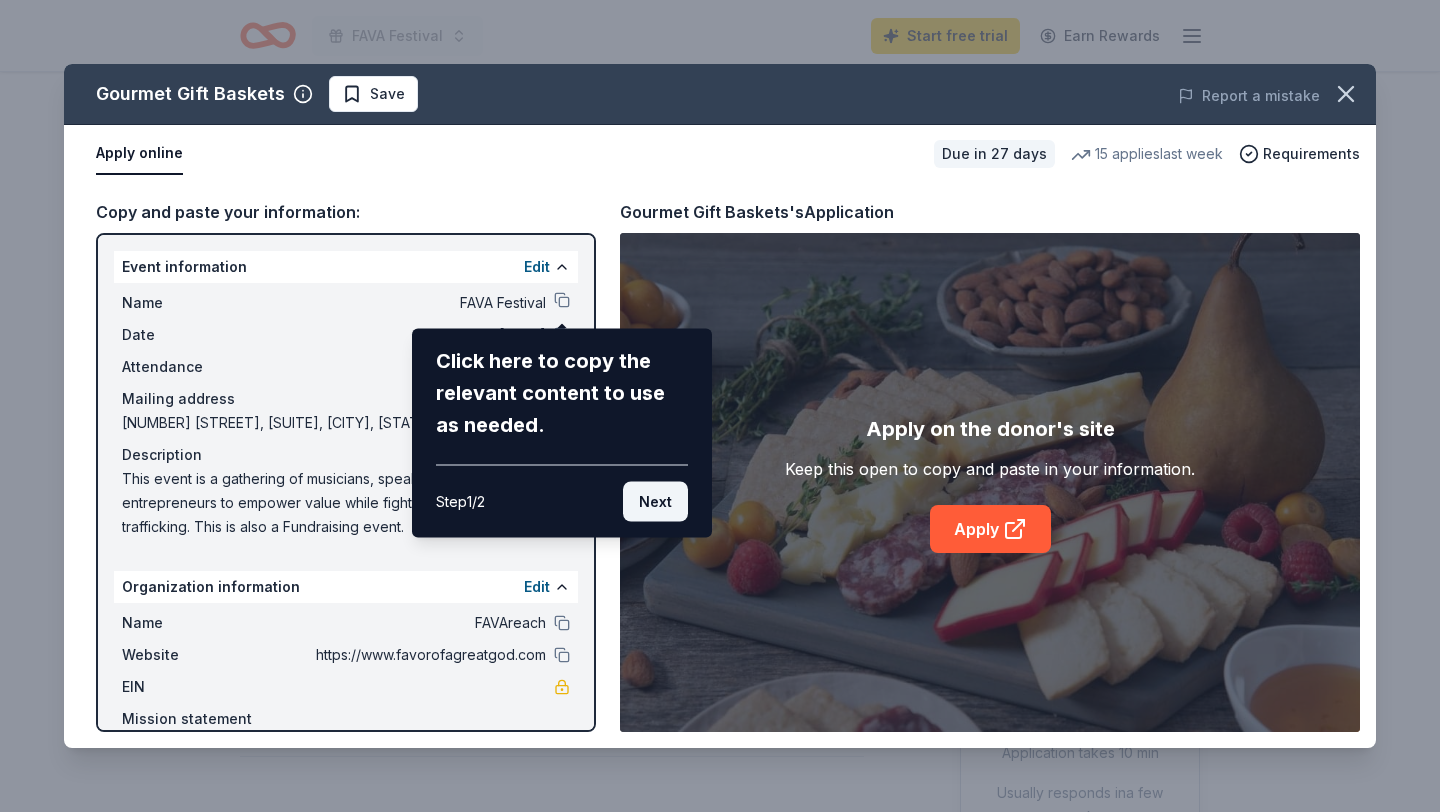 click on "Next" at bounding box center [655, 502] 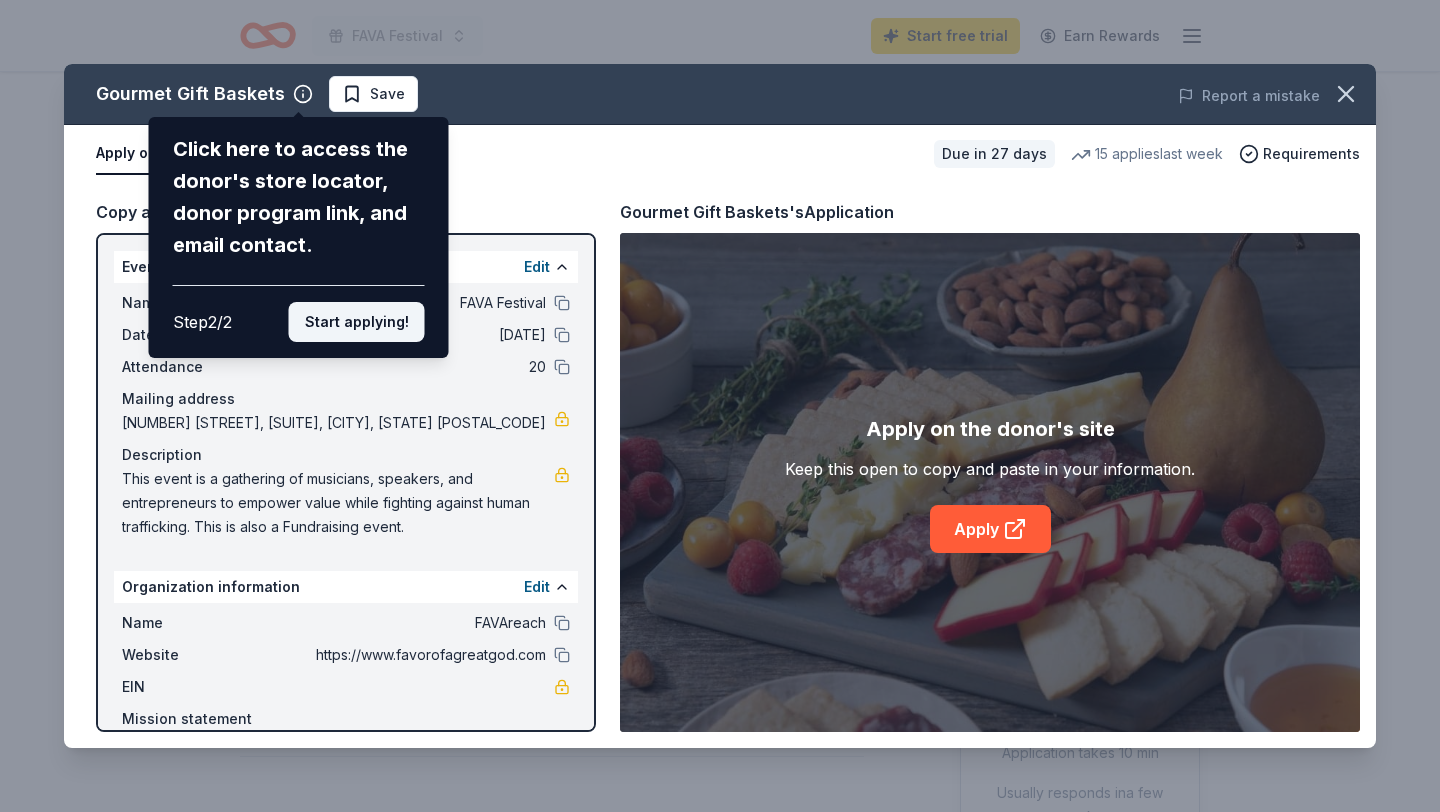 click on "Start applying!" at bounding box center [357, 322] 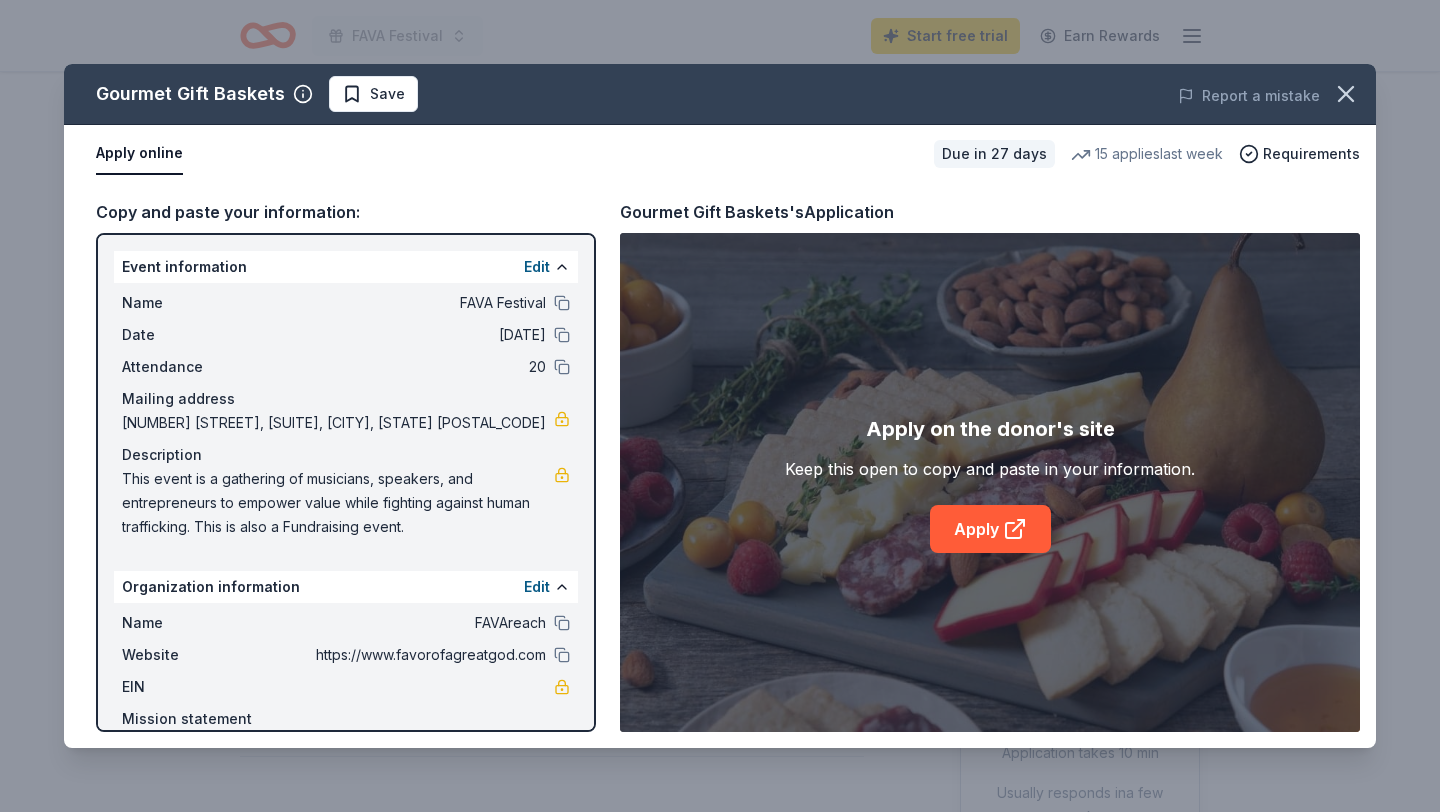 scroll, scrollTop: 49, scrollLeft: 0, axis: vertical 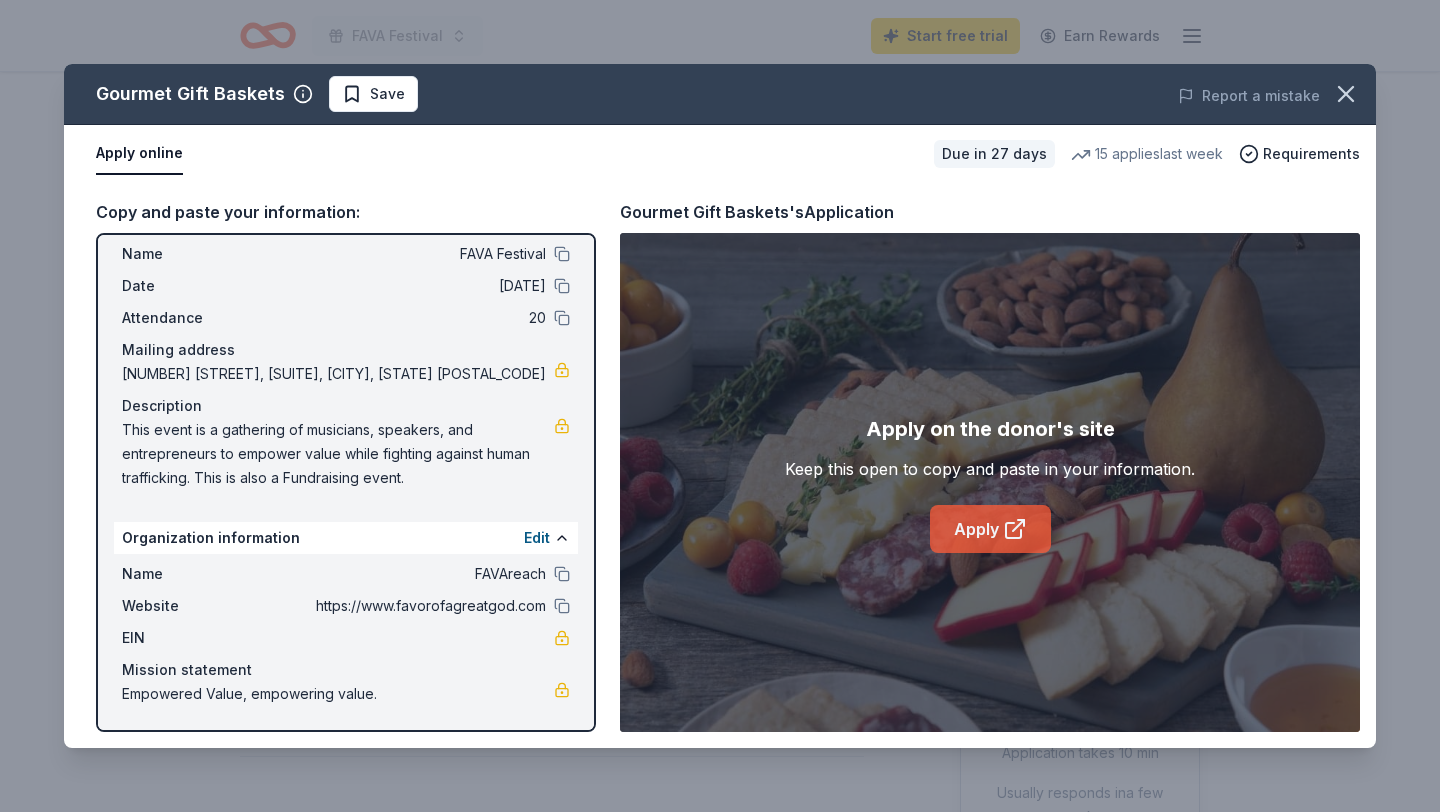 click 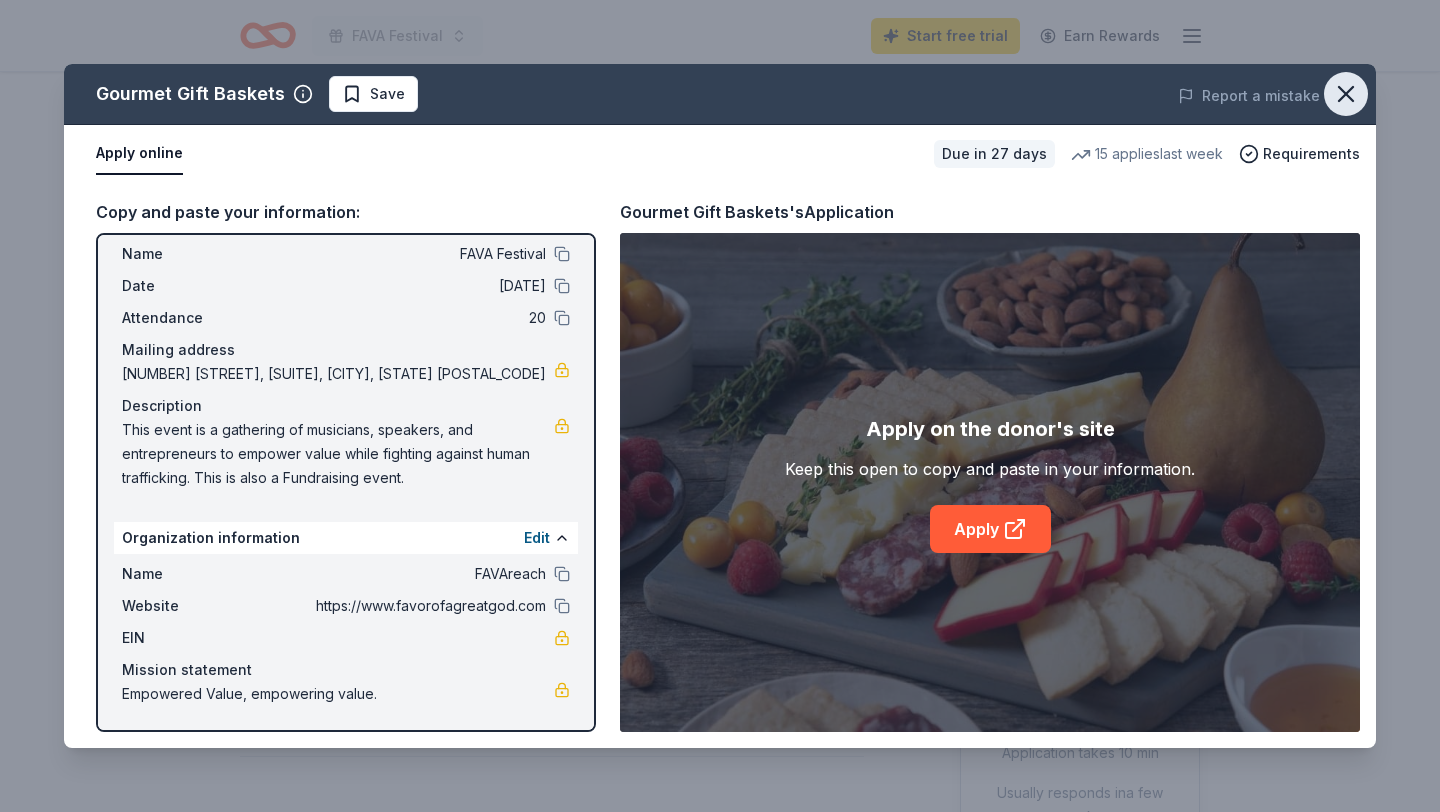 click 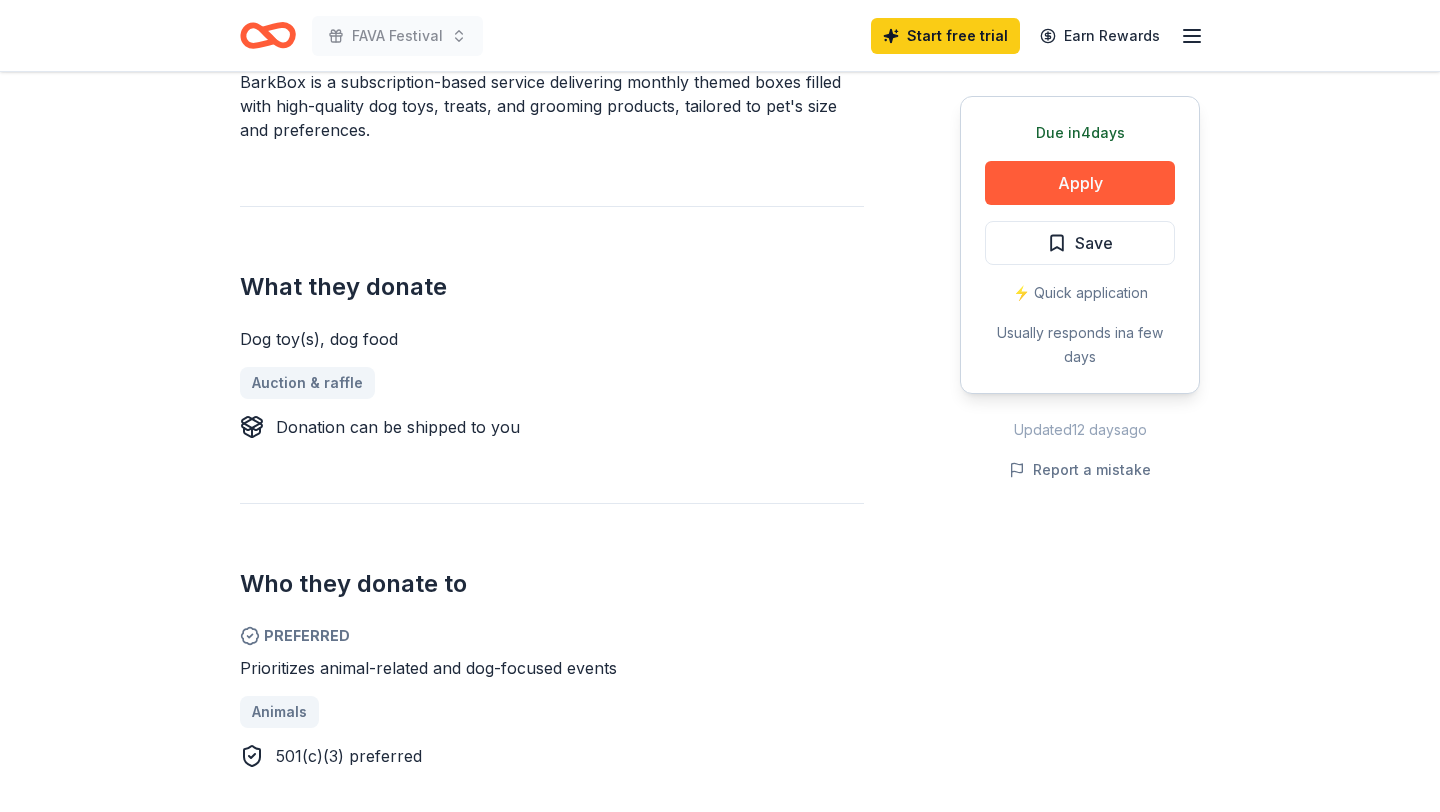 scroll, scrollTop: 655, scrollLeft: 0, axis: vertical 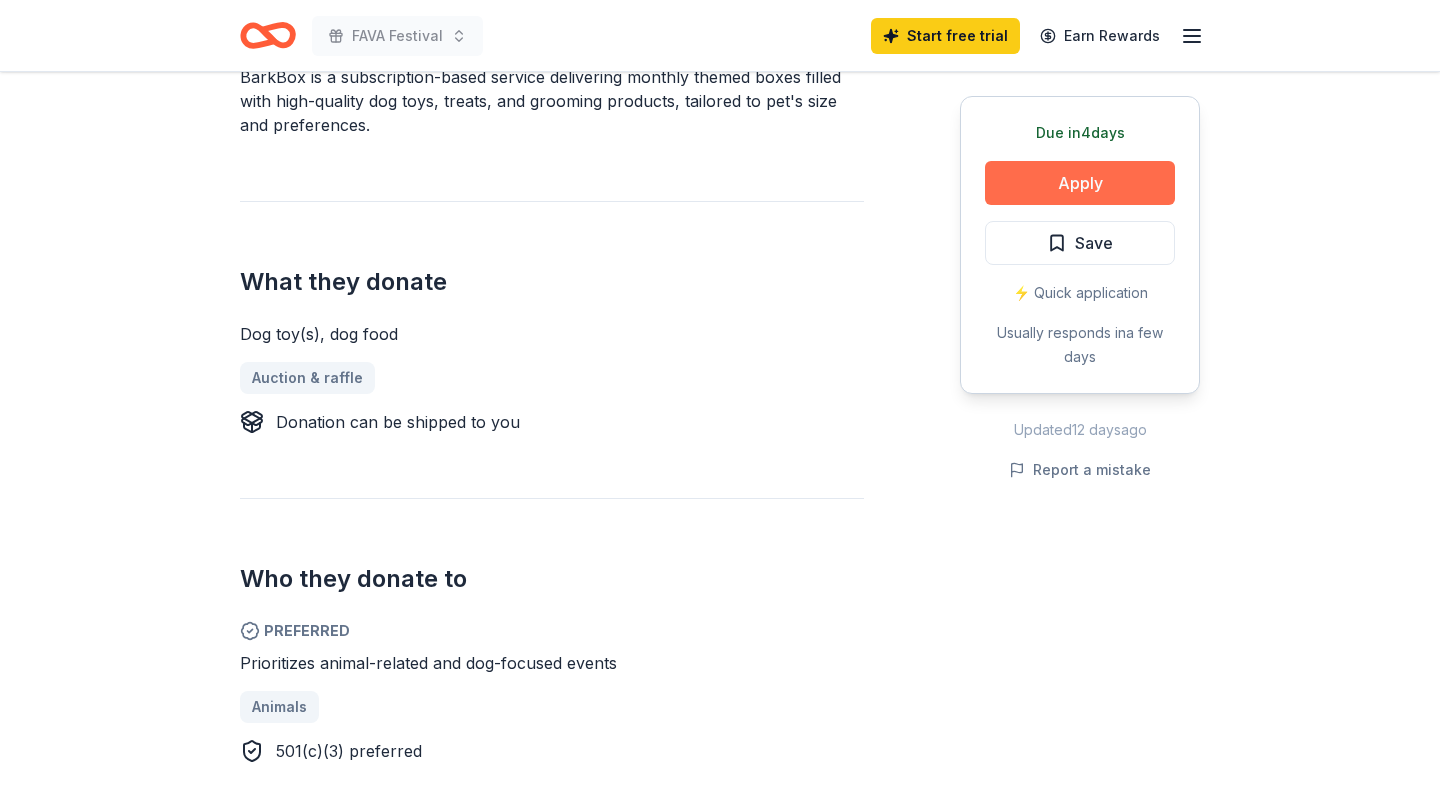 click on "Apply" at bounding box center [1080, 183] 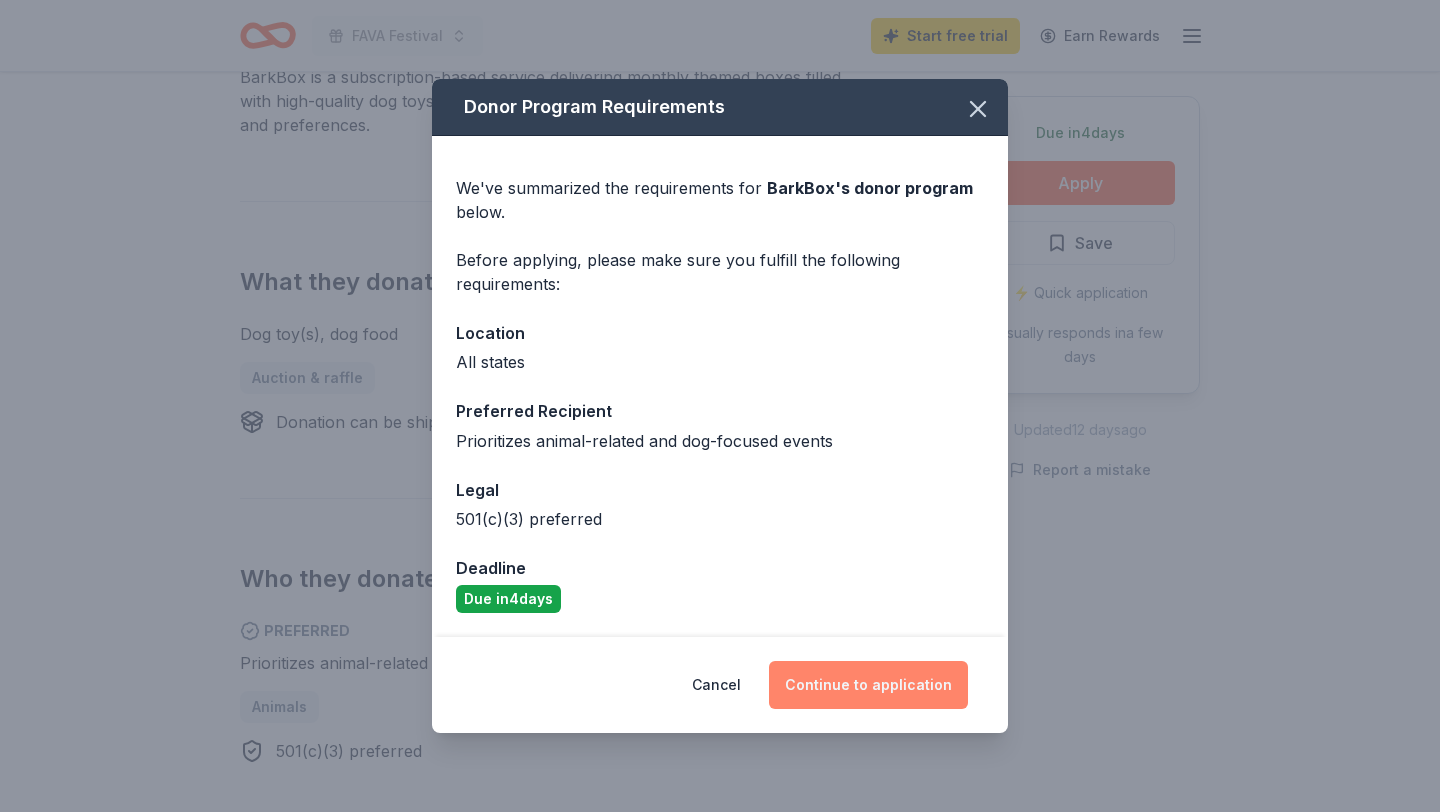 click on "Continue to application" at bounding box center [868, 685] 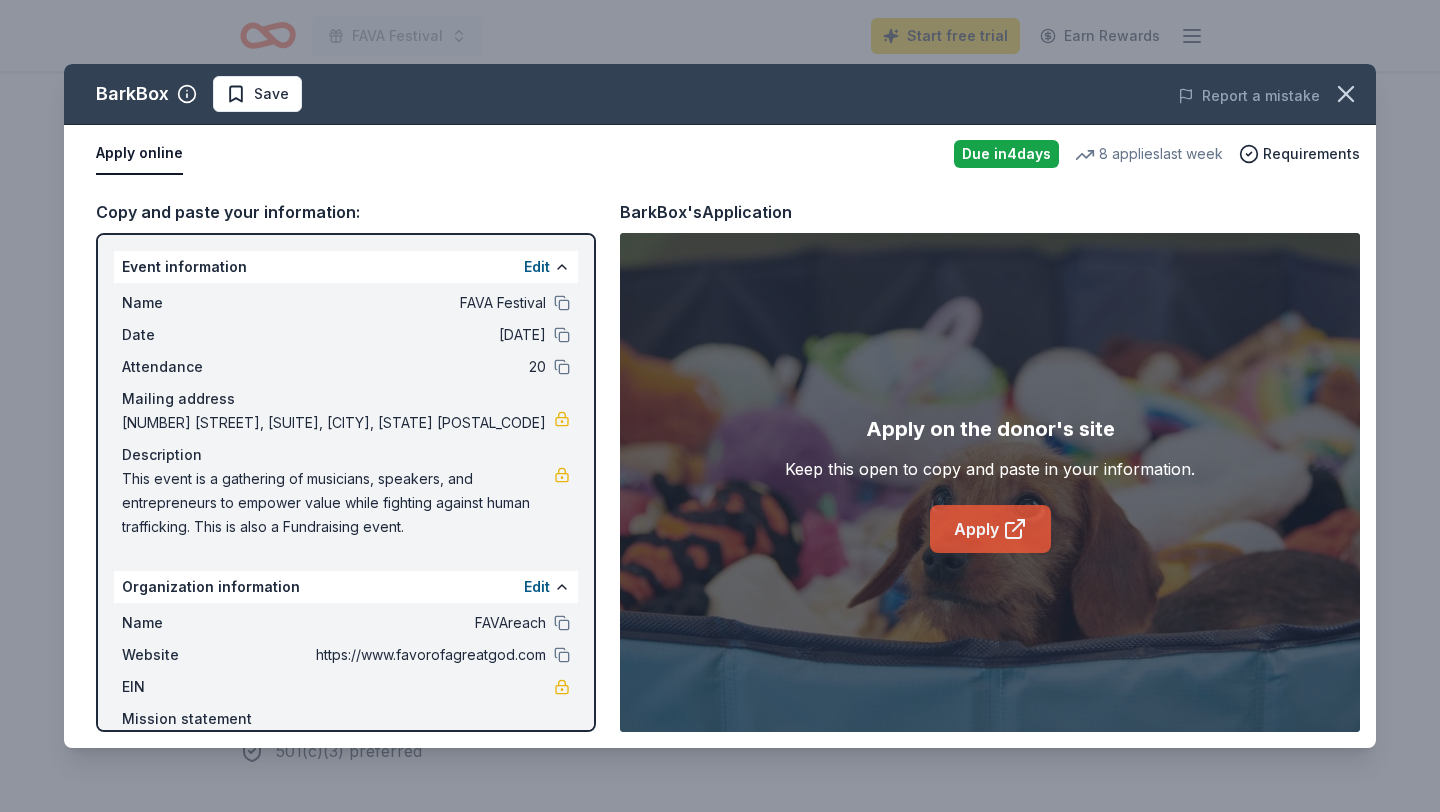click on "Apply" at bounding box center [990, 529] 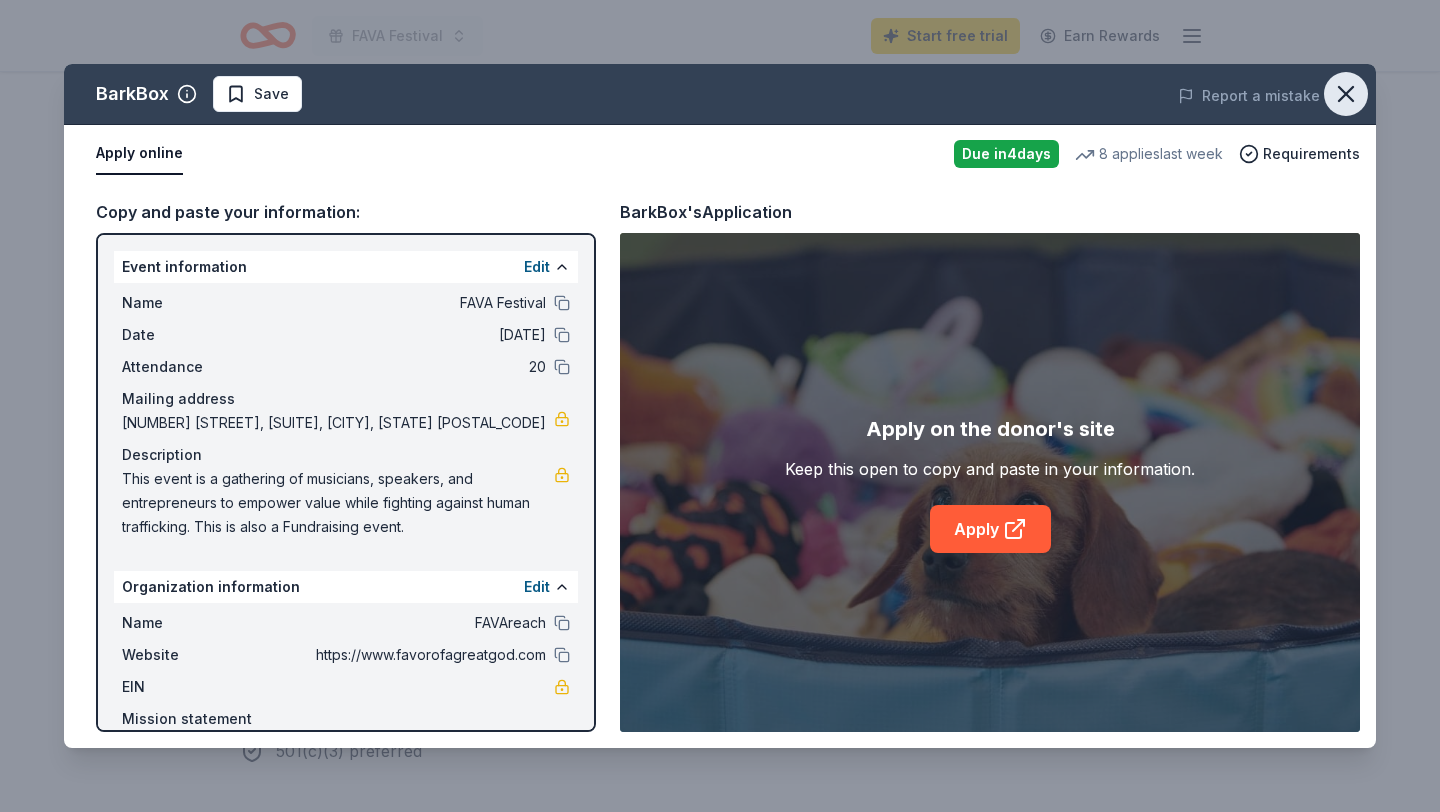 click 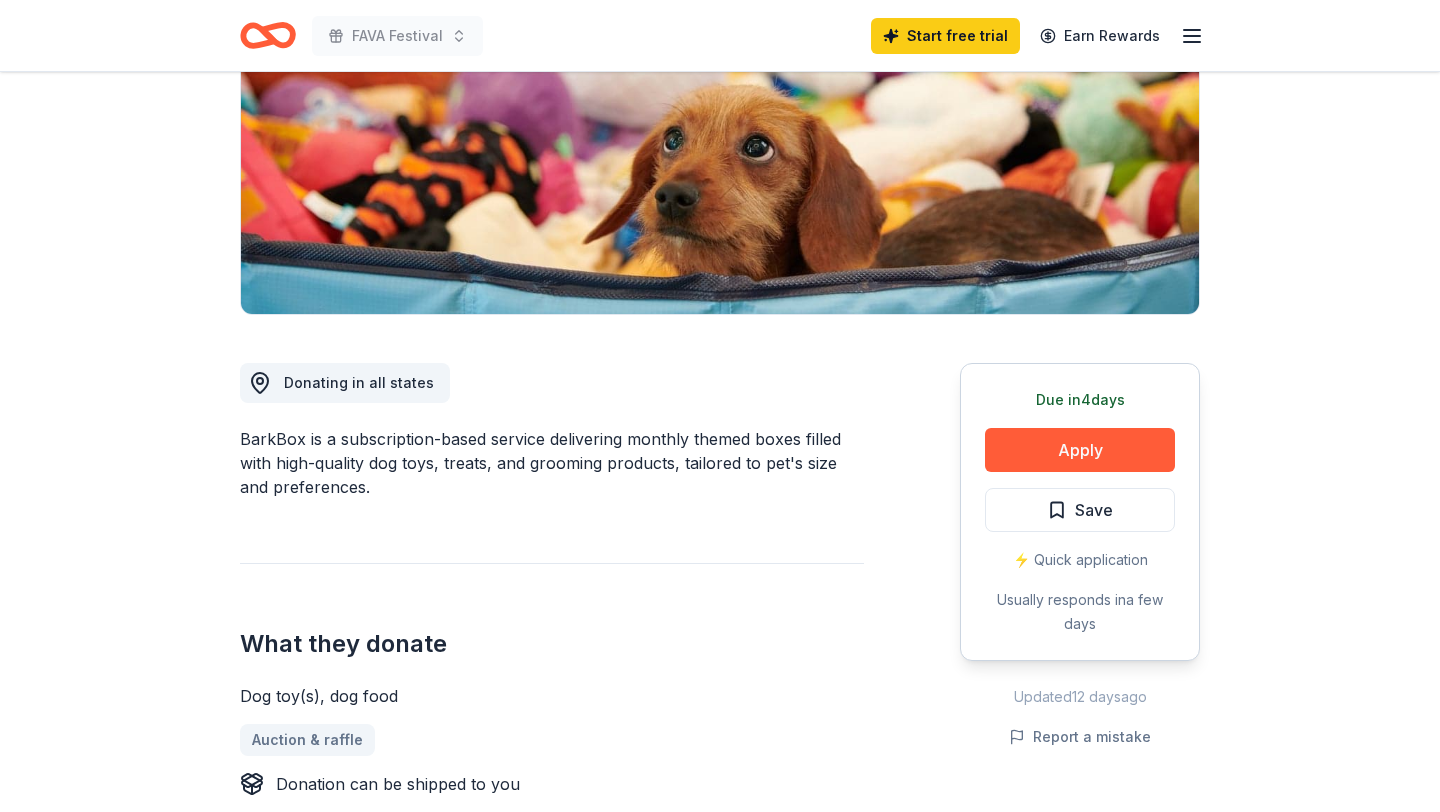 scroll, scrollTop: 0, scrollLeft: 0, axis: both 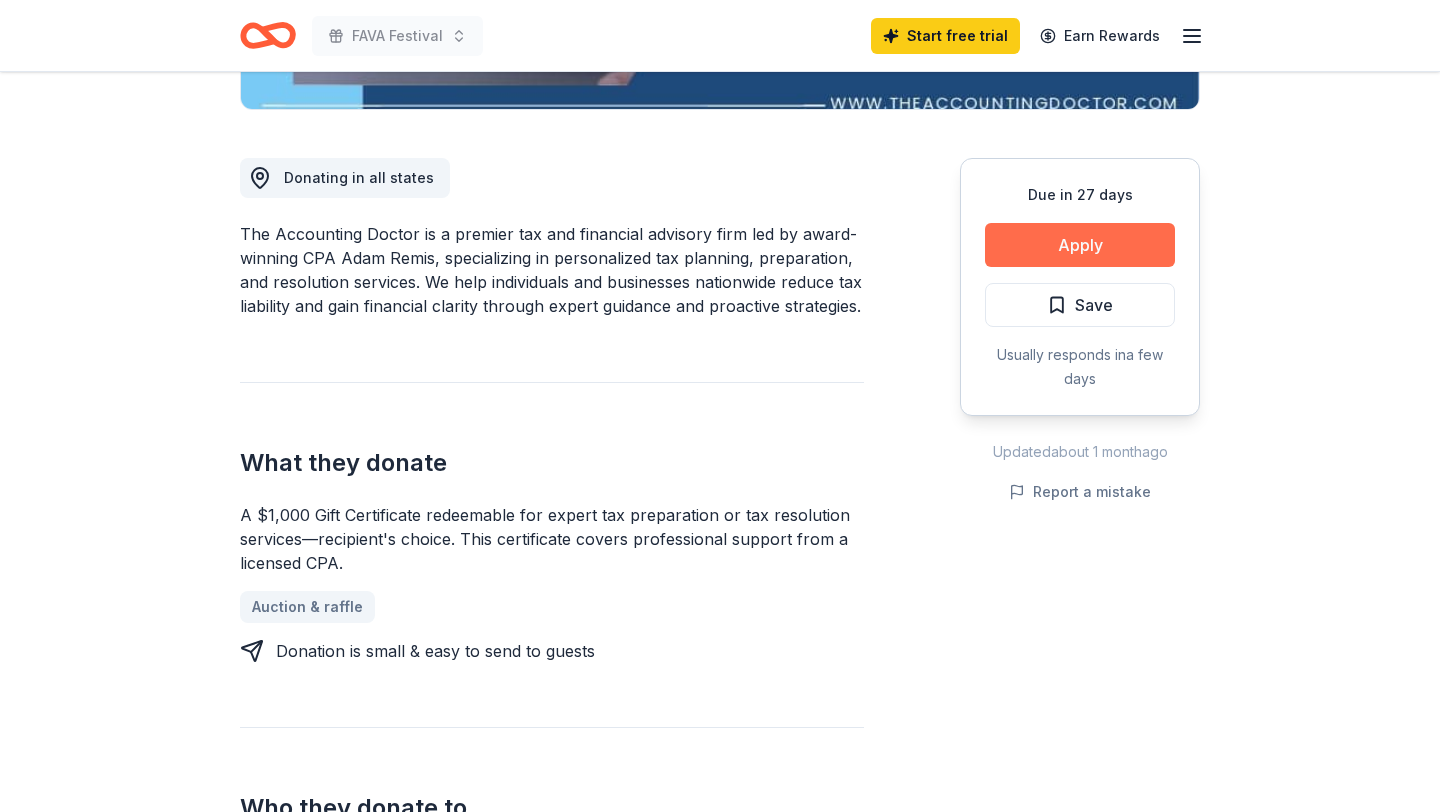click on "Apply" at bounding box center [1080, 245] 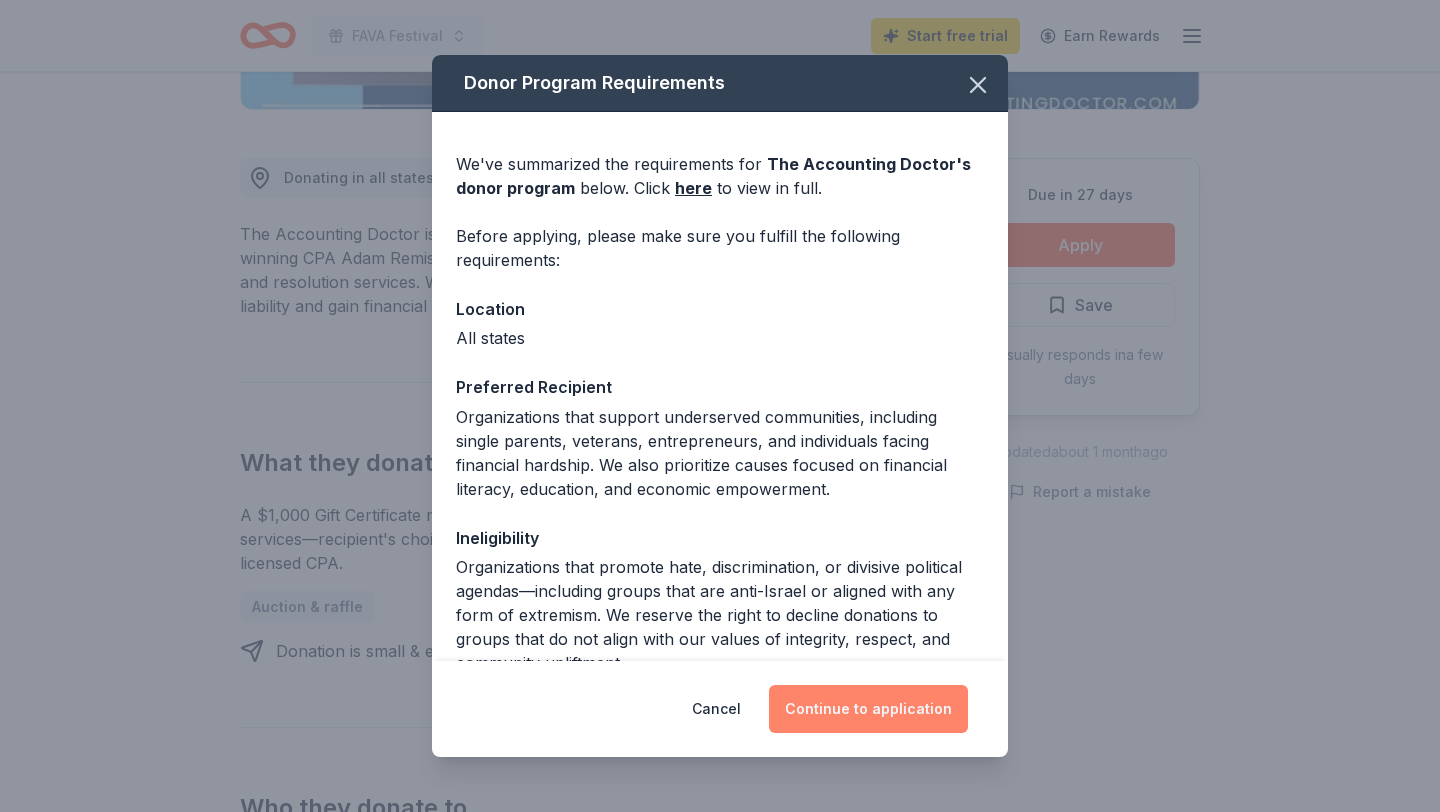 click on "Continue to application" at bounding box center (868, 709) 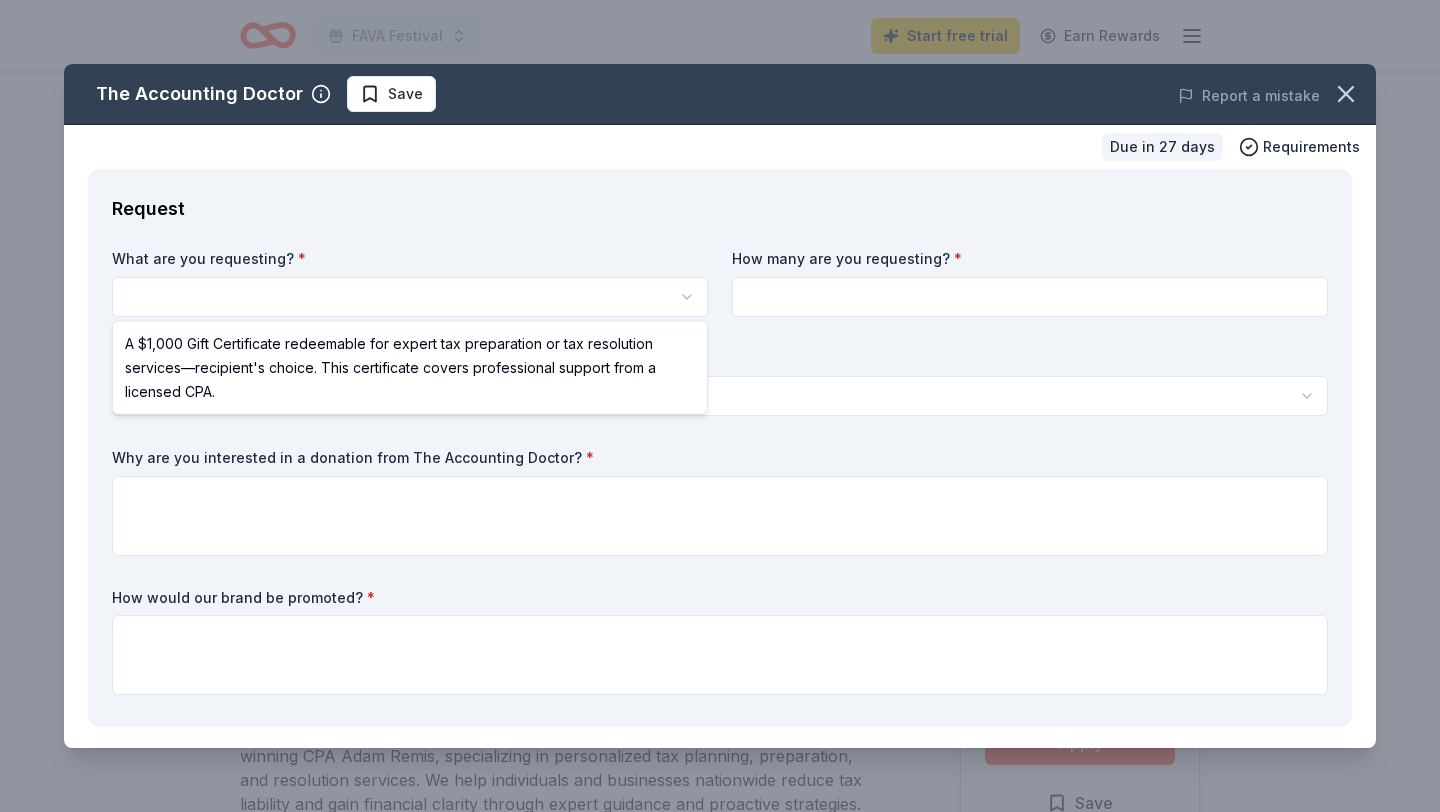 click on "FAVA Festival Start free  trial Earn Rewards Due in 27 days Share The Accounting Doctor New Share Donating in all states The Accounting Doctor is a premier tax and financial advisory firm led by award-winning CPA Adam Remis, specializing in personalized tax planning, preparation, and resolution services. We help individuals and businesses nationwide reduce tax liability and gain financial clarity through expert guidance and proactive strategies. What they donate A $1,000 Gift Certificate redeemable for expert tax preparation or tax resolution services—recipient's choice. This certificate covers professional support from a licensed CPA. Auction & raffle Donation is small & easy to send to guests Who they donate to  Preferred Organizations that support underserved communities, including single parents, veterans, entrepreneurs, and individuals facing financial hardship. We also prioritize causes focused on financial literacy, education, and economic empowerment. Education Military Poverty & Hunger  Ineligible" at bounding box center (720, 406) 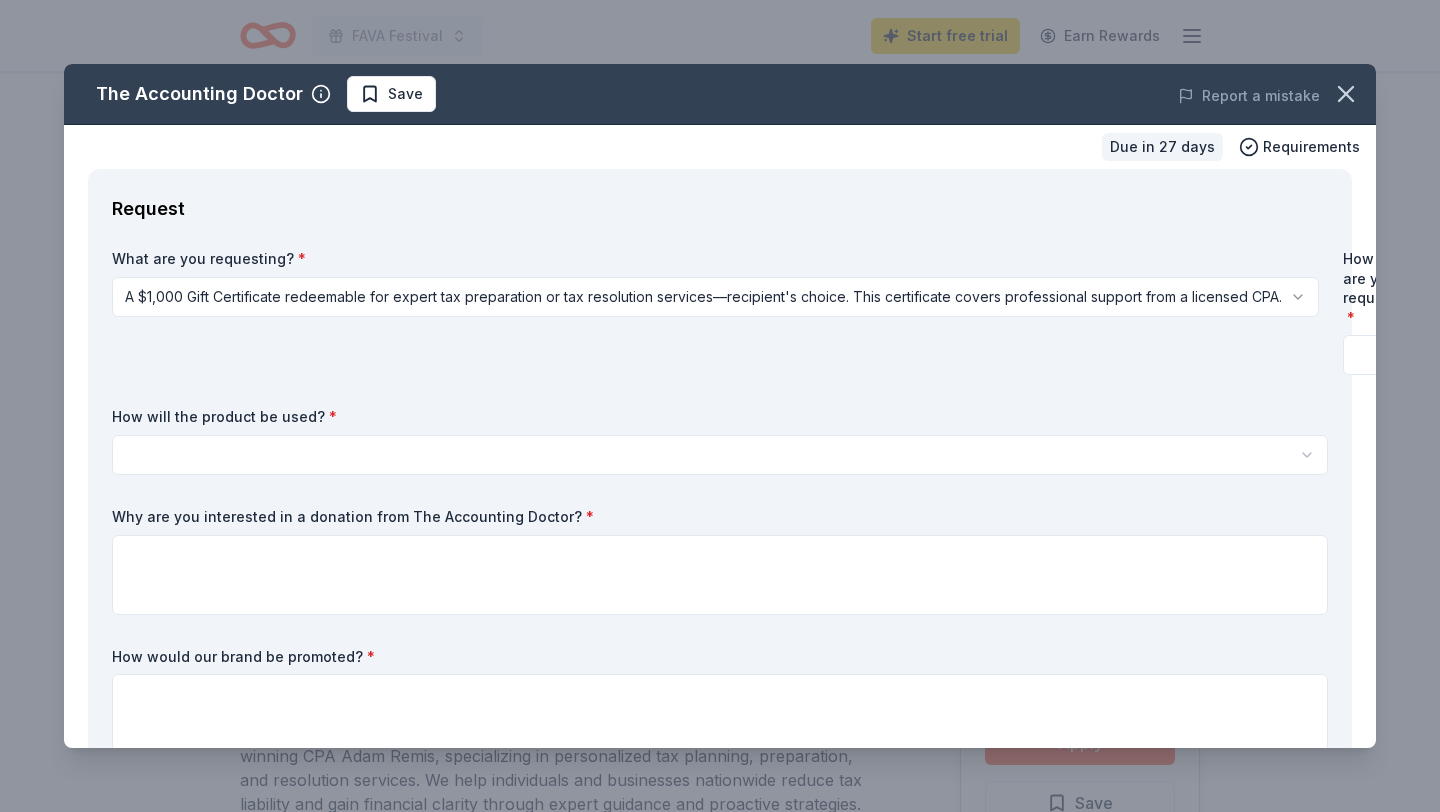 click at bounding box center [1385, 355] 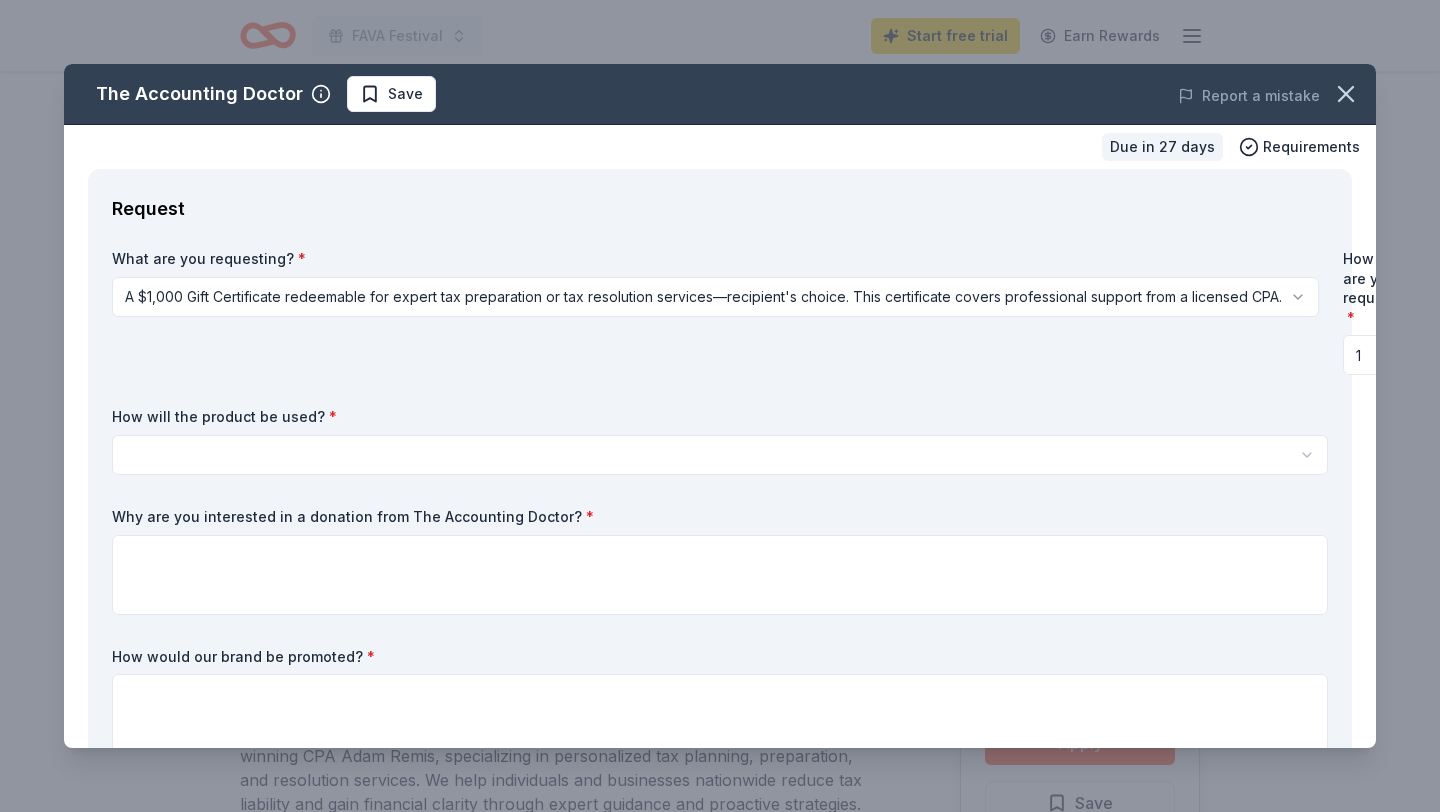 type on "1" 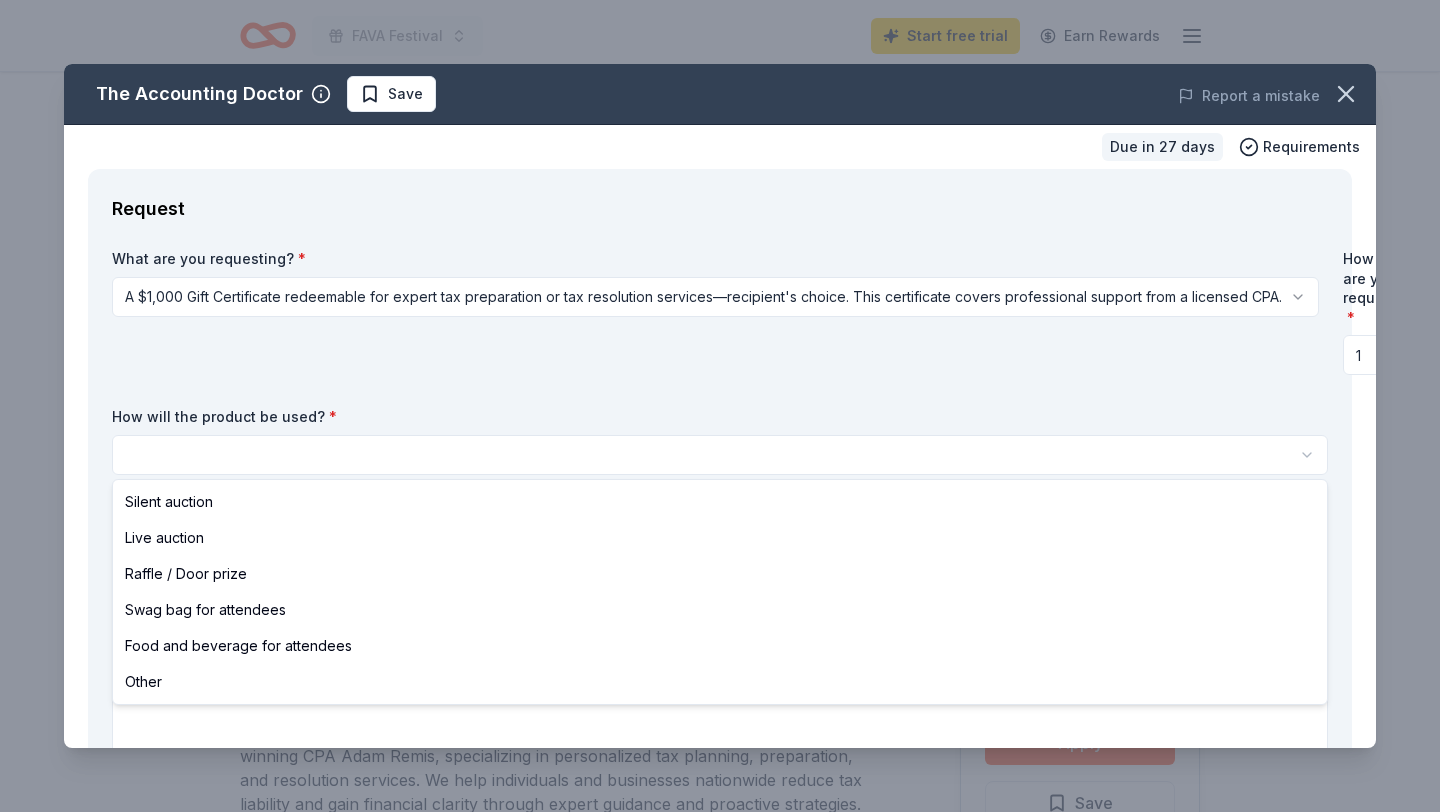click on "FAVA Festival Start free  trial Earn Rewards Due in 27 days Share The Accounting Doctor New Share Donating in all states The Accounting Doctor is a premier tax and financial advisory firm led by award-winning CPA Adam Remis, specializing in personalized tax planning, preparation, and resolution services. We help individuals and businesses nationwide reduce tax liability and gain financial clarity through expert guidance and proactive strategies. What they donate A $1,000 Gift Certificate redeemable for expert tax preparation or tax resolution services—recipient's choice. This certificate covers professional support from a licensed CPA. Auction & raffle Donation is small & easy to send to guests Who they donate to  Preferred Organizations that support underserved communities, including single parents, veterans, entrepreneurs, and individuals facing financial hardship. We also prioritize causes focused on financial literacy, education, and economic empowerment. Education Military Poverty & Hunger  Ineligible" at bounding box center (720, 406) 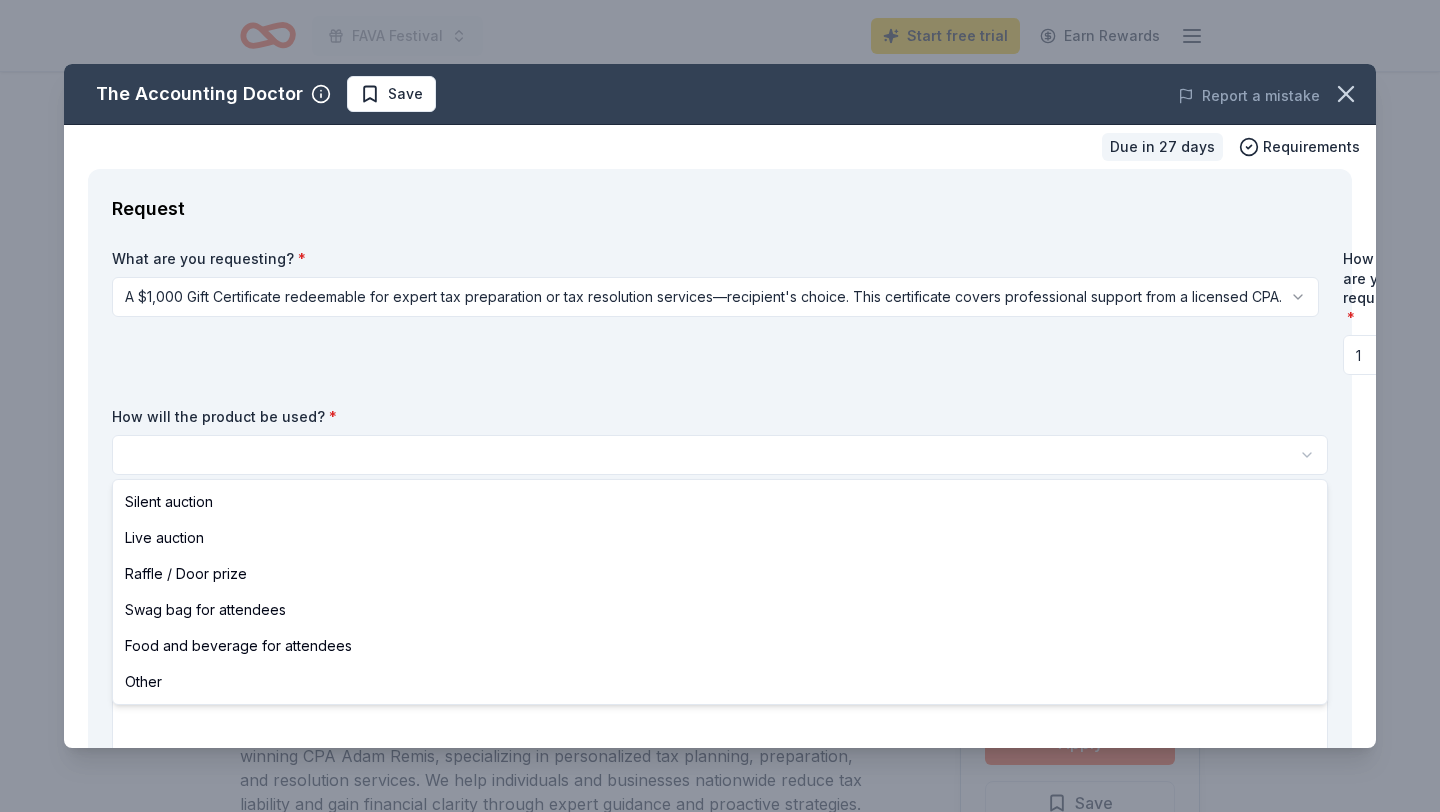 select on "raffleDoorPrize" 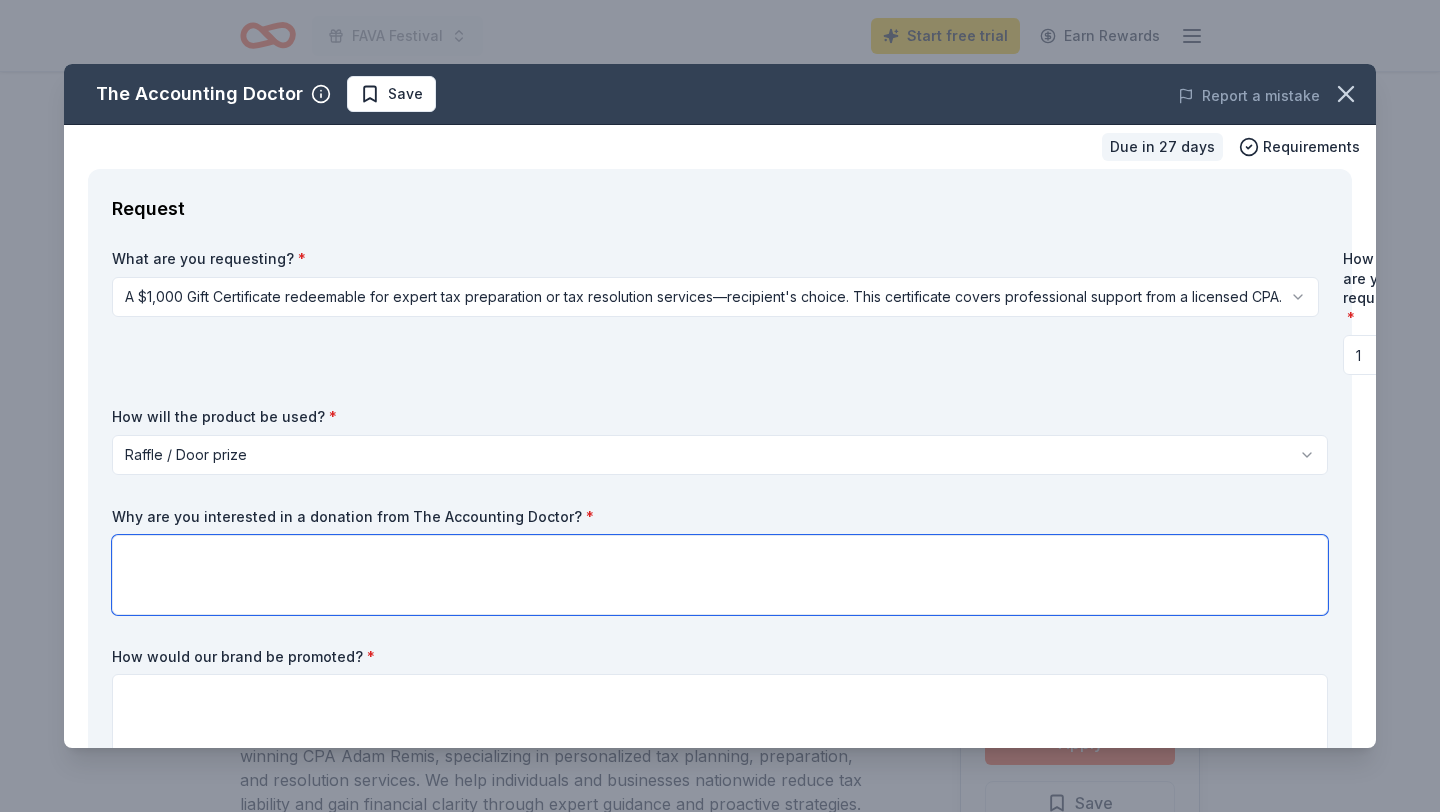 click at bounding box center (720, 575) 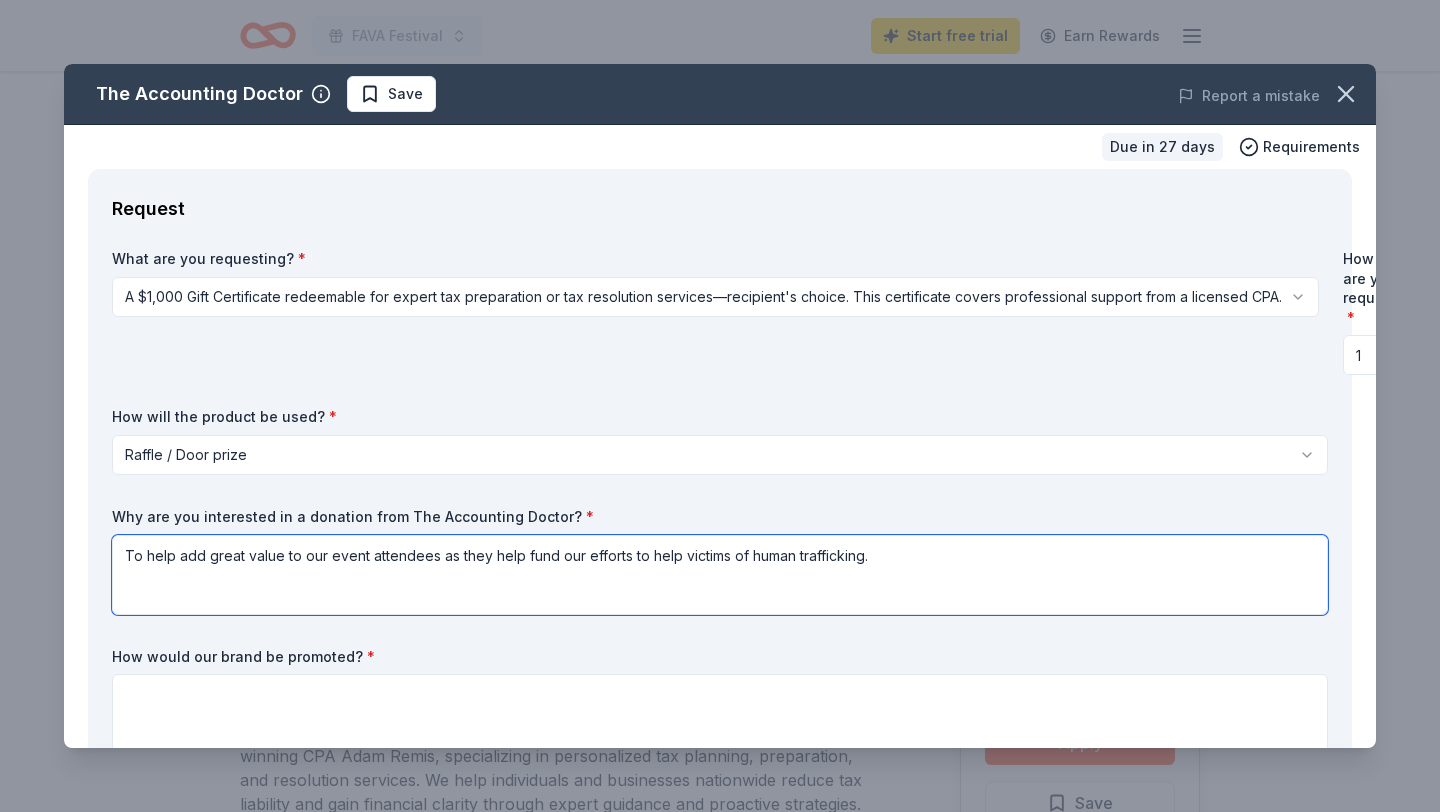 type on "To help add great value to our event attendees as they help fund our efforts to help victims of human trafficking." 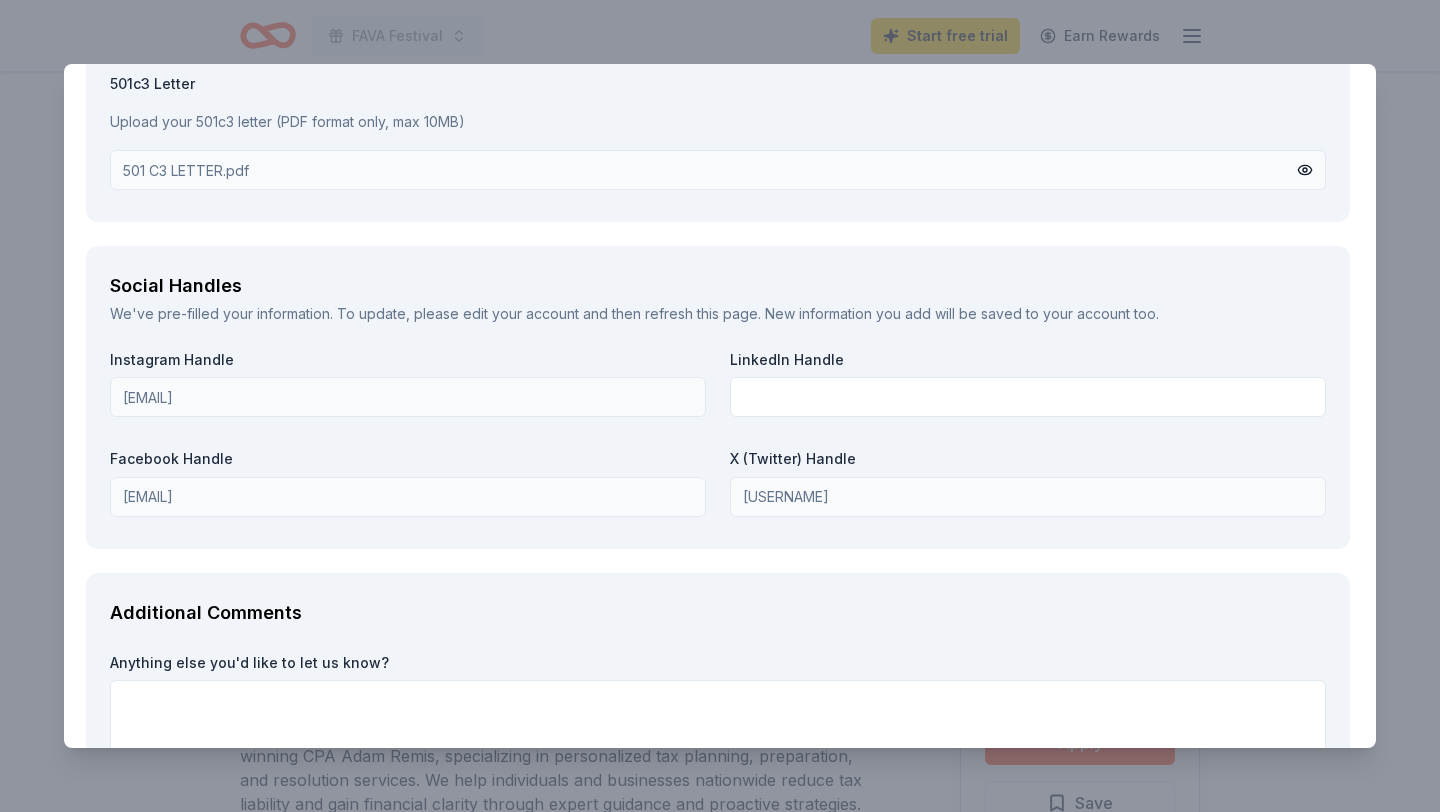 scroll, scrollTop: 2360, scrollLeft: 2, axis: both 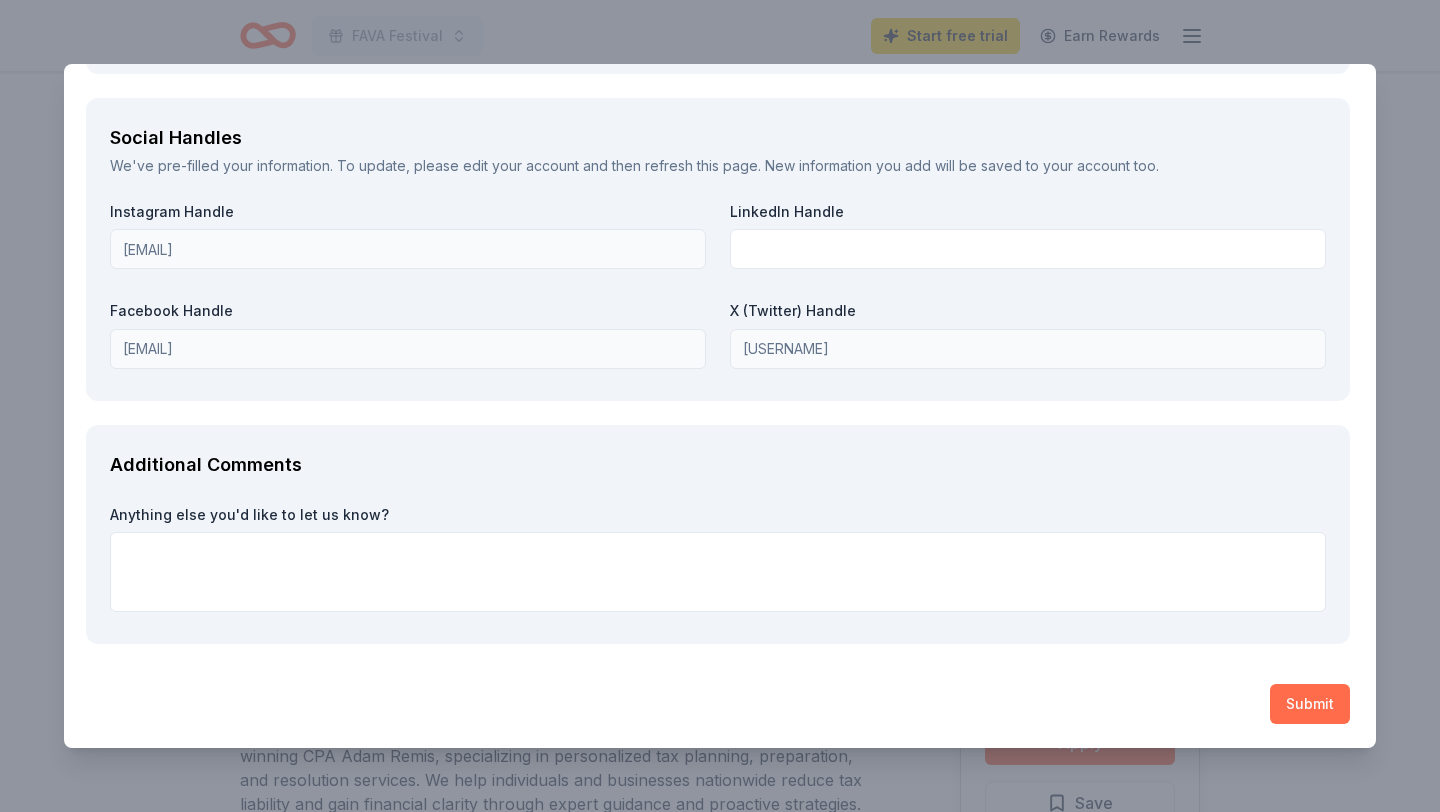 type on "Event promotional material, our website, our event book, during the event" 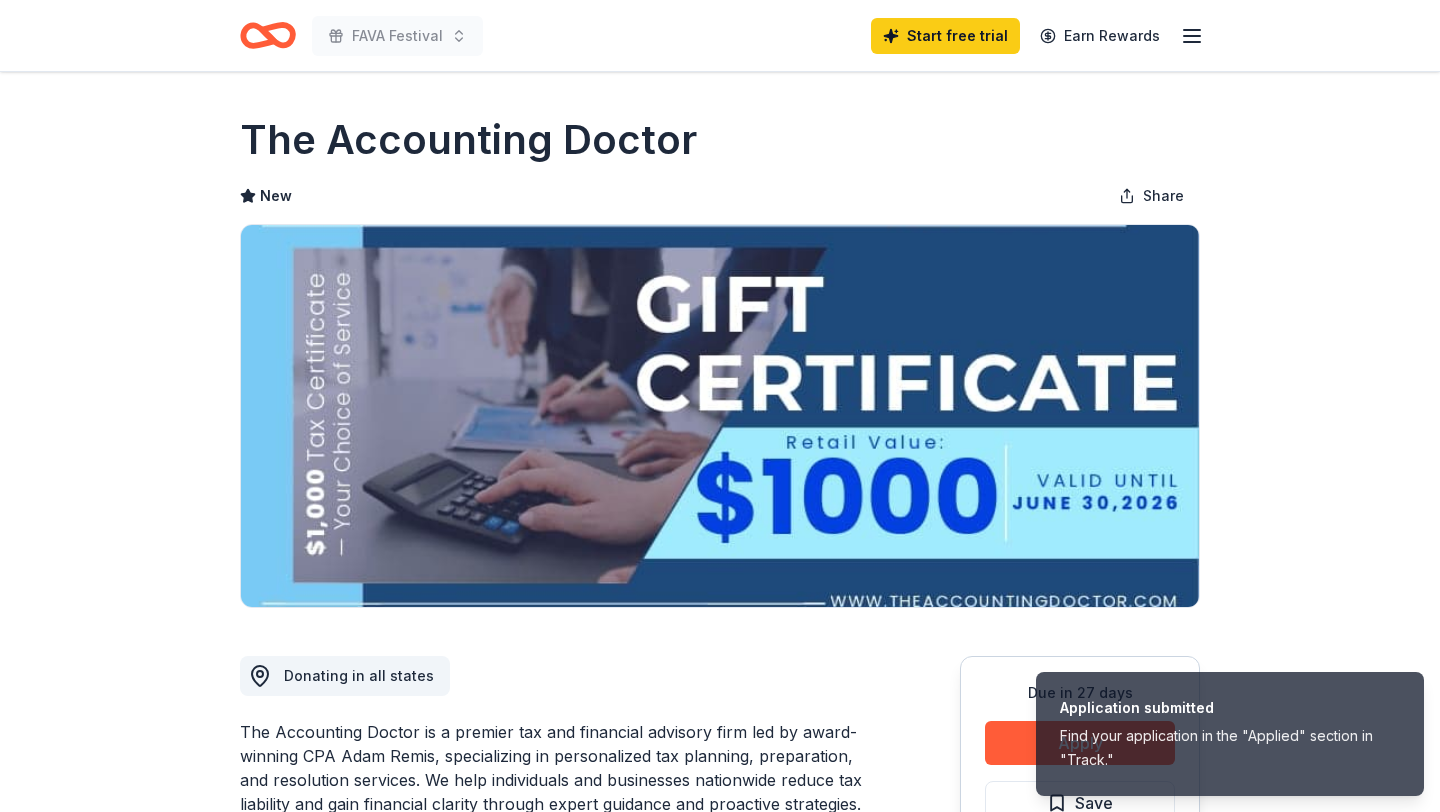 scroll, scrollTop: 0, scrollLeft: 0, axis: both 